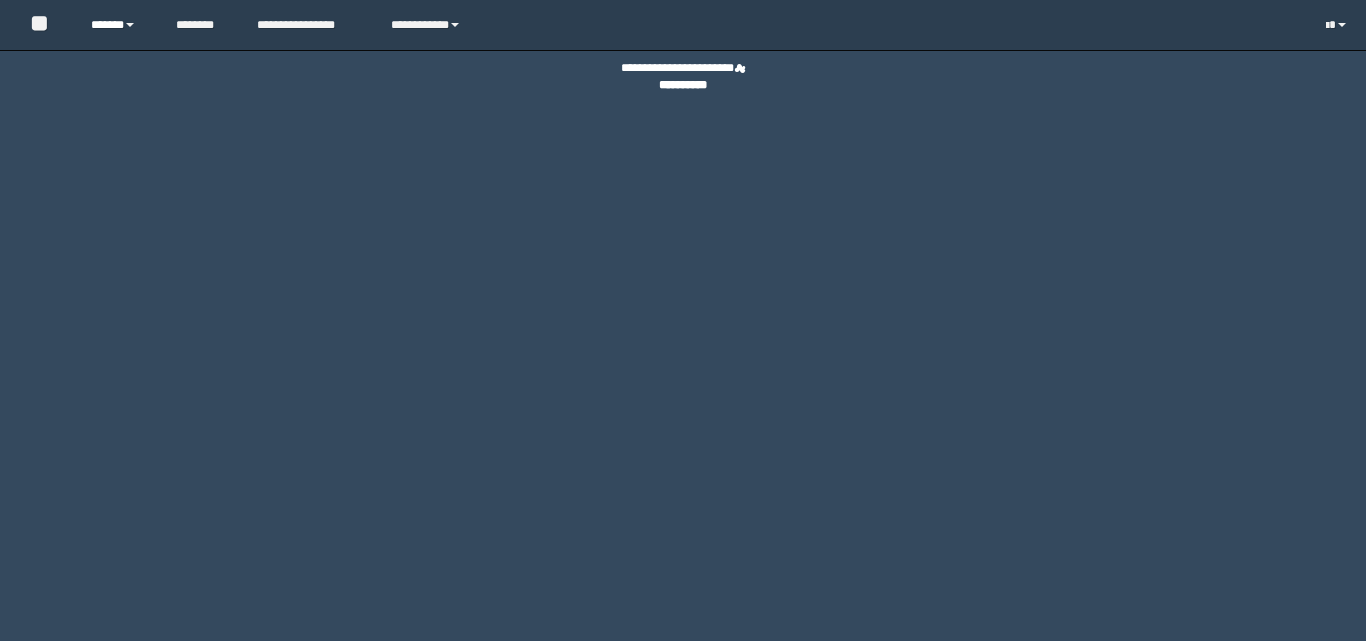scroll, scrollTop: 0, scrollLeft: 0, axis: both 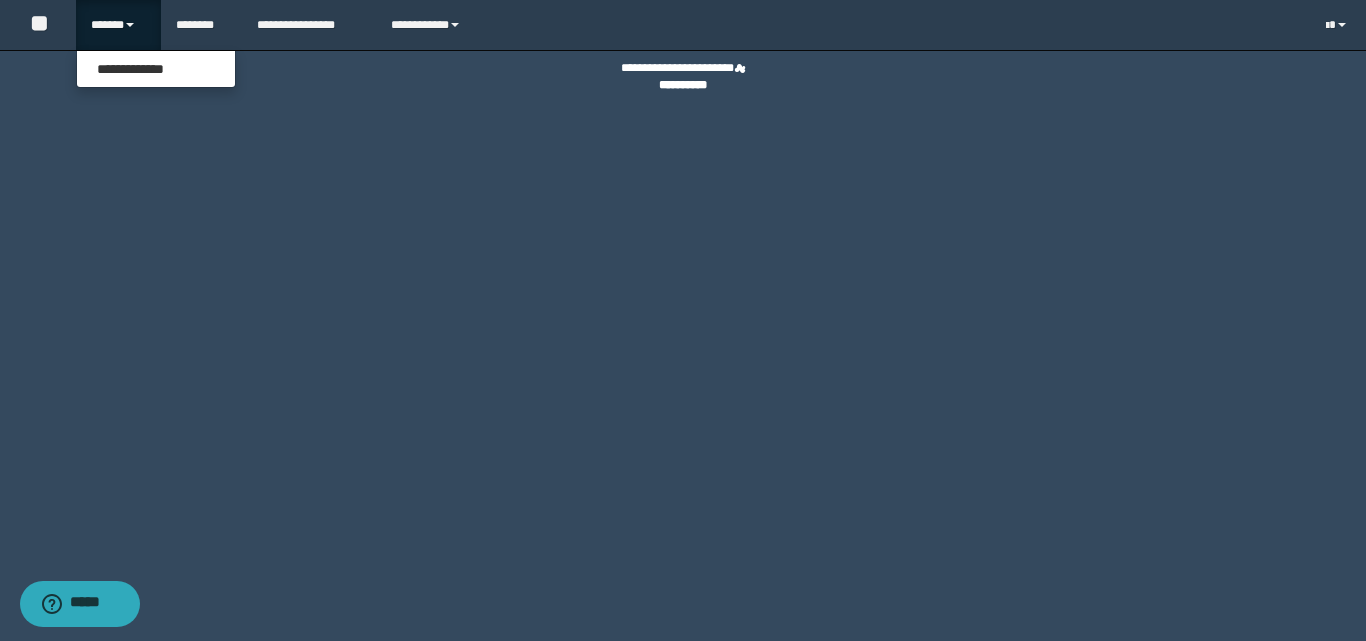 click on "**********" at bounding box center (156, 69) 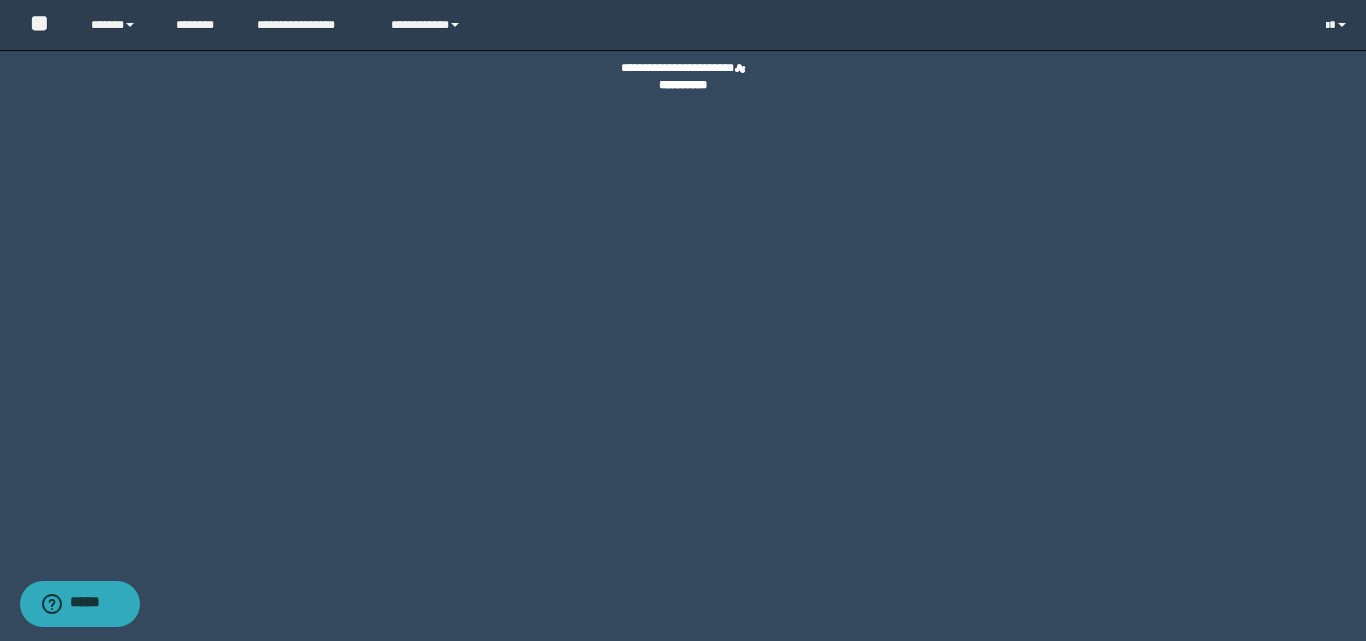 click on "**********" at bounding box center [683, 77] 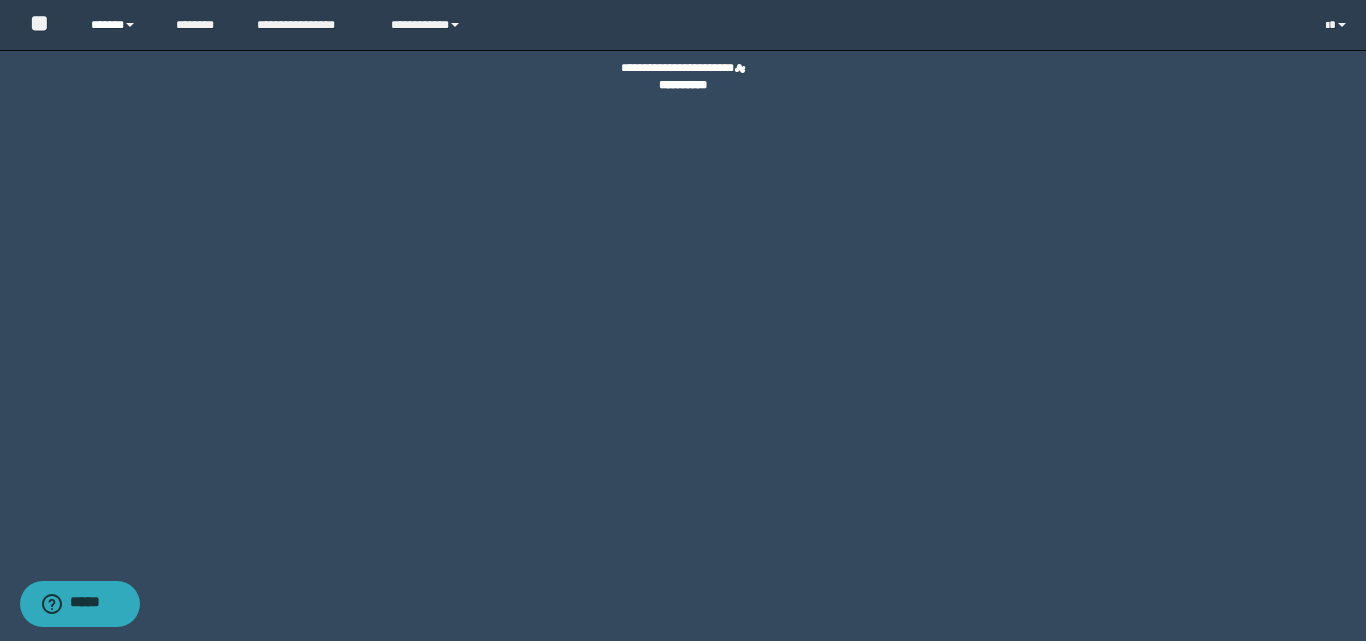 click on "******" at bounding box center [118, 25] 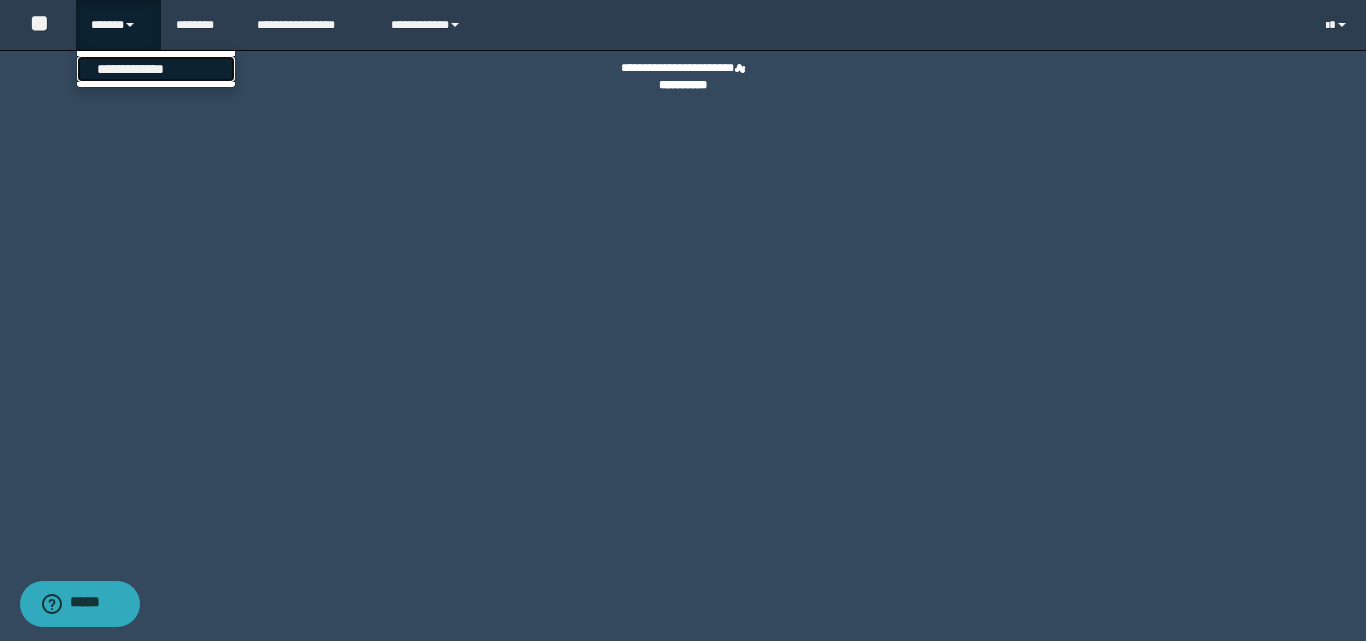 click on "**********" at bounding box center (156, 69) 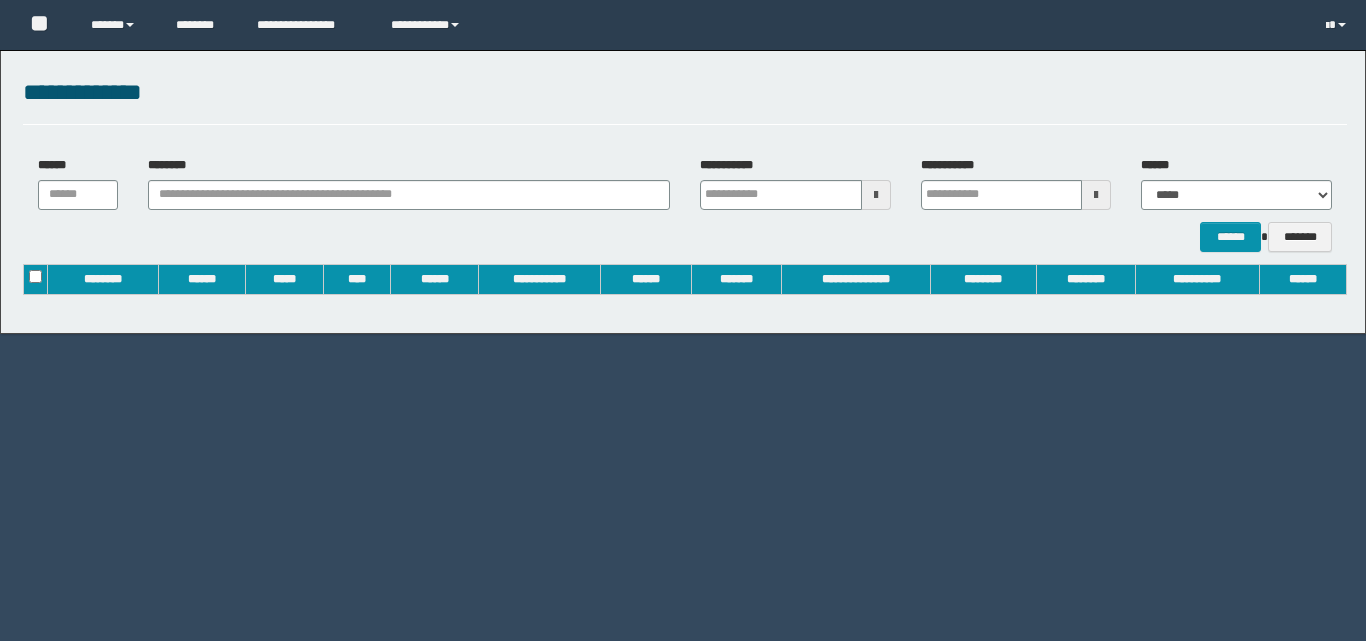 scroll, scrollTop: 0, scrollLeft: 0, axis: both 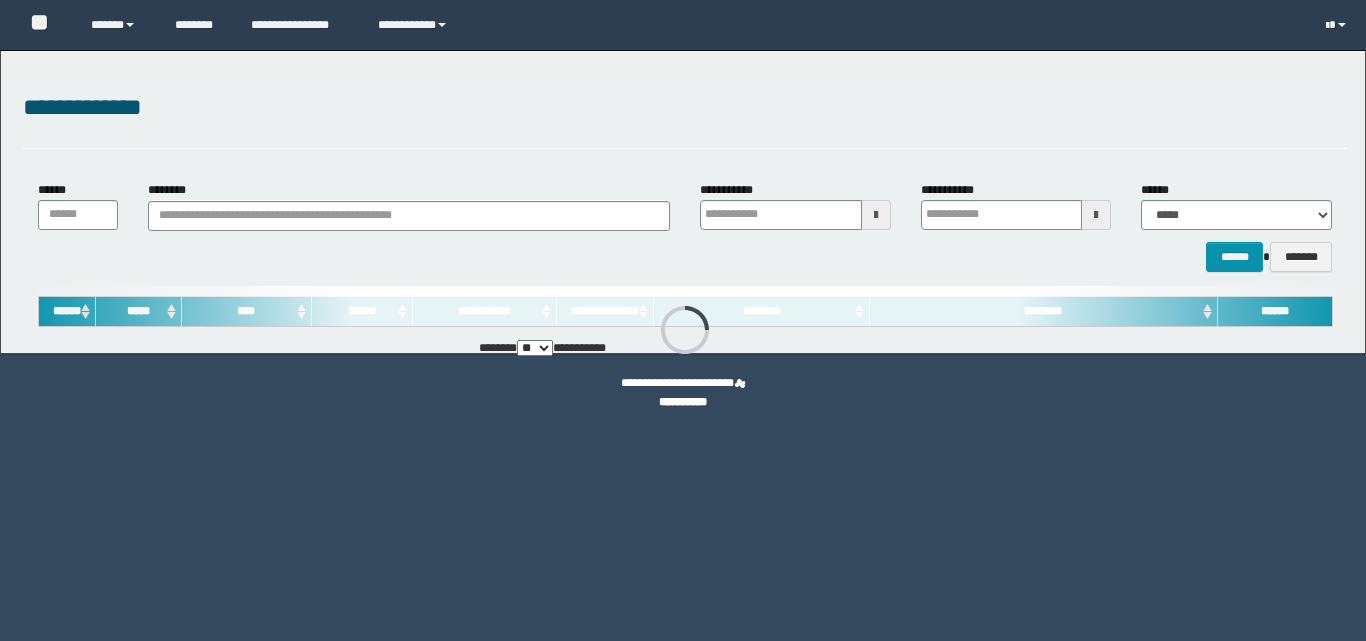 type on "**********" 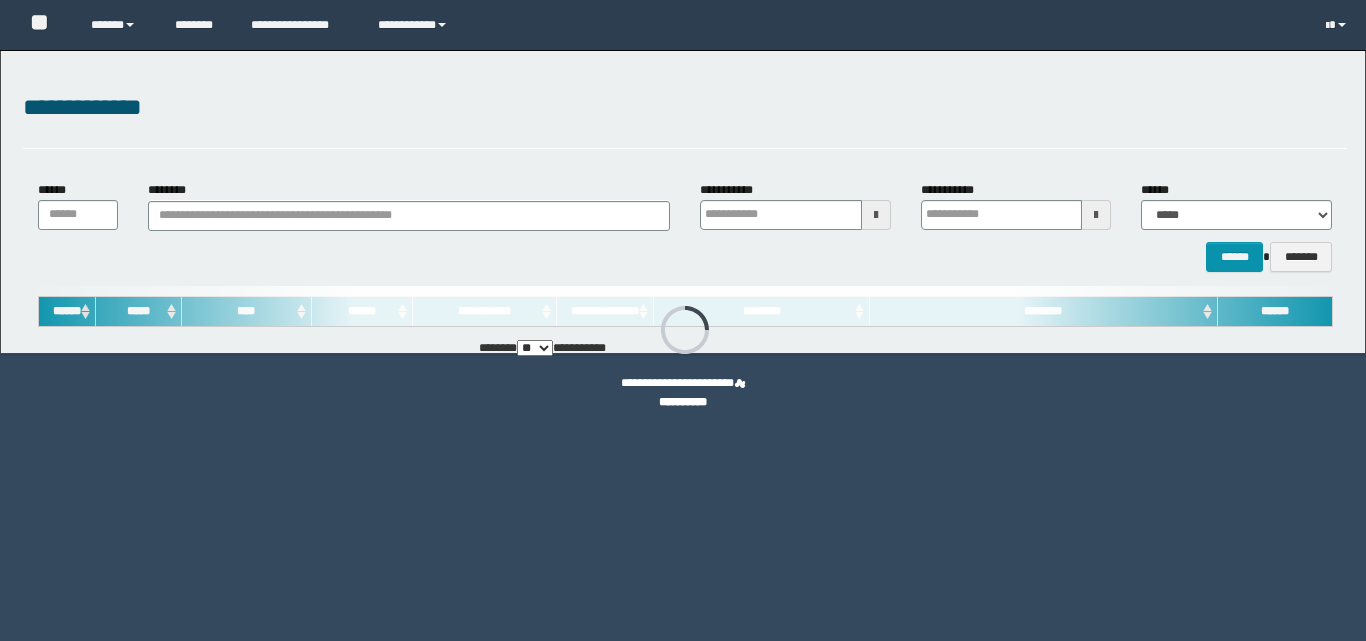 type on "**********" 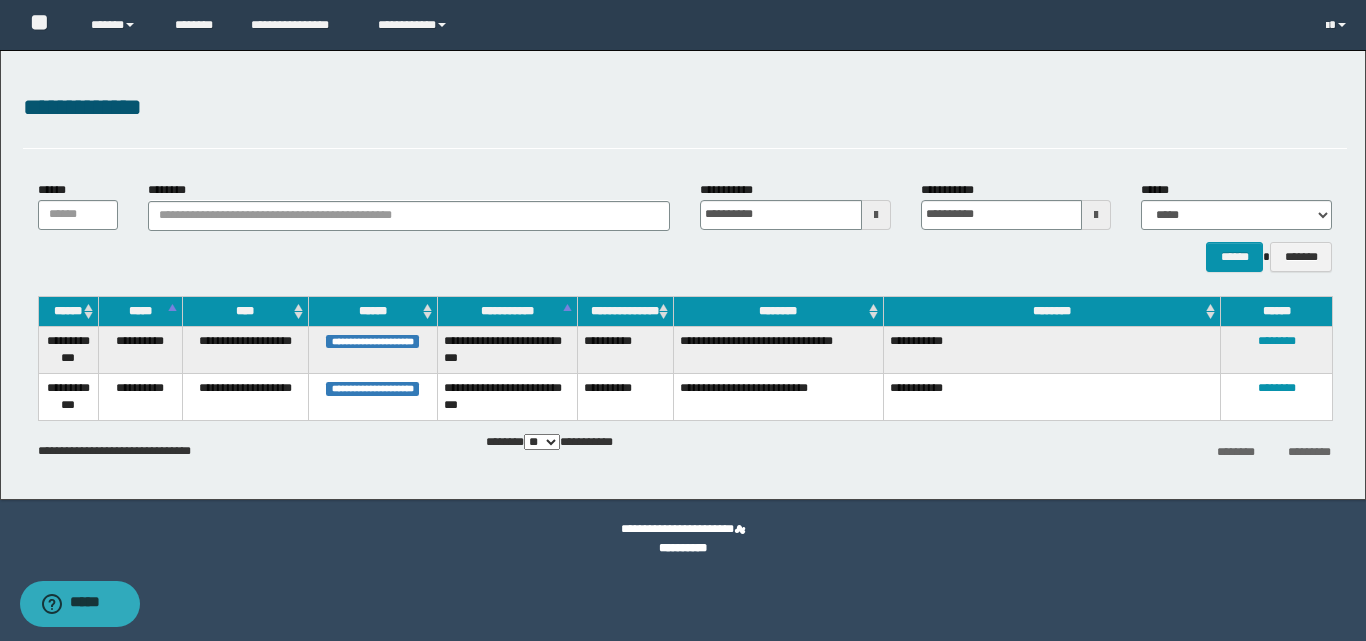 scroll, scrollTop: 0, scrollLeft: 0, axis: both 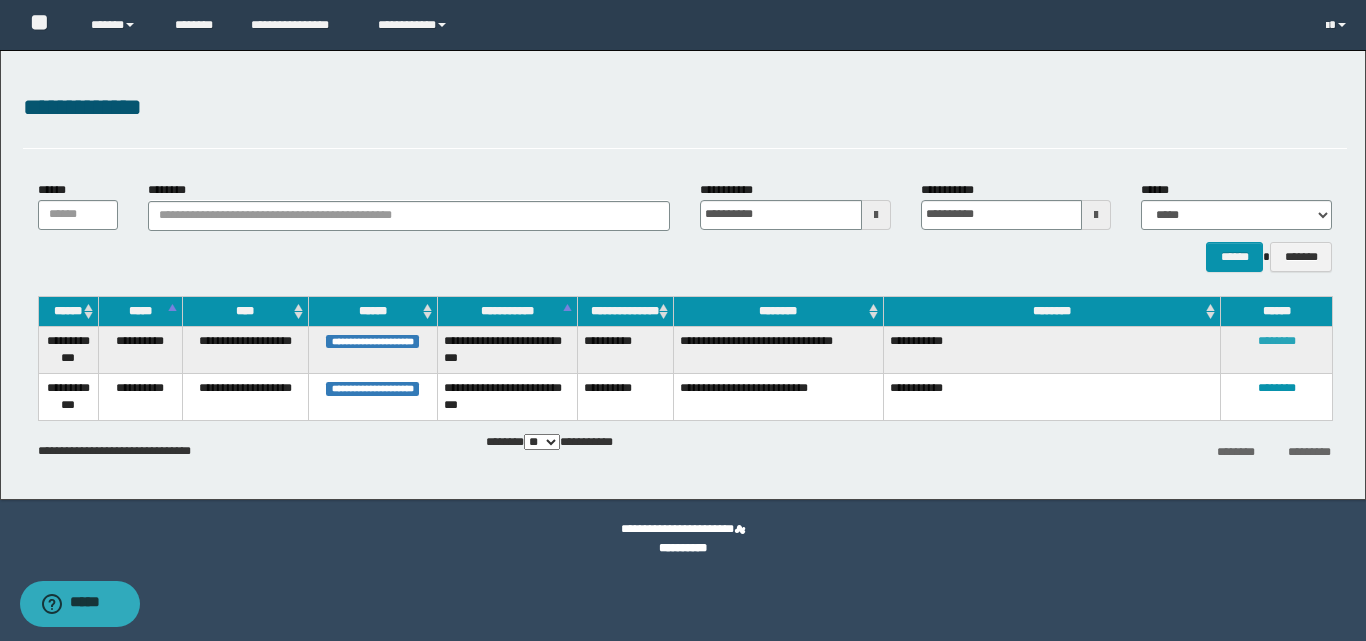 click on "********" at bounding box center (1277, 341) 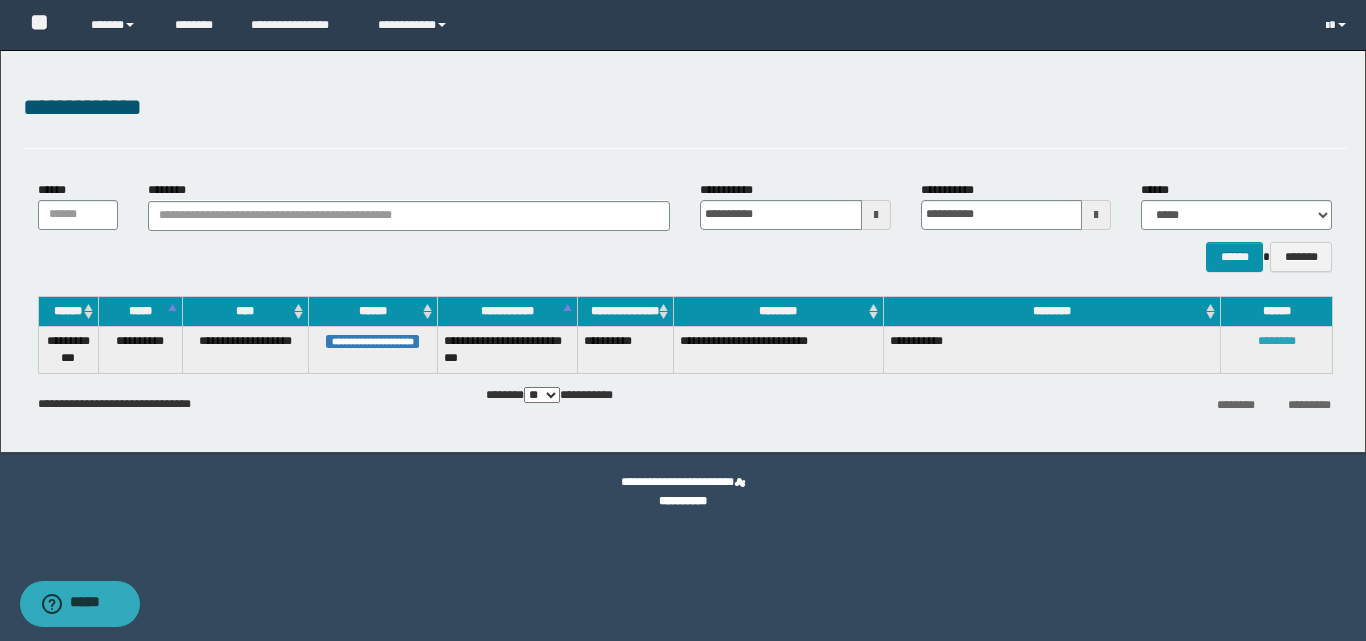 click on "********" at bounding box center [1277, 341] 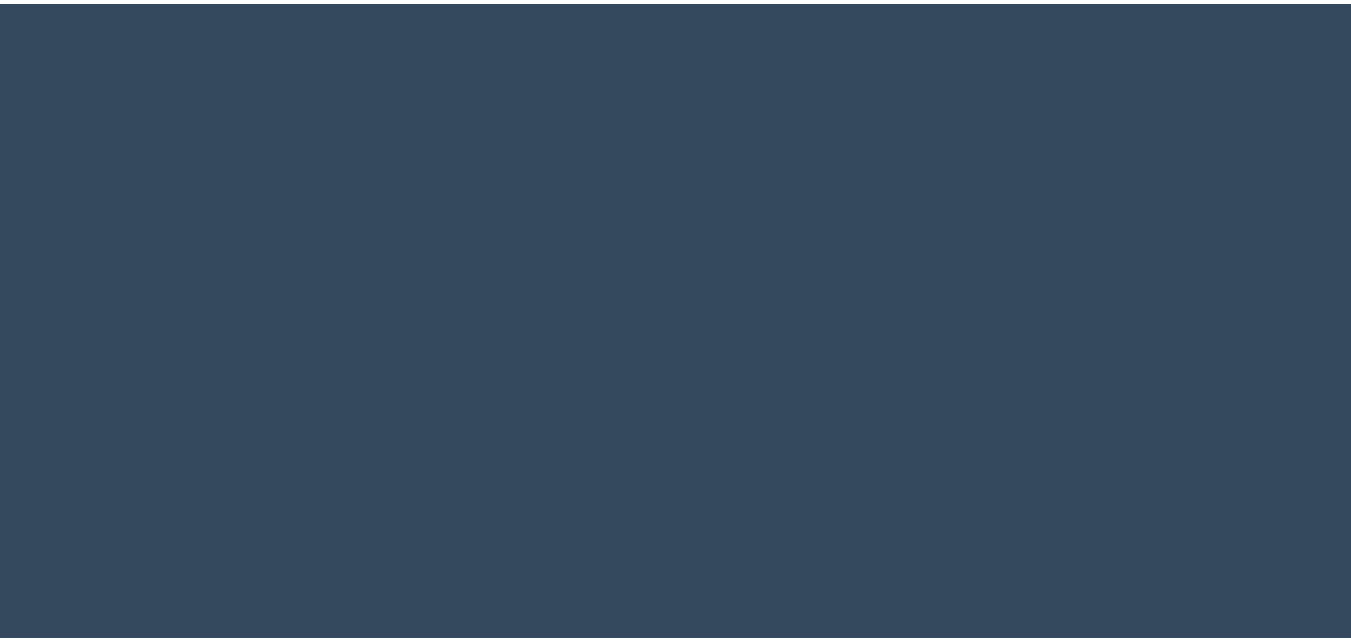 scroll, scrollTop: 0, scrollLeft: 0, axis: both 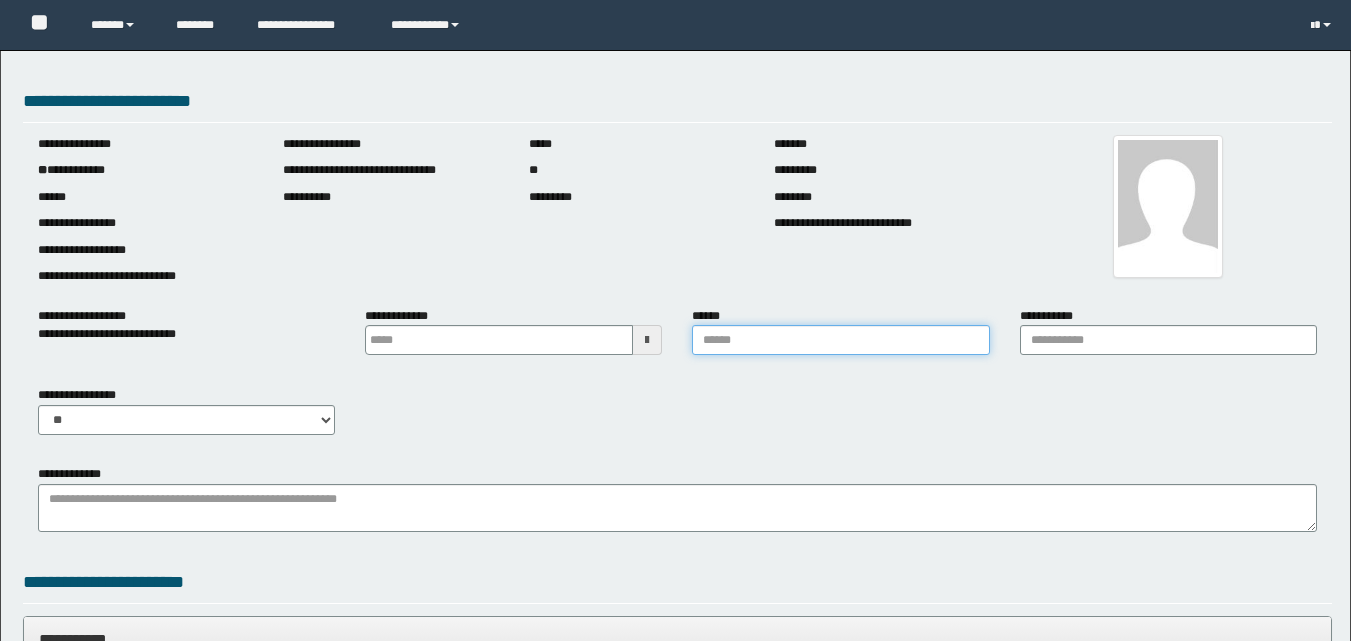 click on "******" at bounding box center [840, 340] 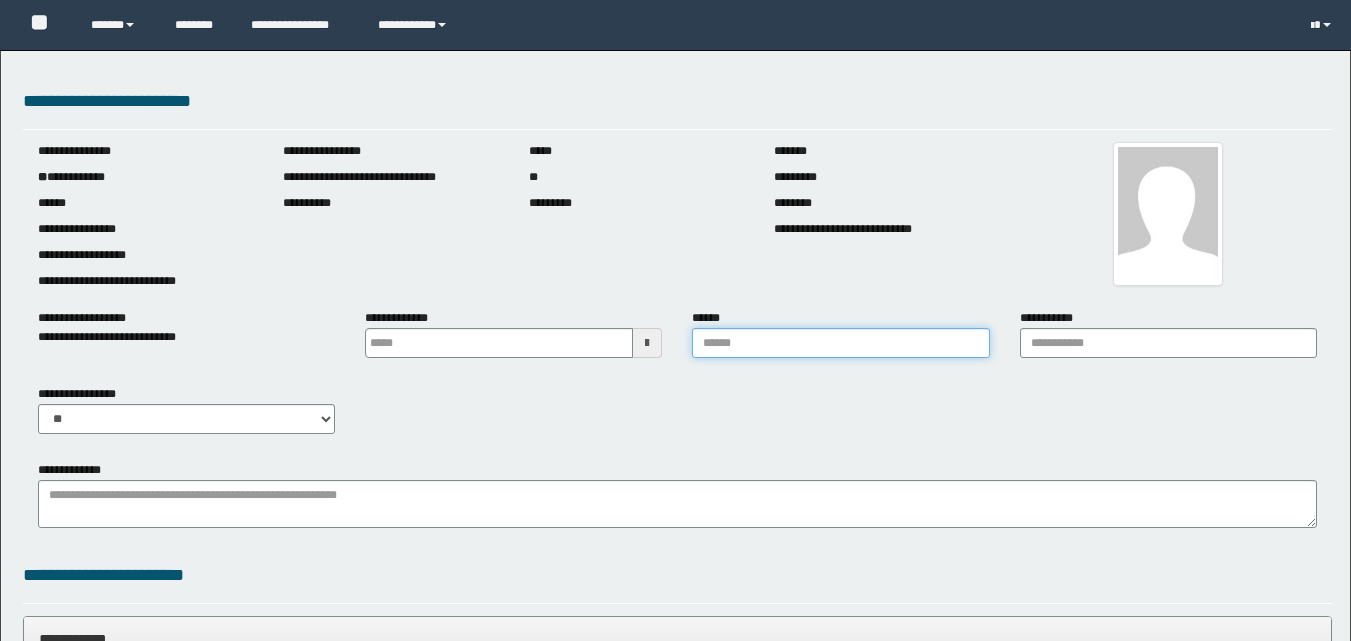 type 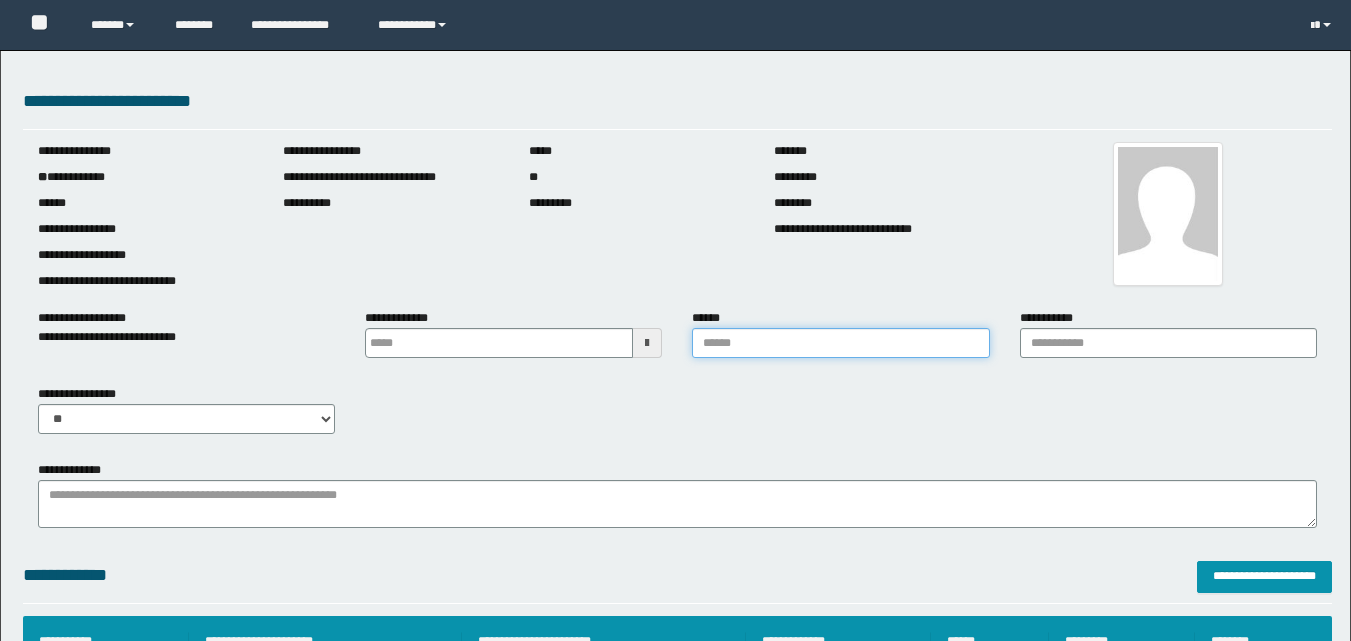 click on "******" at bounding box center (840, 343) 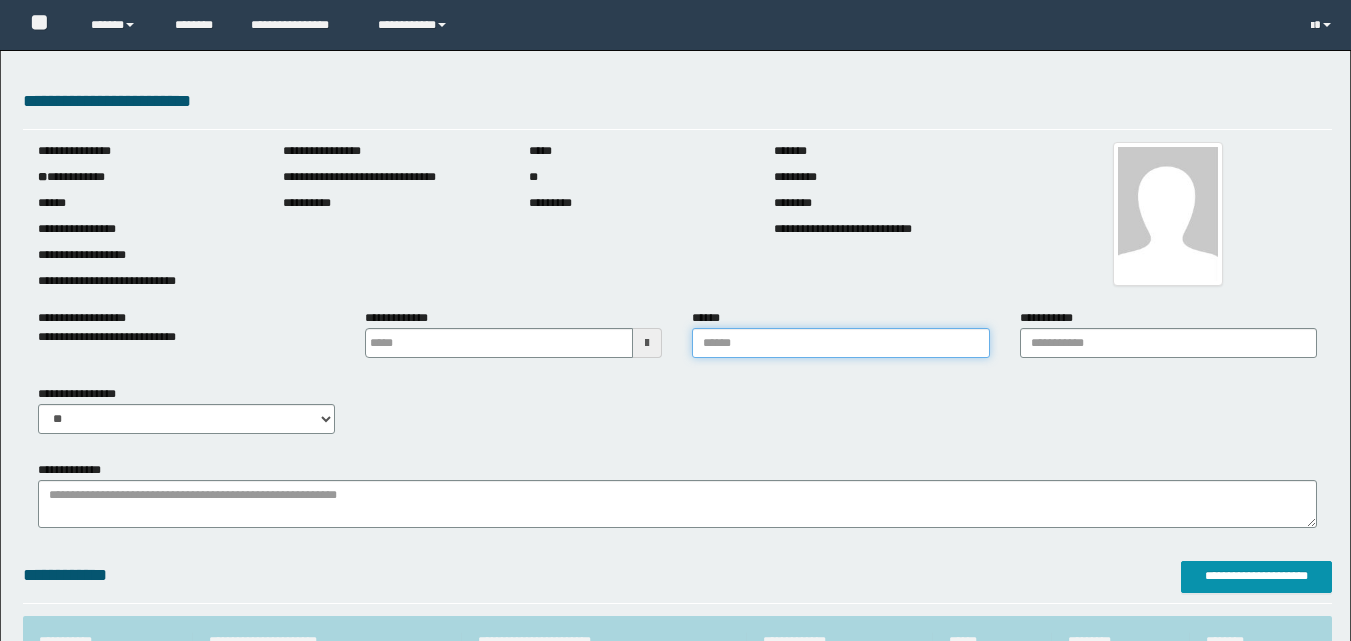 type on "**********" 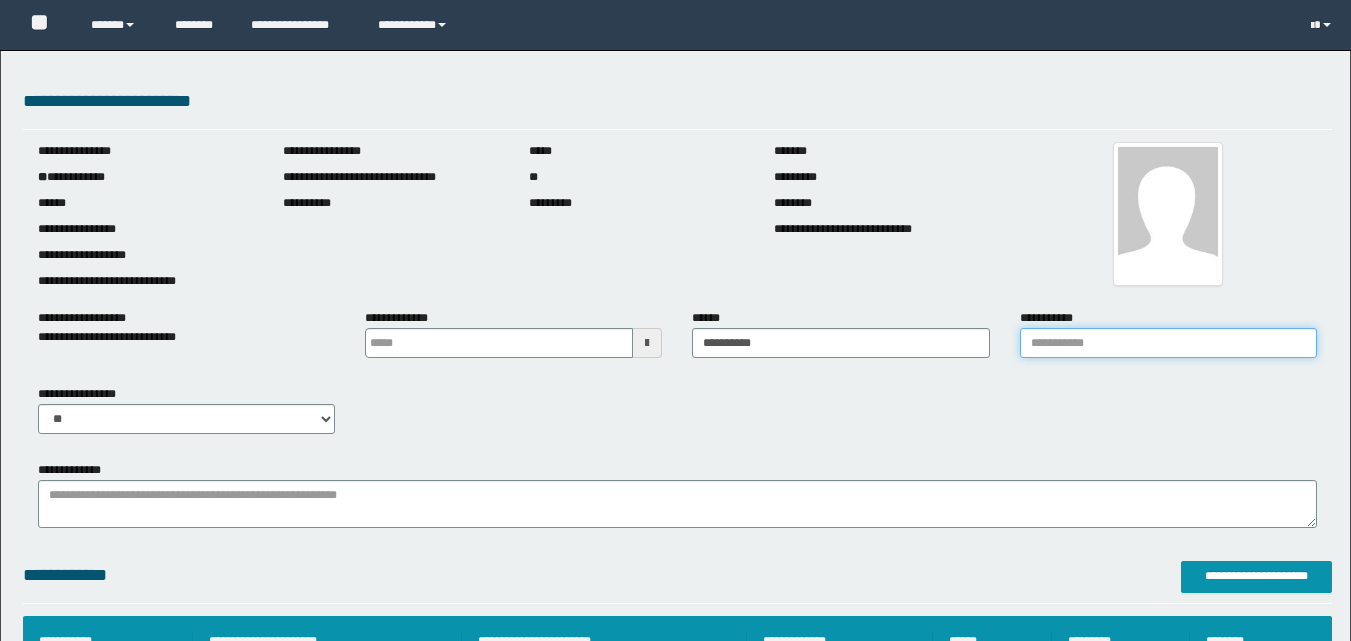 click on "**********" at bounding box center [1168, 343] 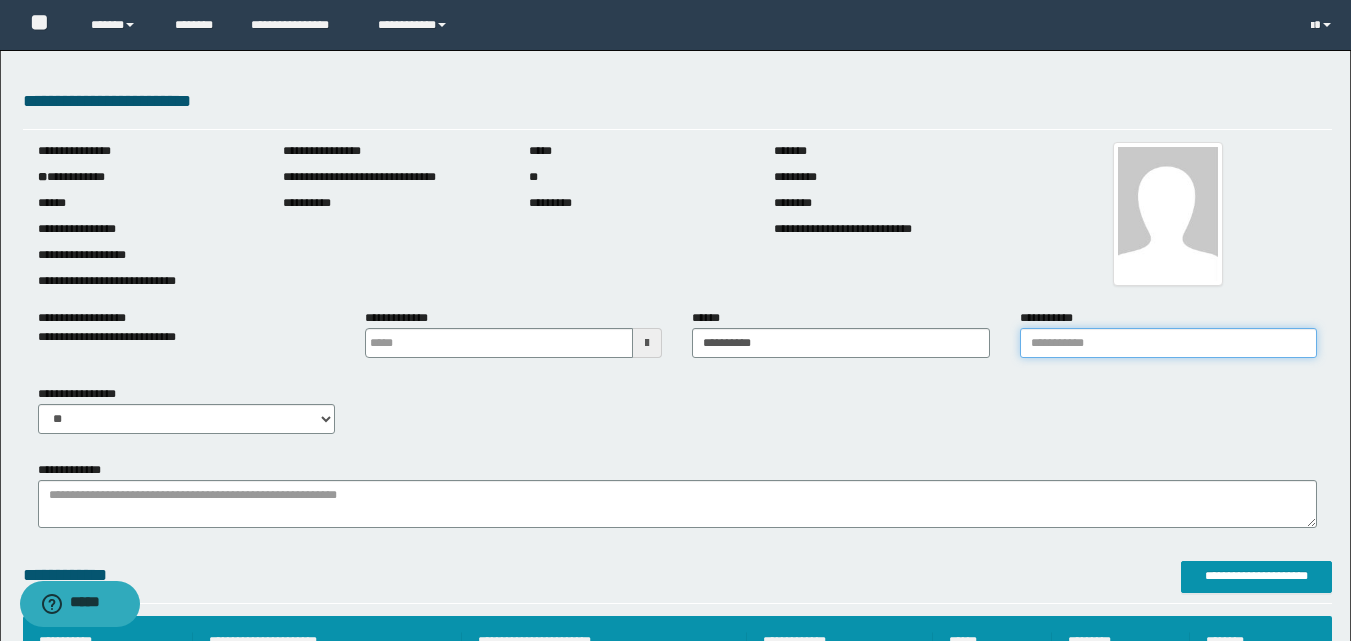 scroll, scrollTop: 0, scrollLeft: 0, axis: both 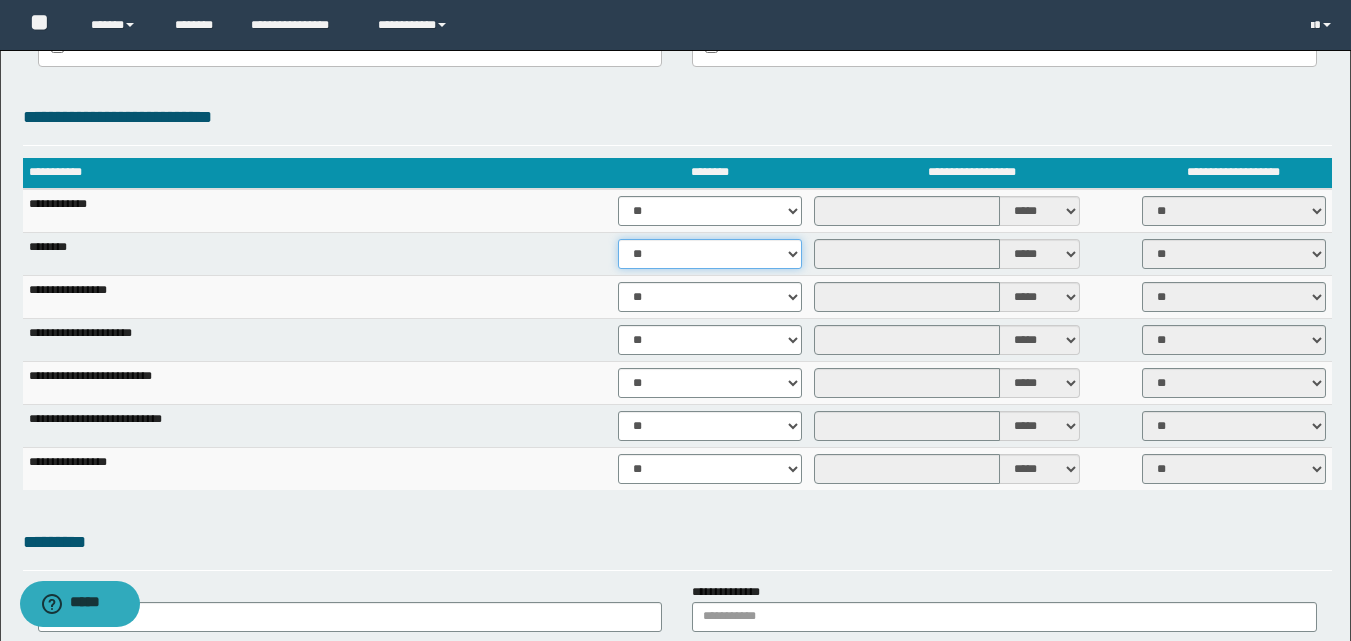click on "**
**" at bounding box center [710, 254] 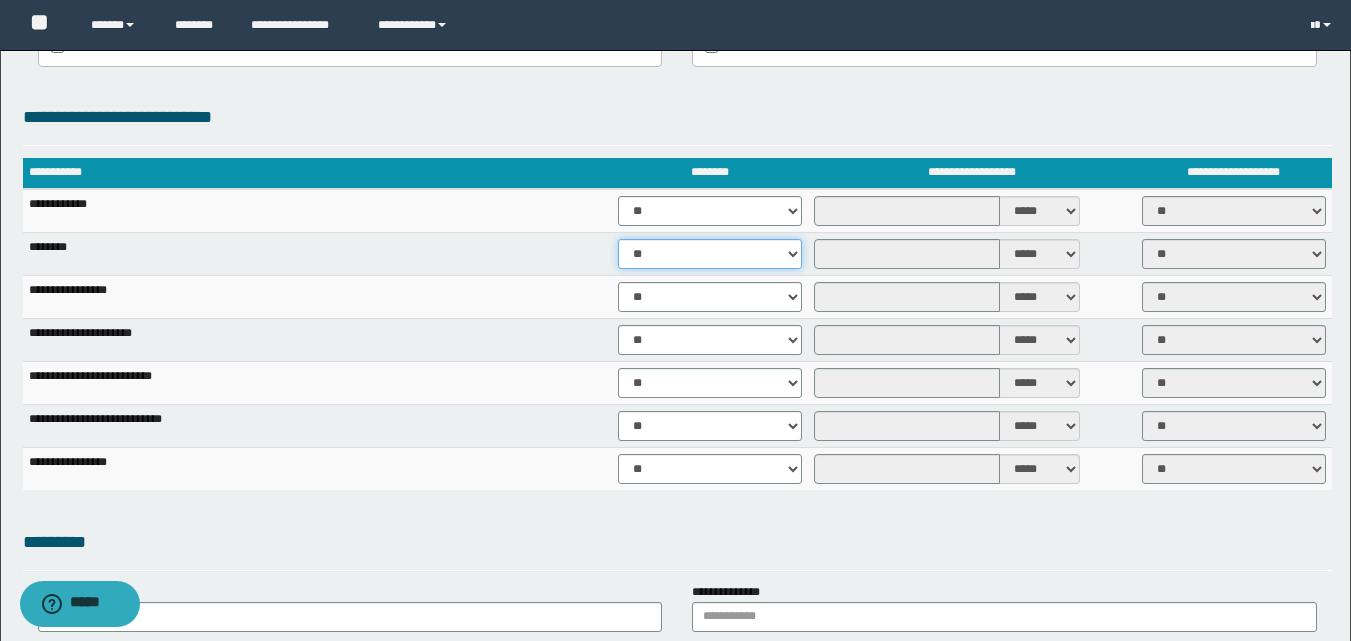 click on "**
**" at bounding box center (710, 254) 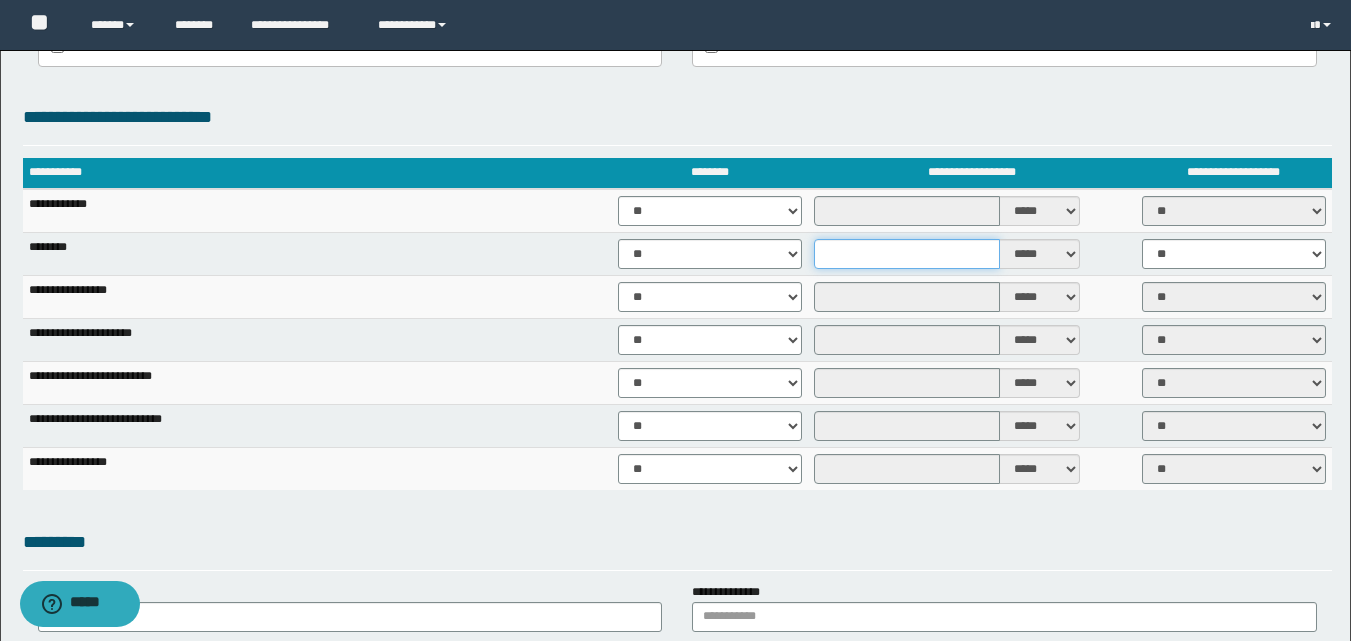click at bounding box center (907, 254) 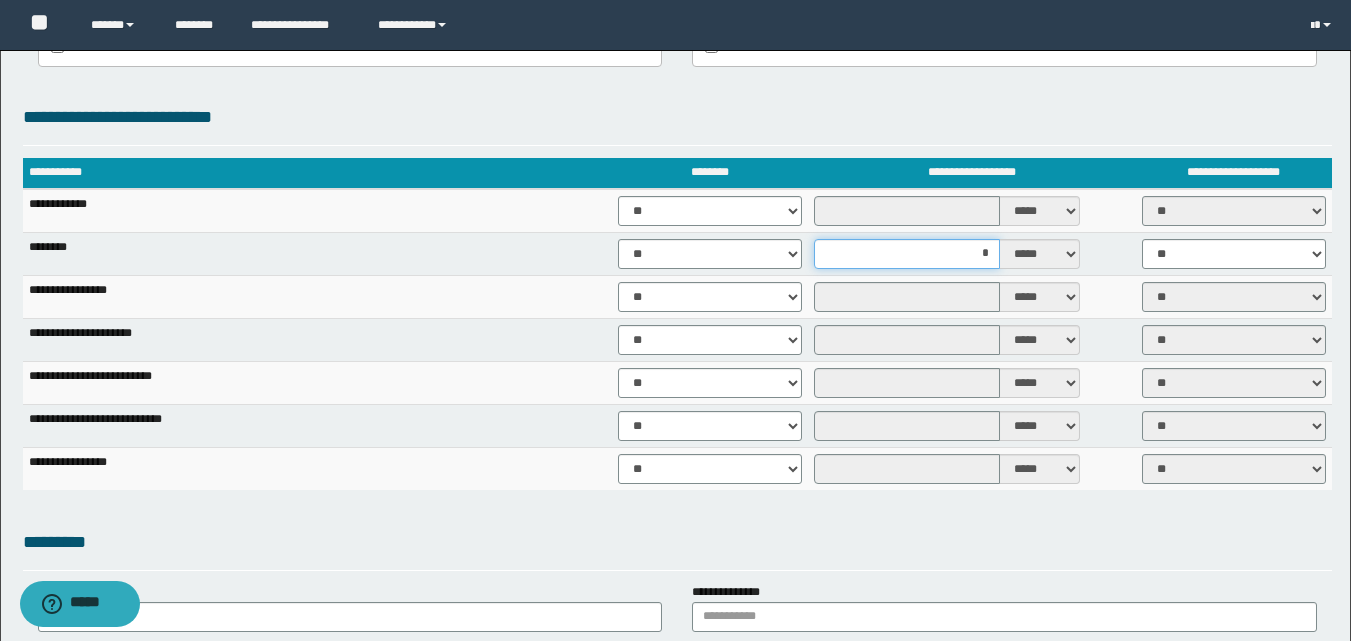 type on "**" 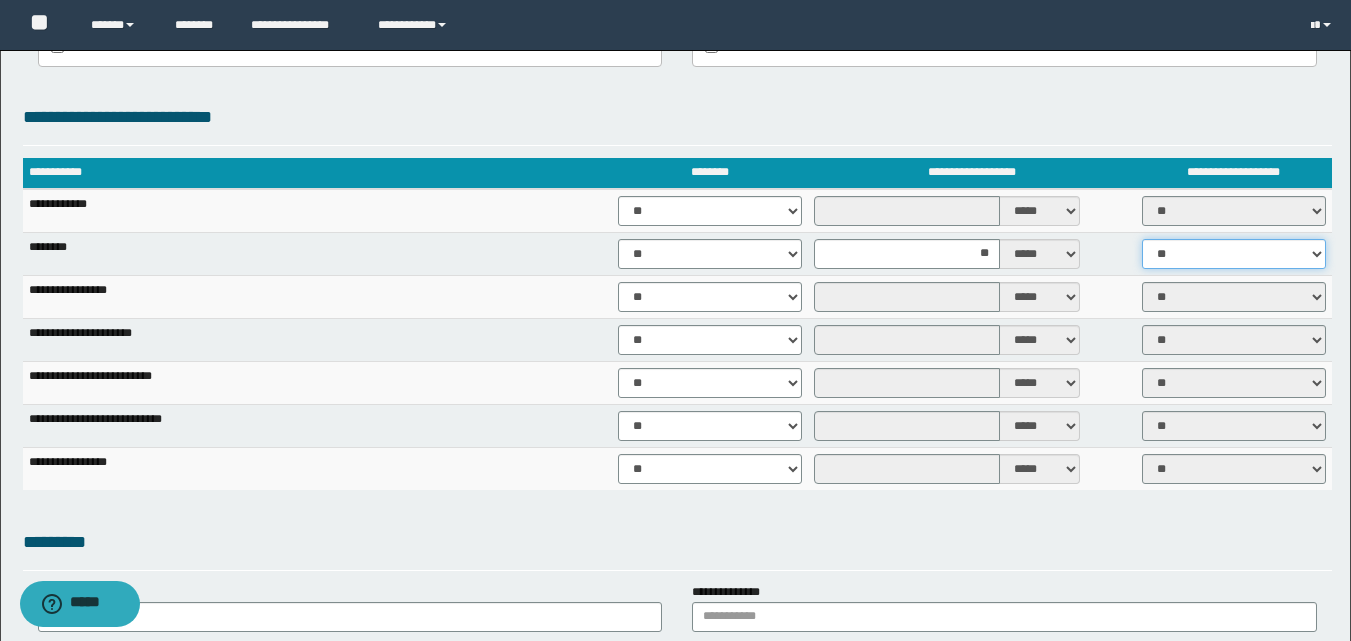 click on "**
**" at bounding box center [1234, 254] 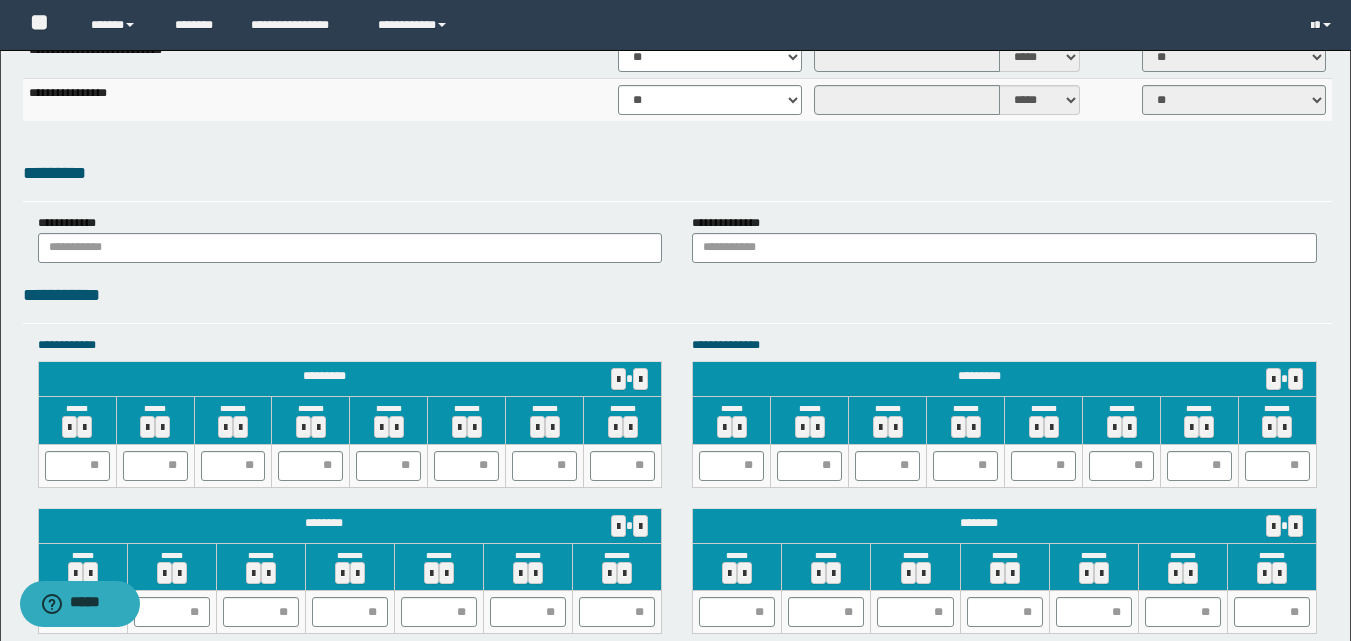 scroll, scrollTop: 1694, scrollLeft: 0, axis: vertical 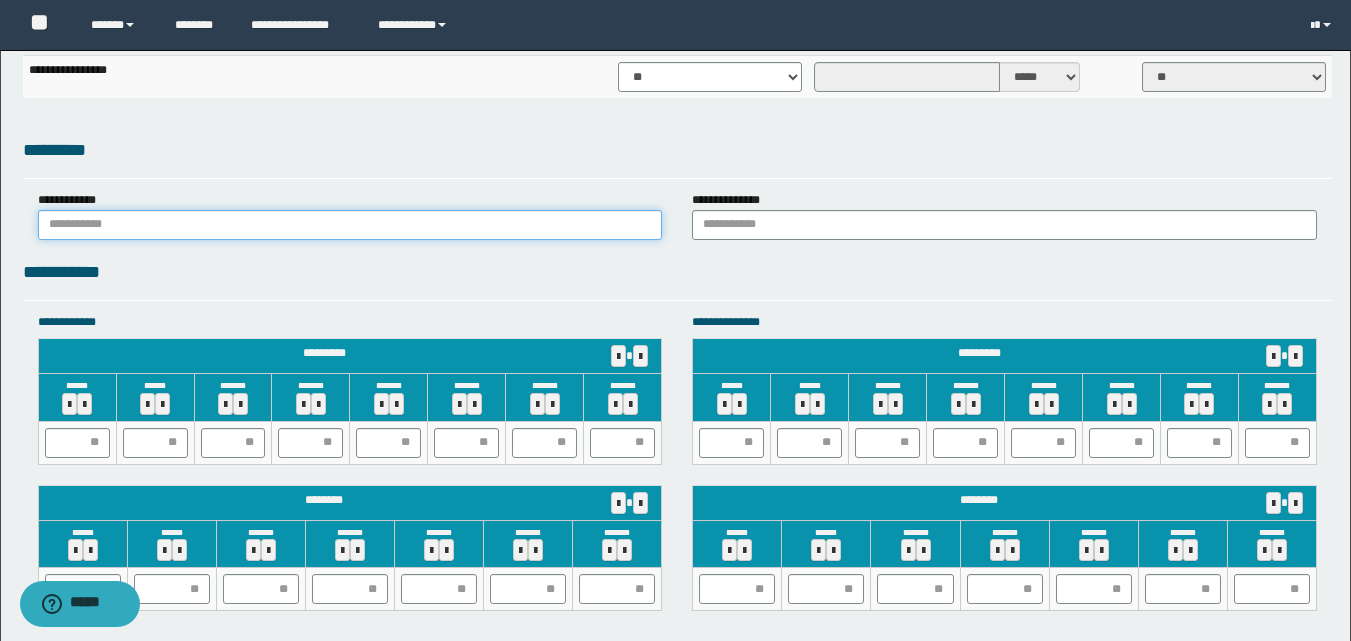 click at bounding box center (350, 225) 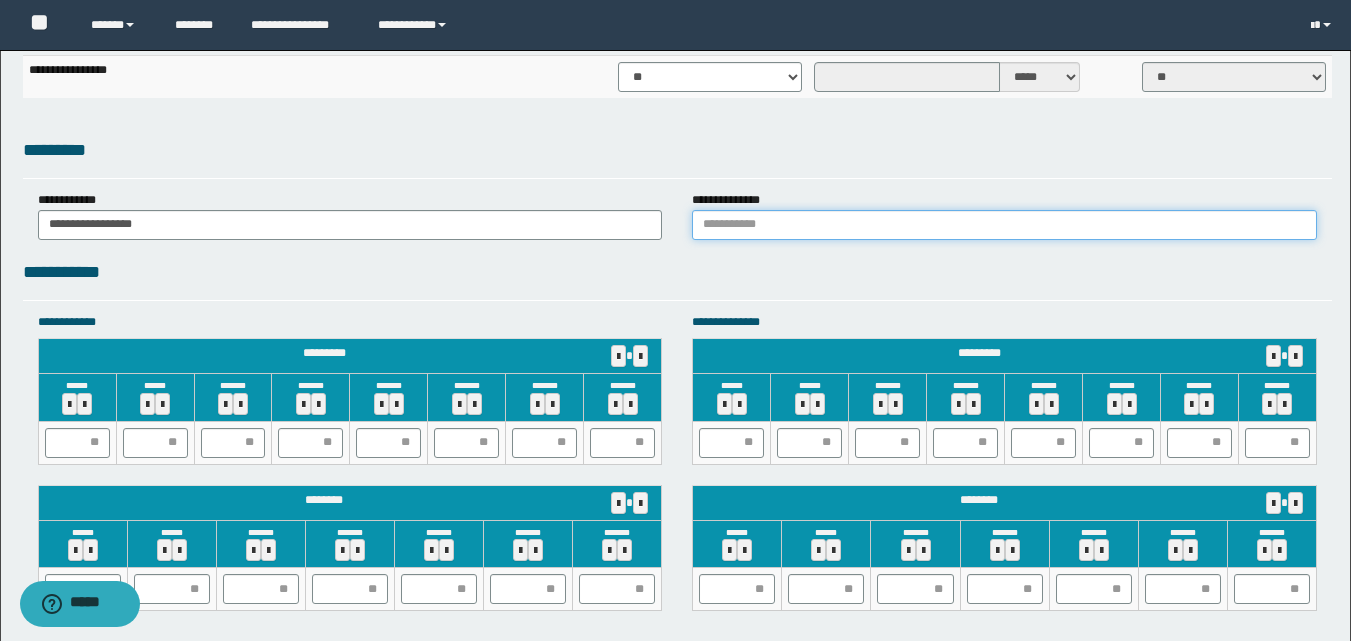 click at bounding box center (1004, 225) 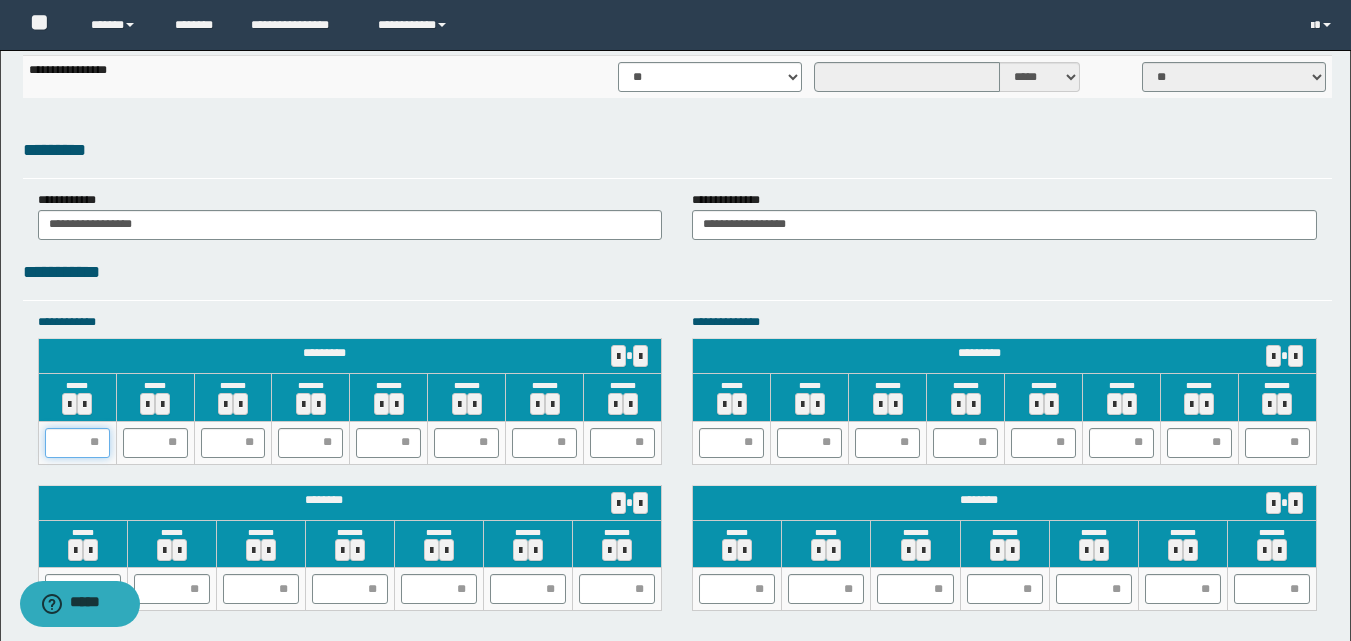 click at bounding box center [77, 443] 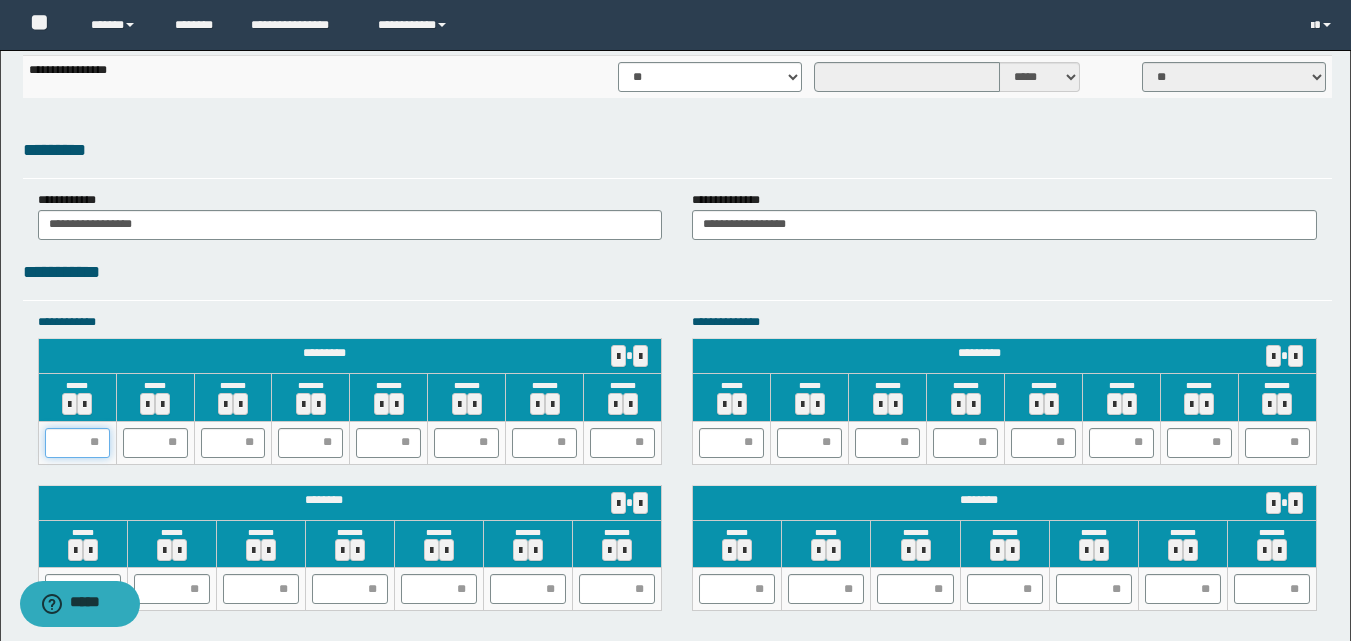 type on "*" 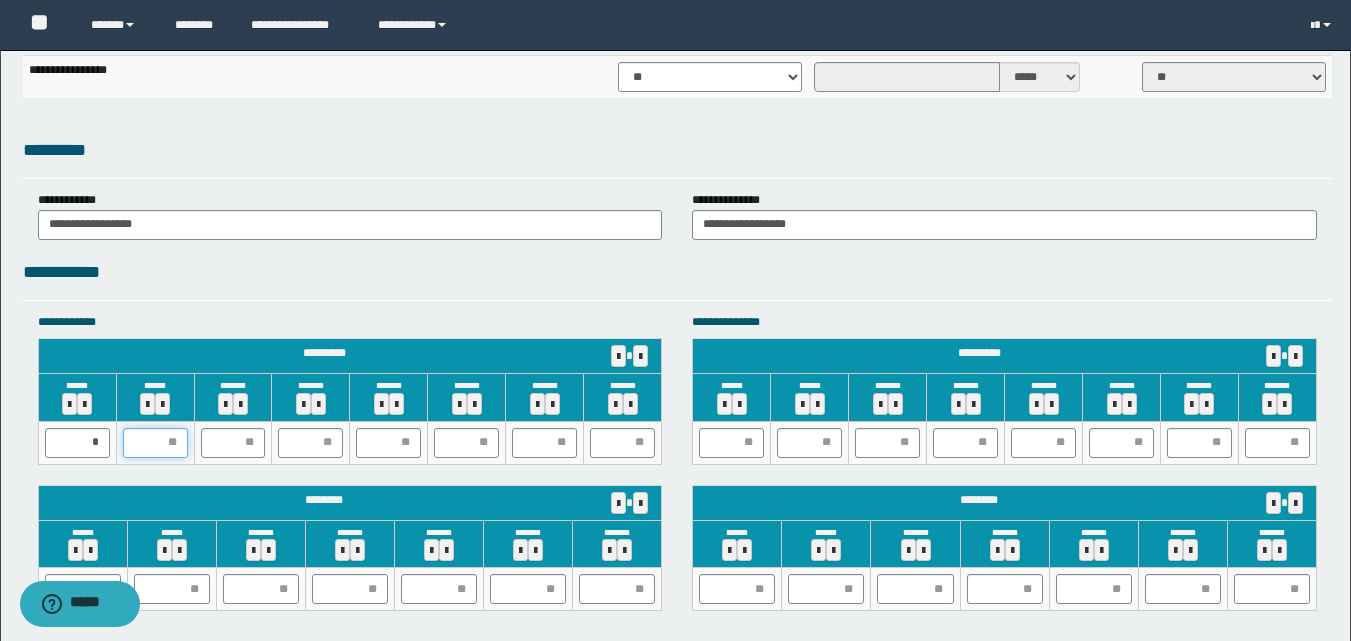 click at bounding box center [155, 443] 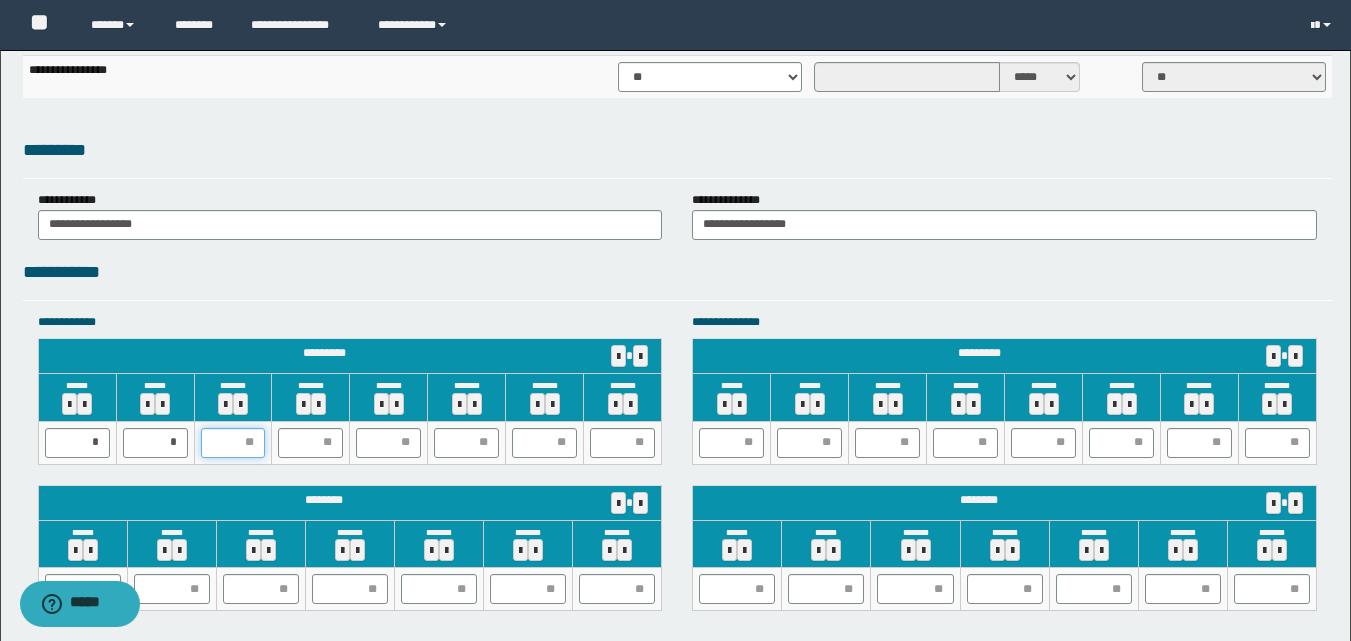 click at bounding box center [233, 443] 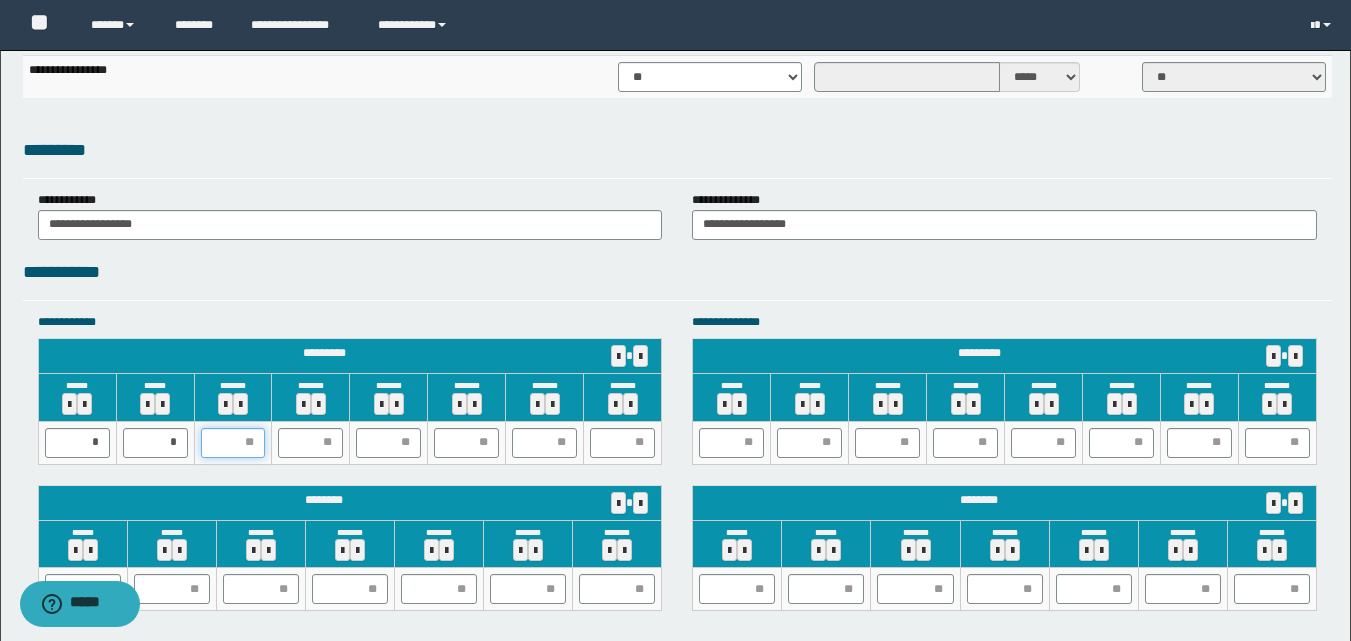 type on "*" 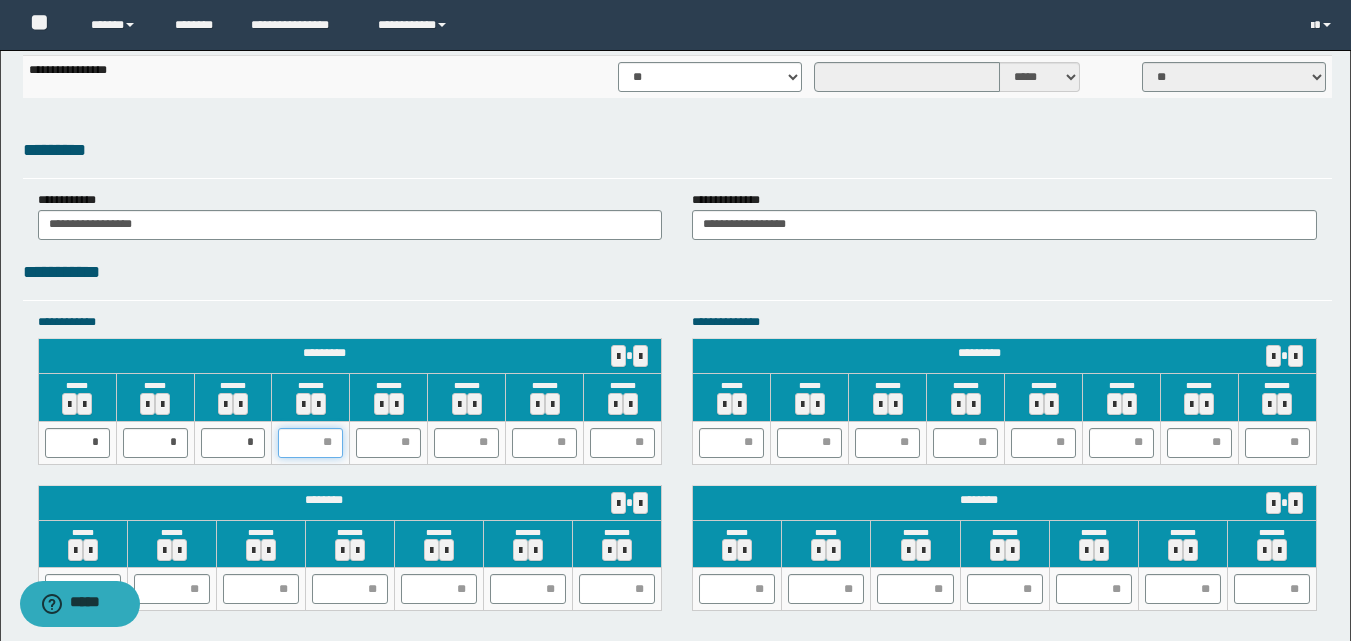 click at bounding box center (310, 443) 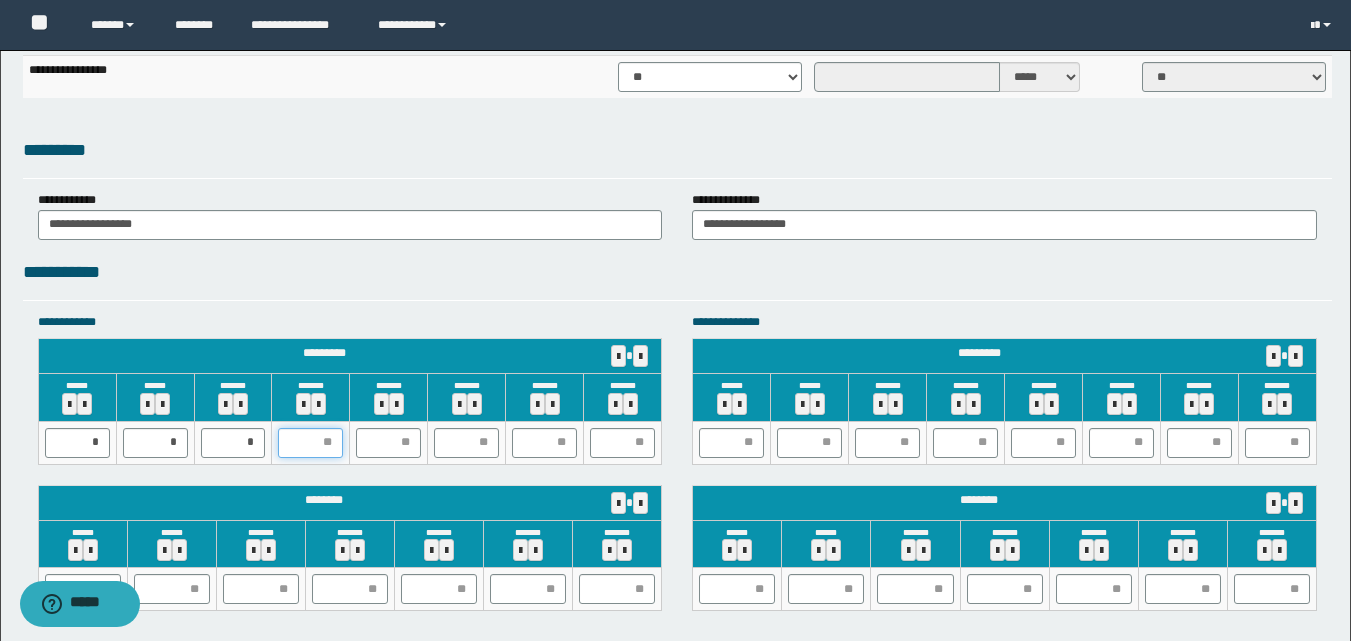 type on "*" 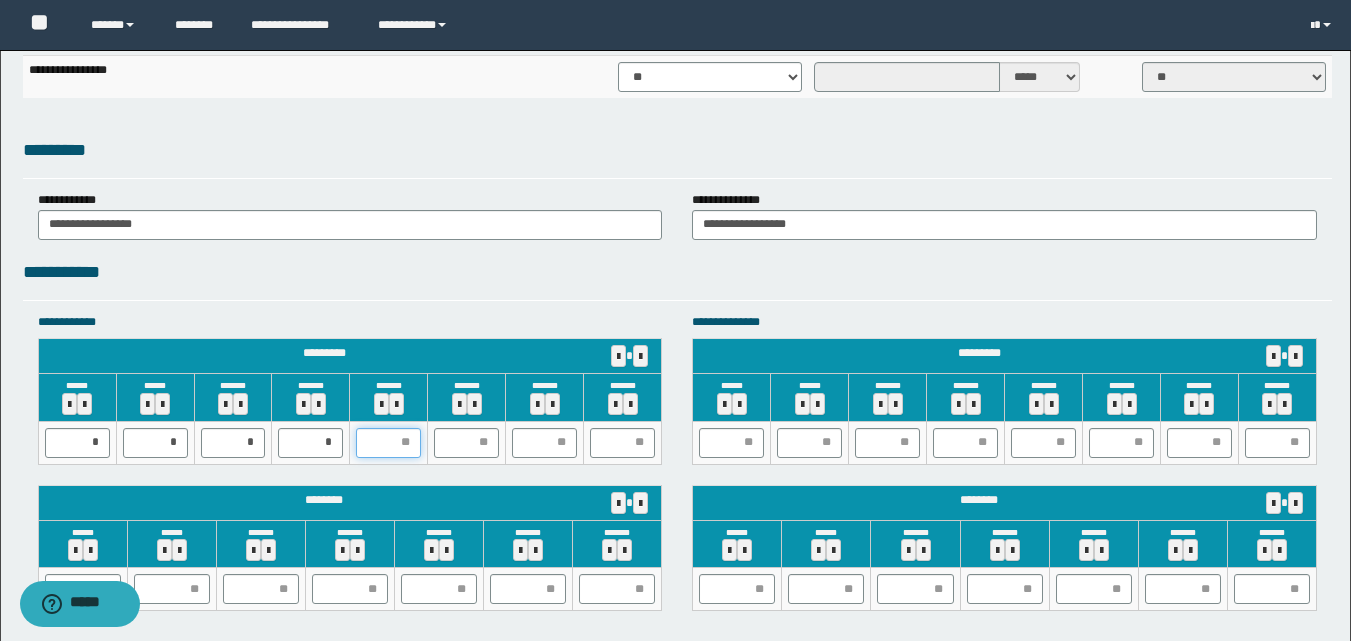 click at bounding box center [388, 443] 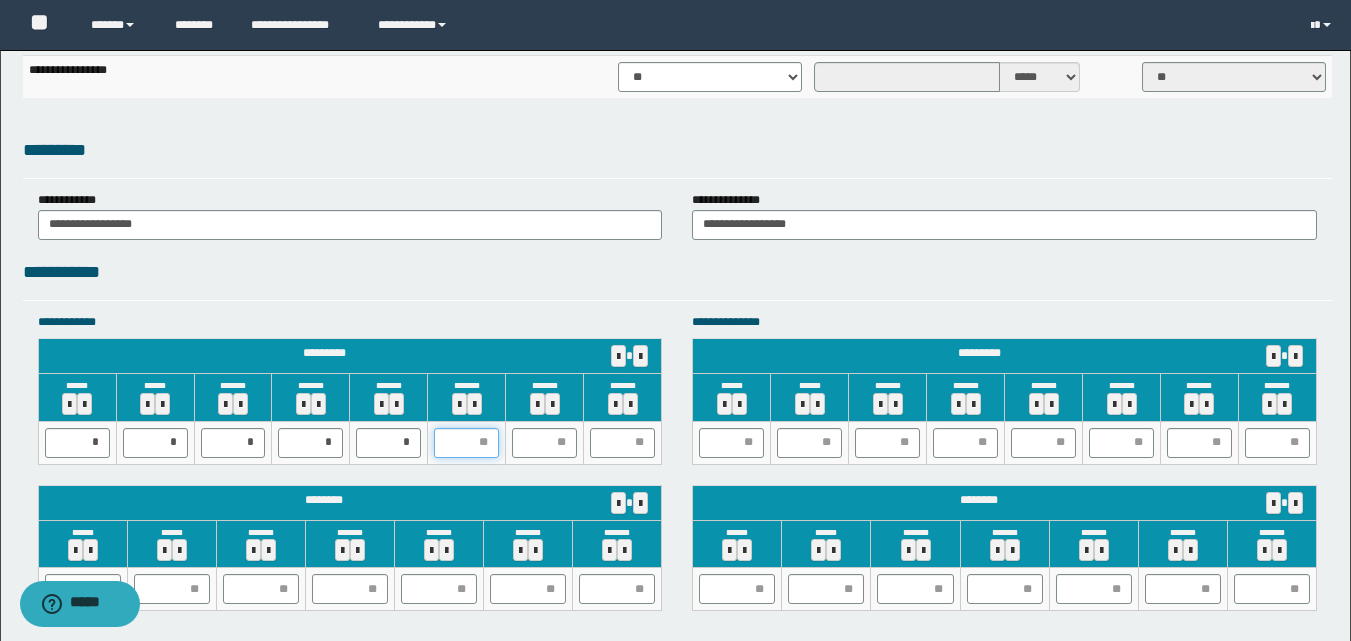 click at bounding box center [466, 443] 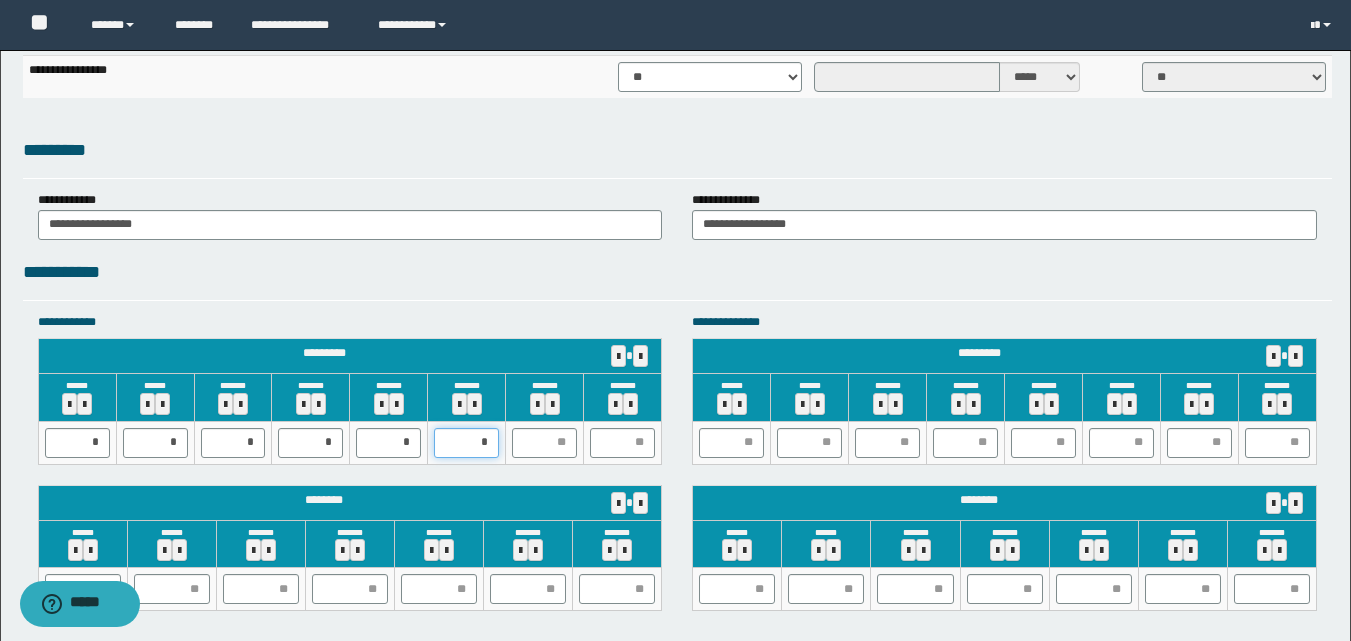 type on "**" 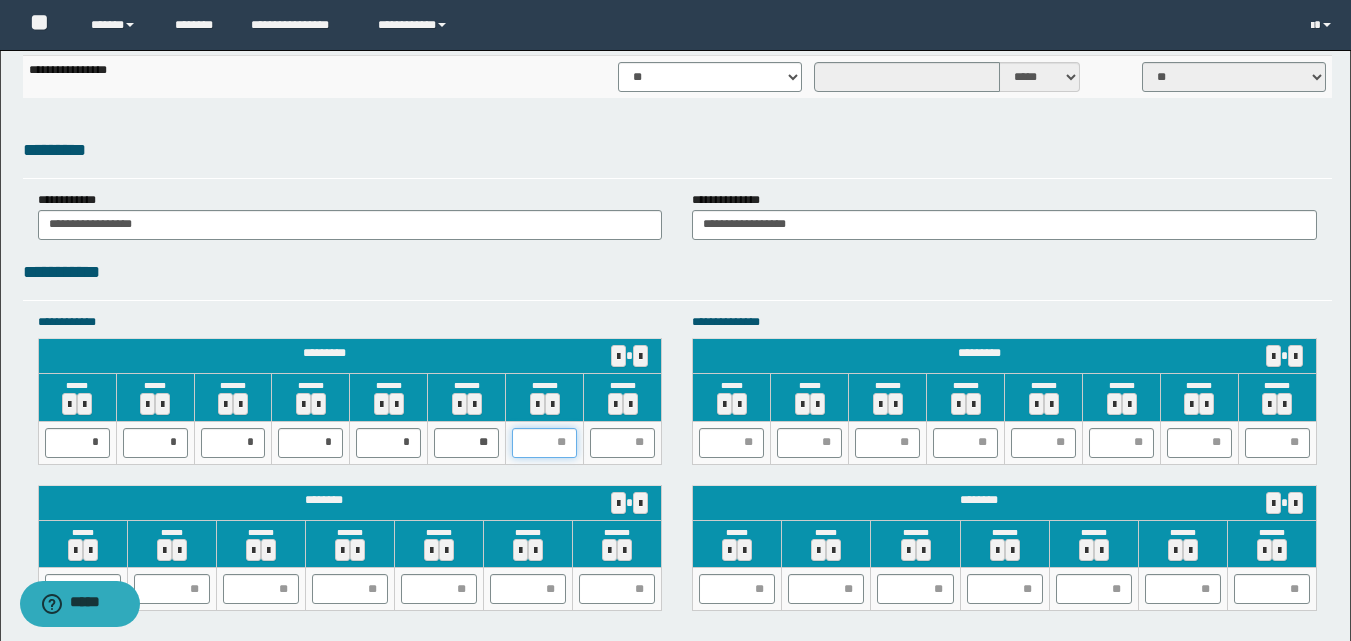 click at bounding box center (544, 443) 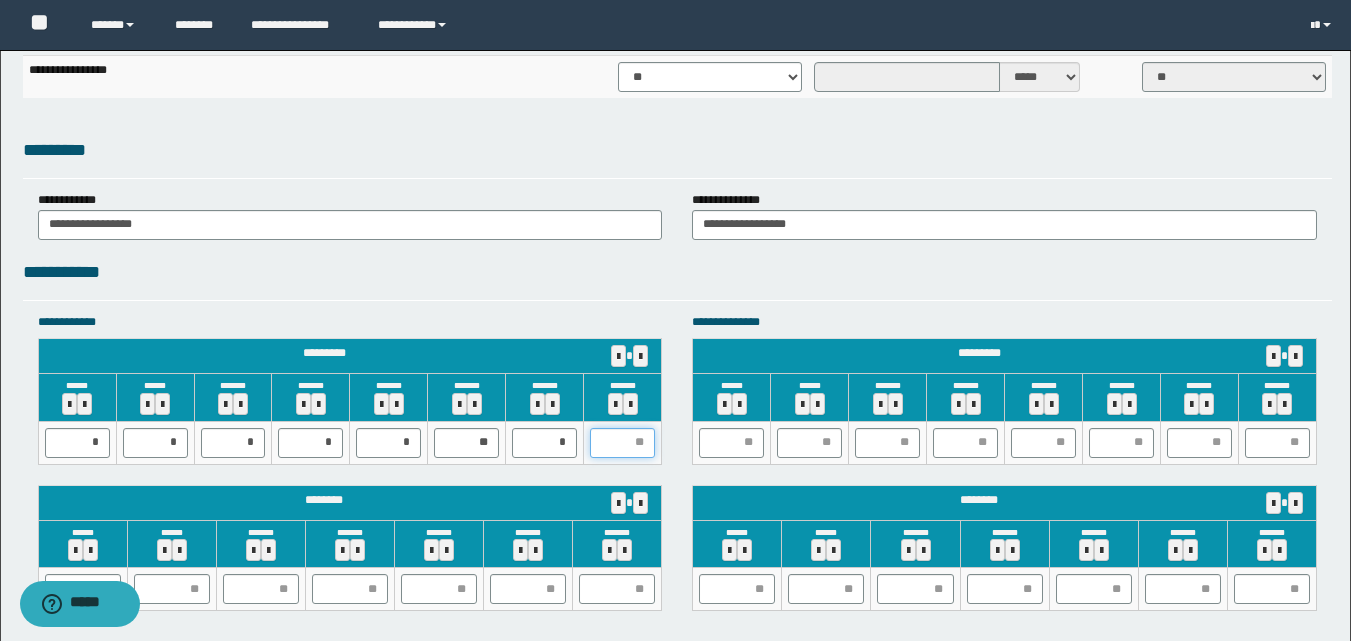 click at bounding box center (622, 443) 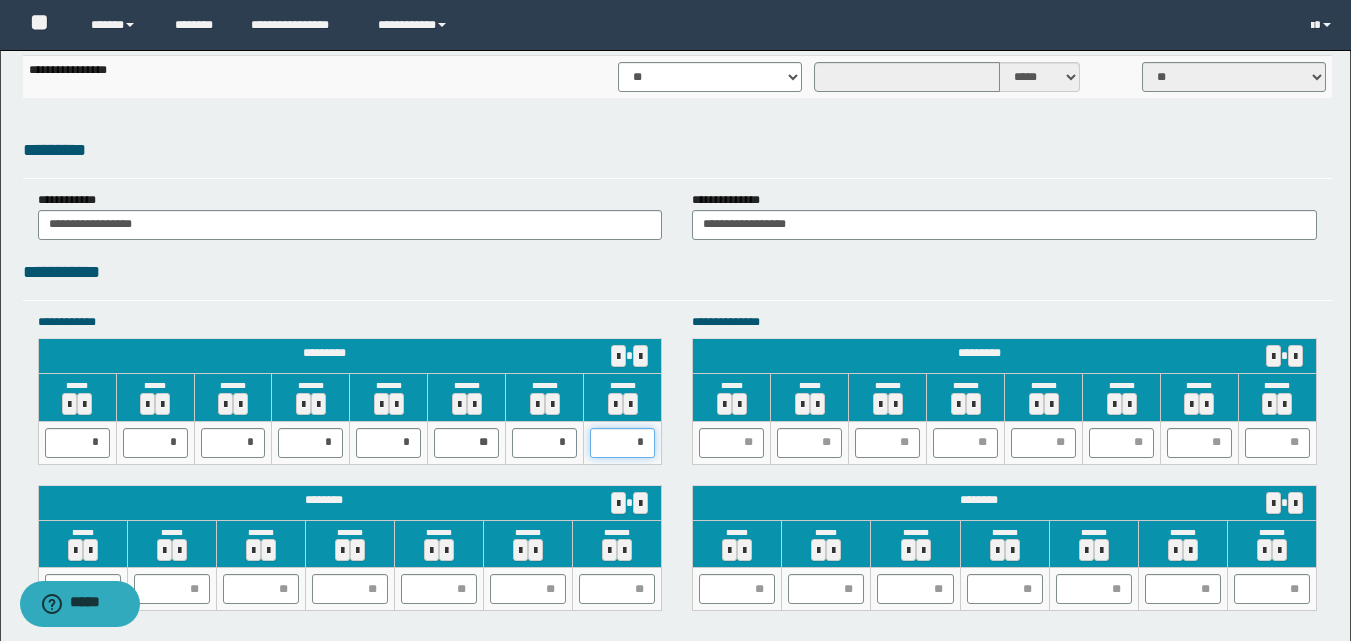 type on "**" 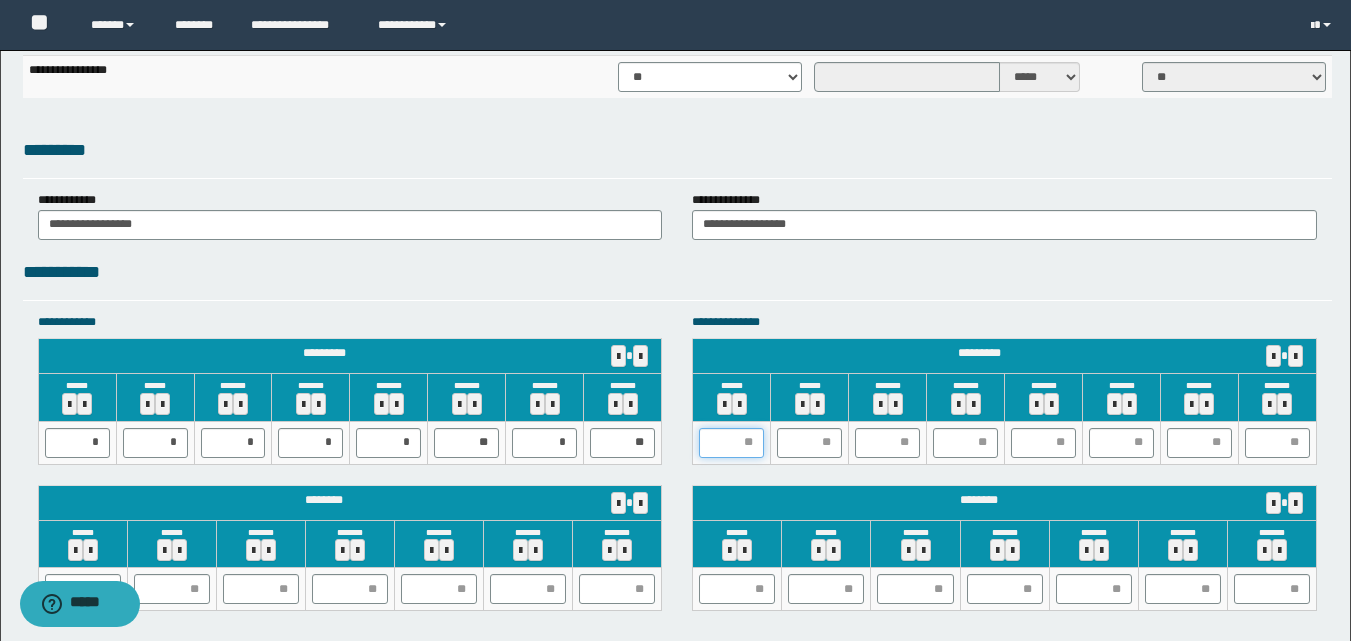 click at bounding box center [731, 443] 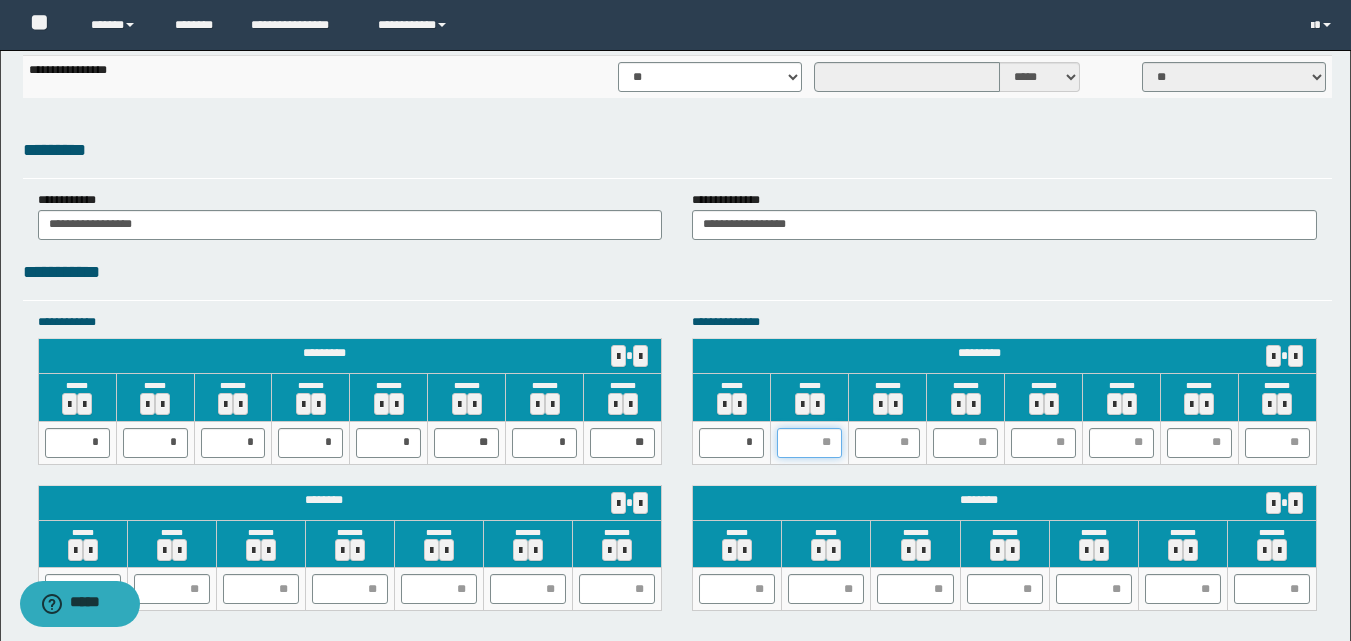 click at bounding box center [809, 443] 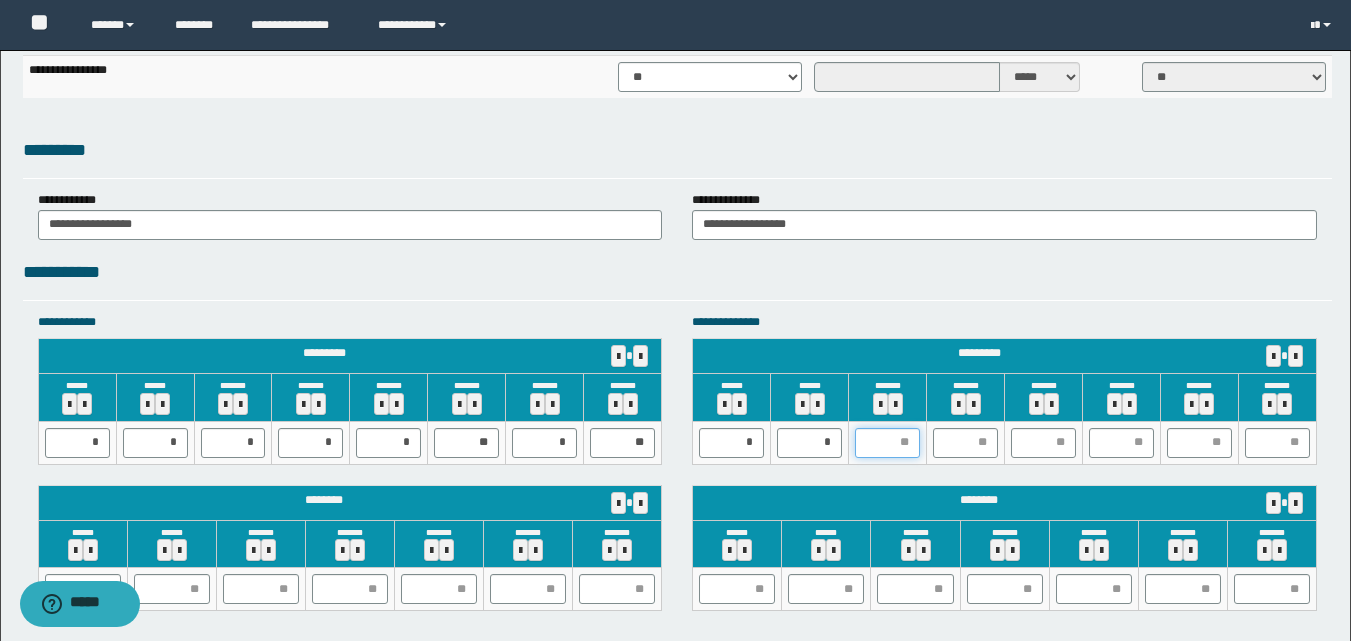click at bounding box center [887, 443] 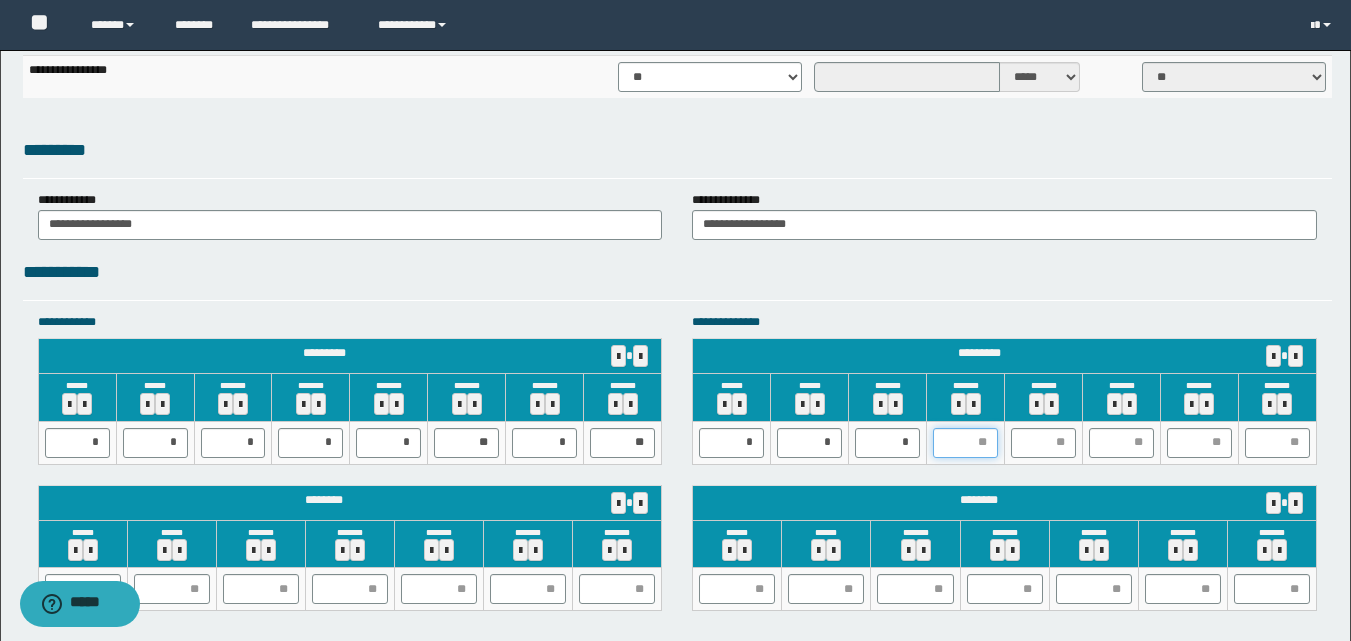 click at bounding box center (965, 443) 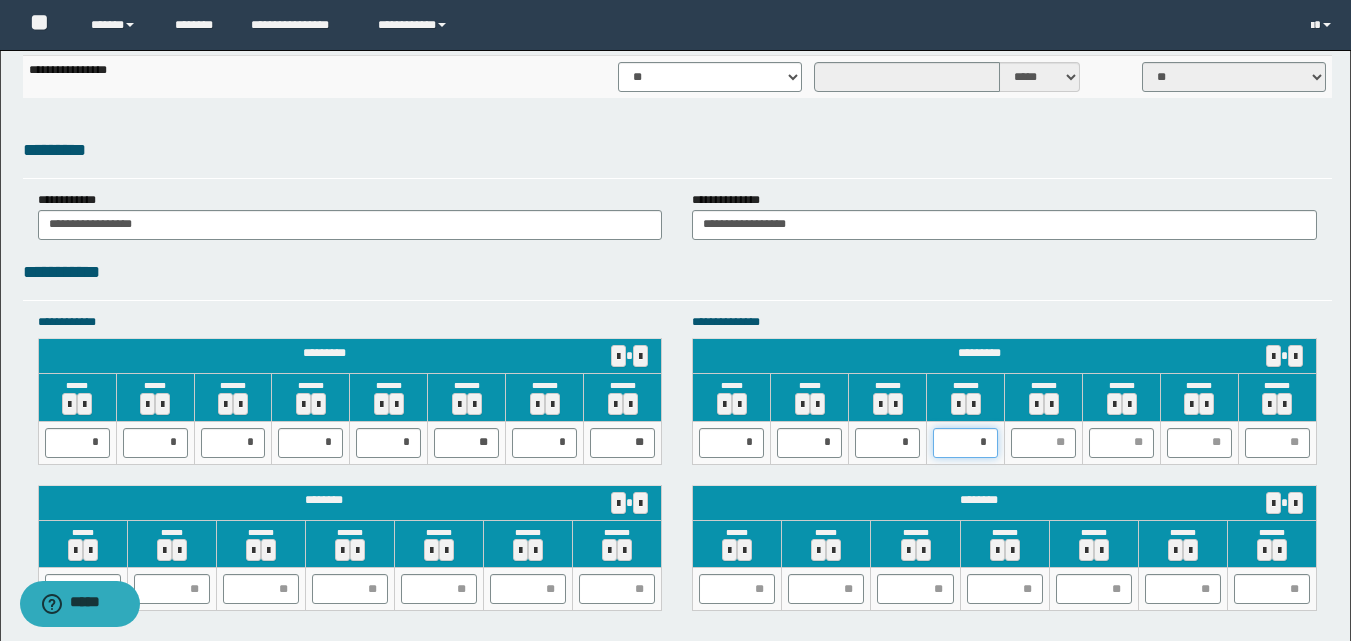 type on "**" 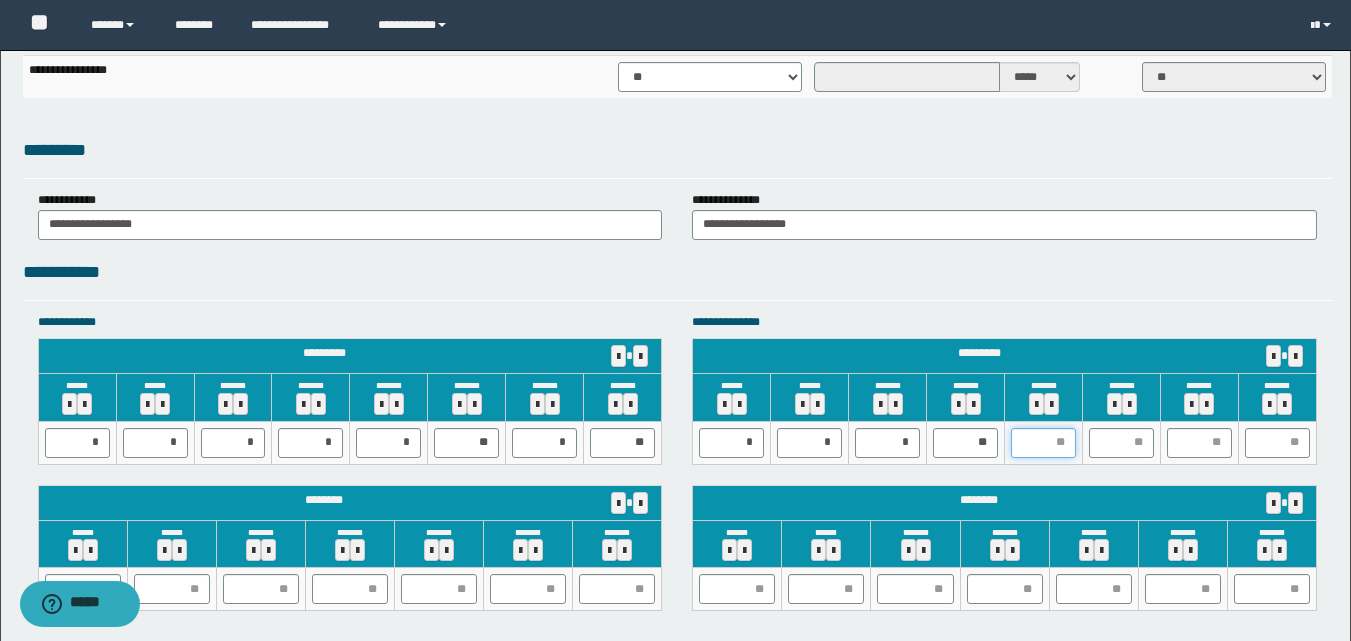 click at bounding box center [1043, 443] 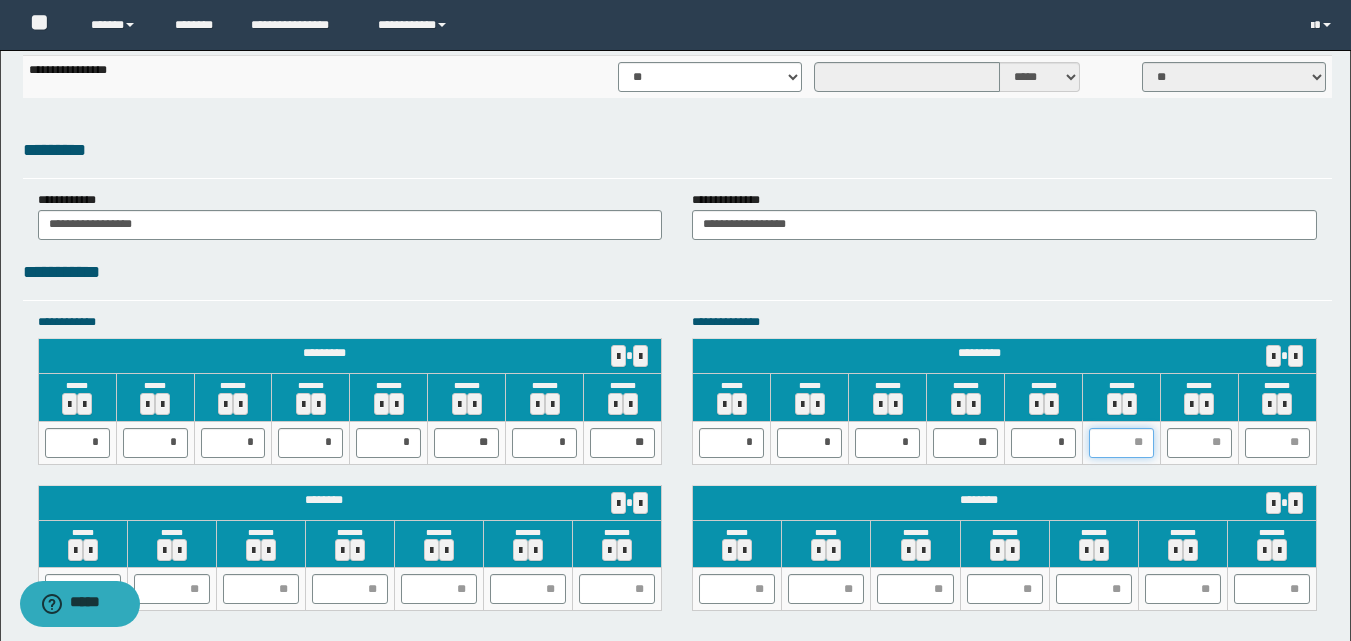 click at bounding box center (1121, 443) 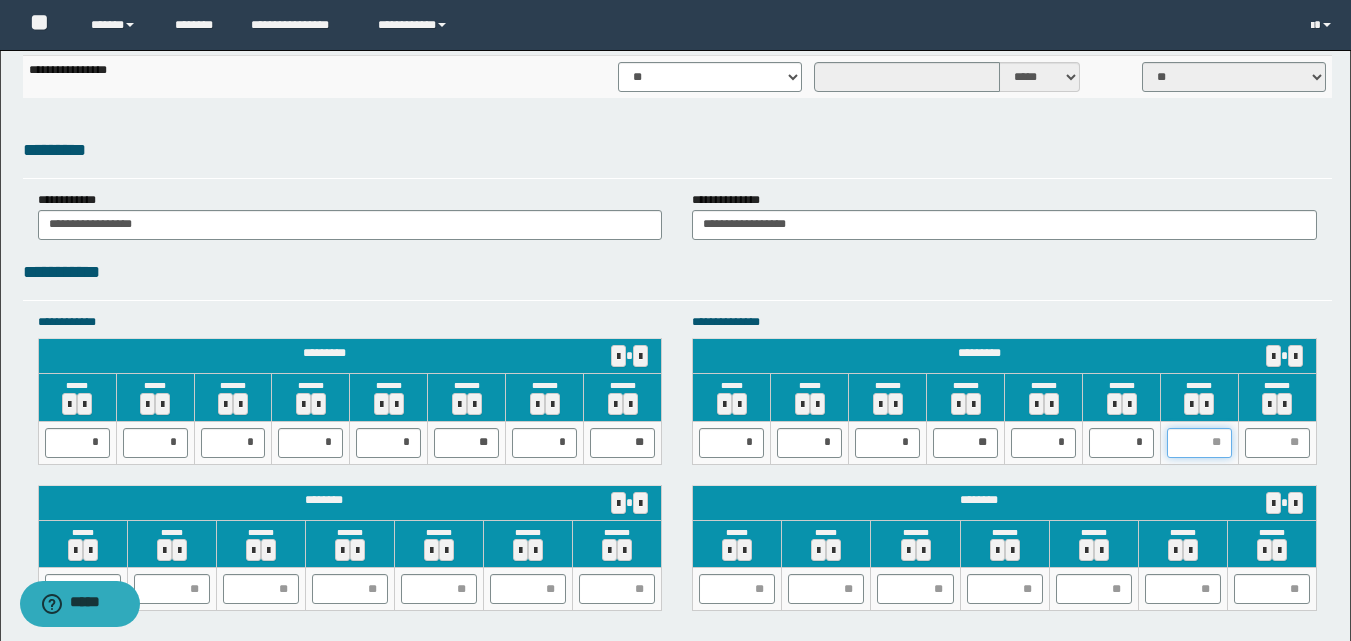 click at bounding box center (1199, 443) 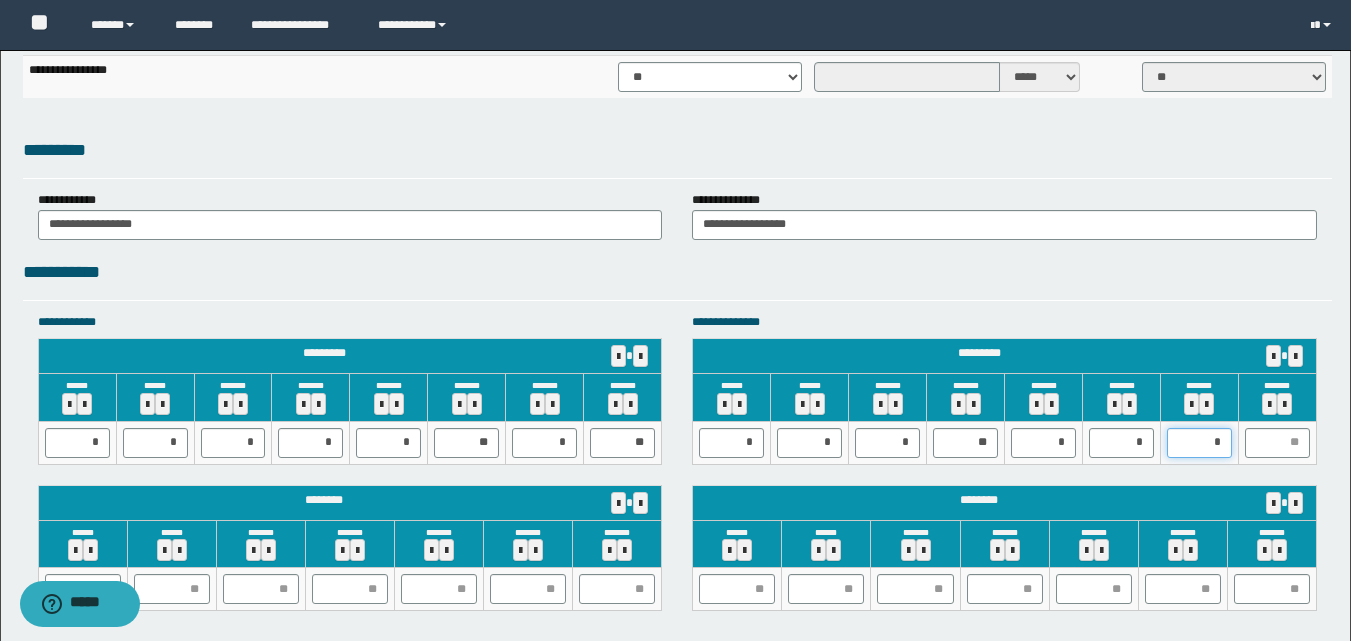 type on "**" 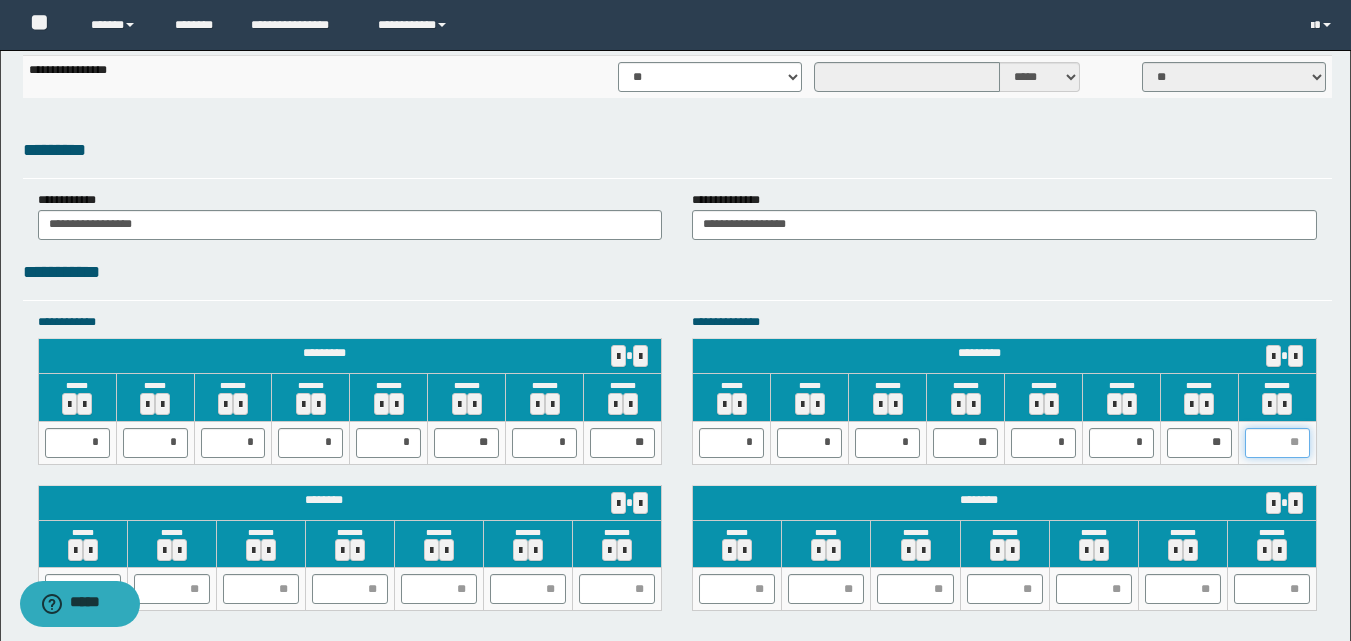 click at bounding box center [1277, 443] 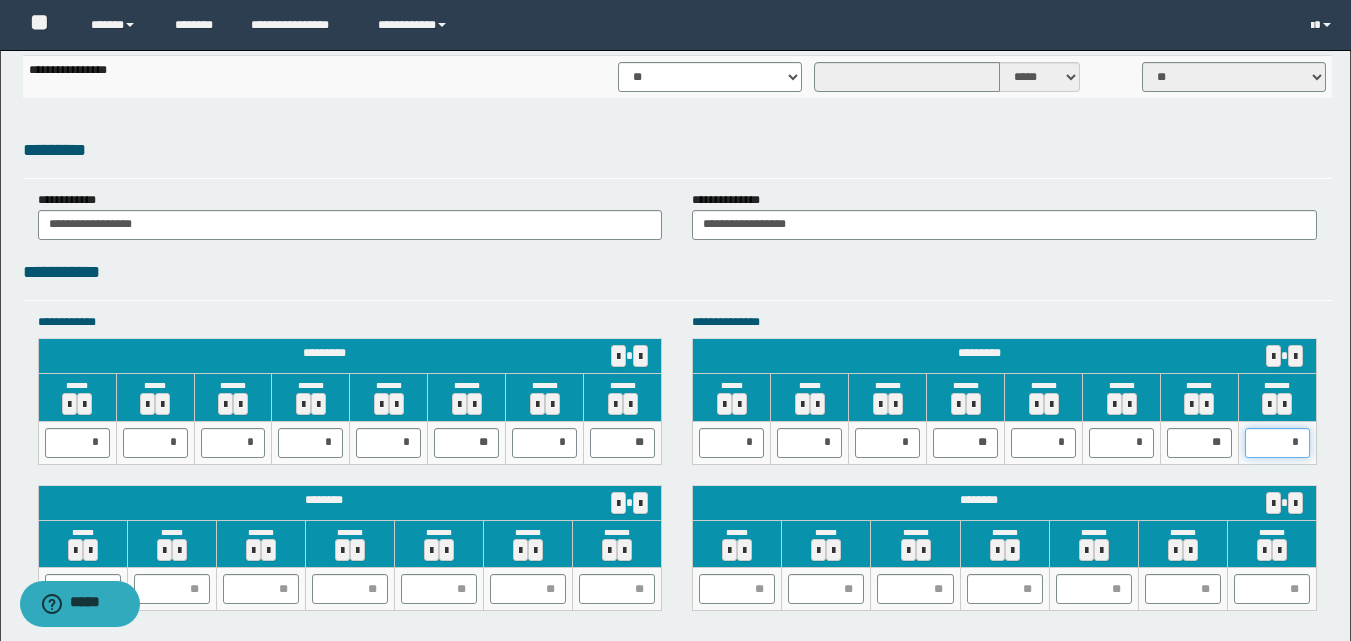 type on "**" 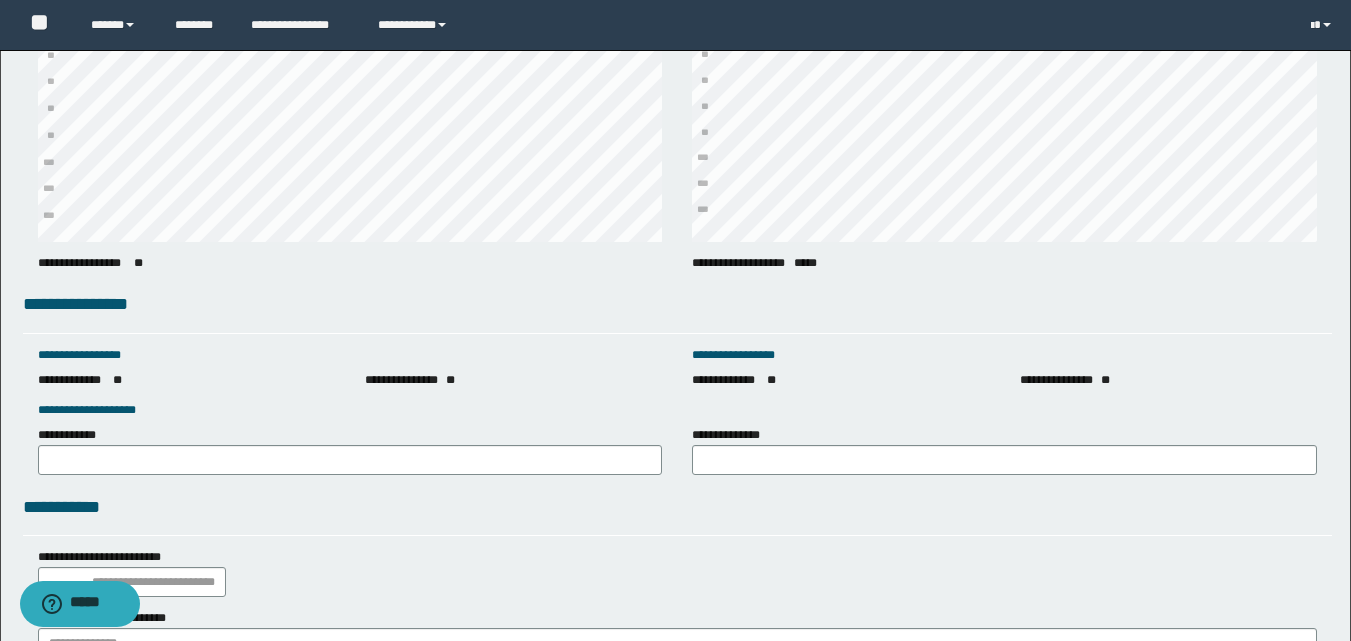 scroll, scrollTop: 2674, scrollLeft: 0, axis: vertical 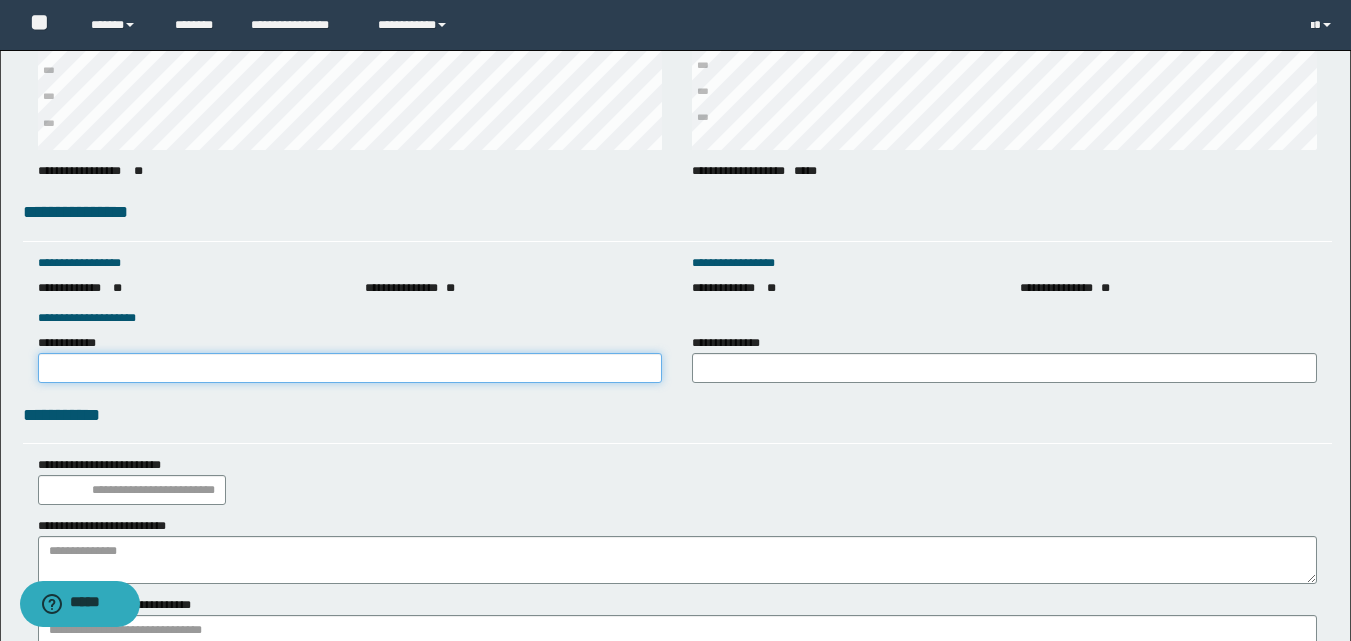 click on "**********" at bounding box center [350, 368] 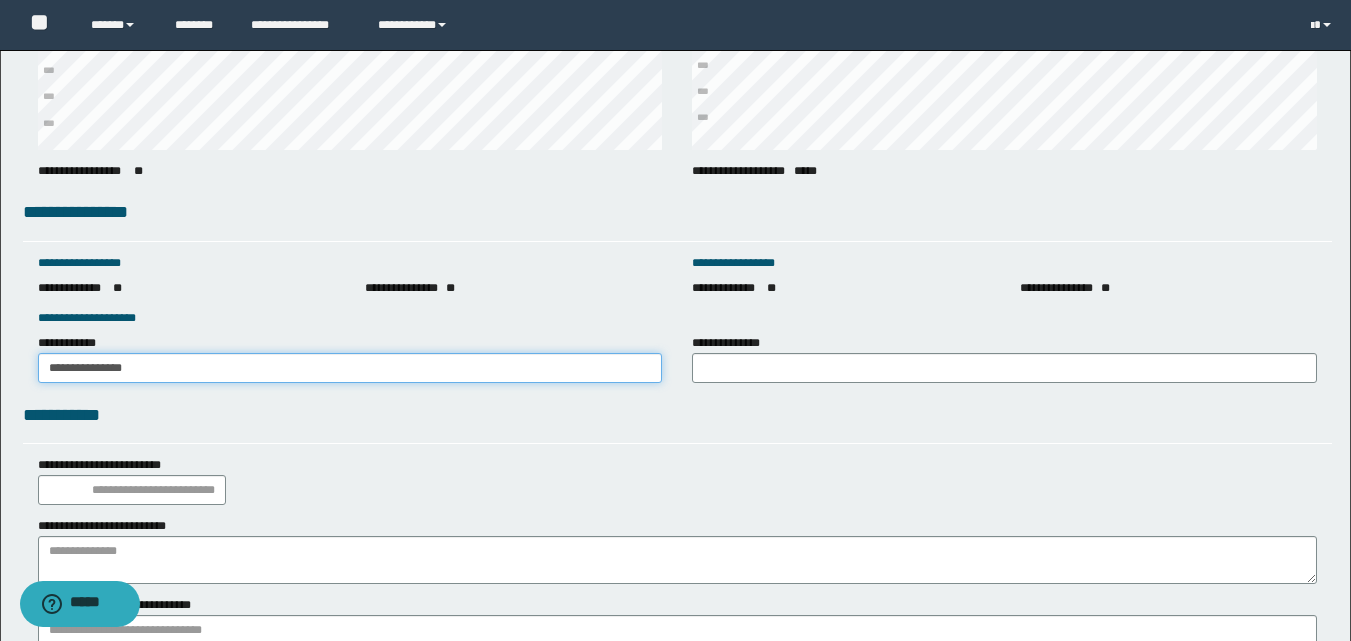 drag, startPoint x: 179, startPoint y: 374, endPoint x: 35, endPoint y: 384, distance: 144.3468 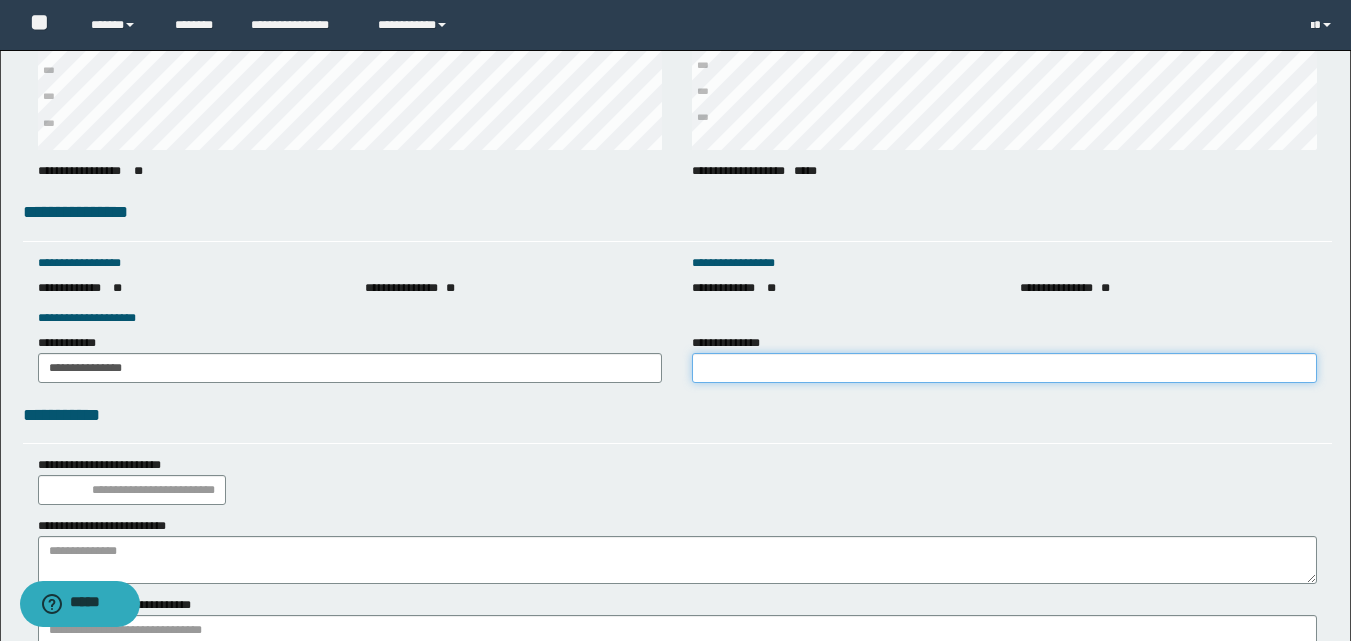 click on "**********" at bounding box center [1004, 368] 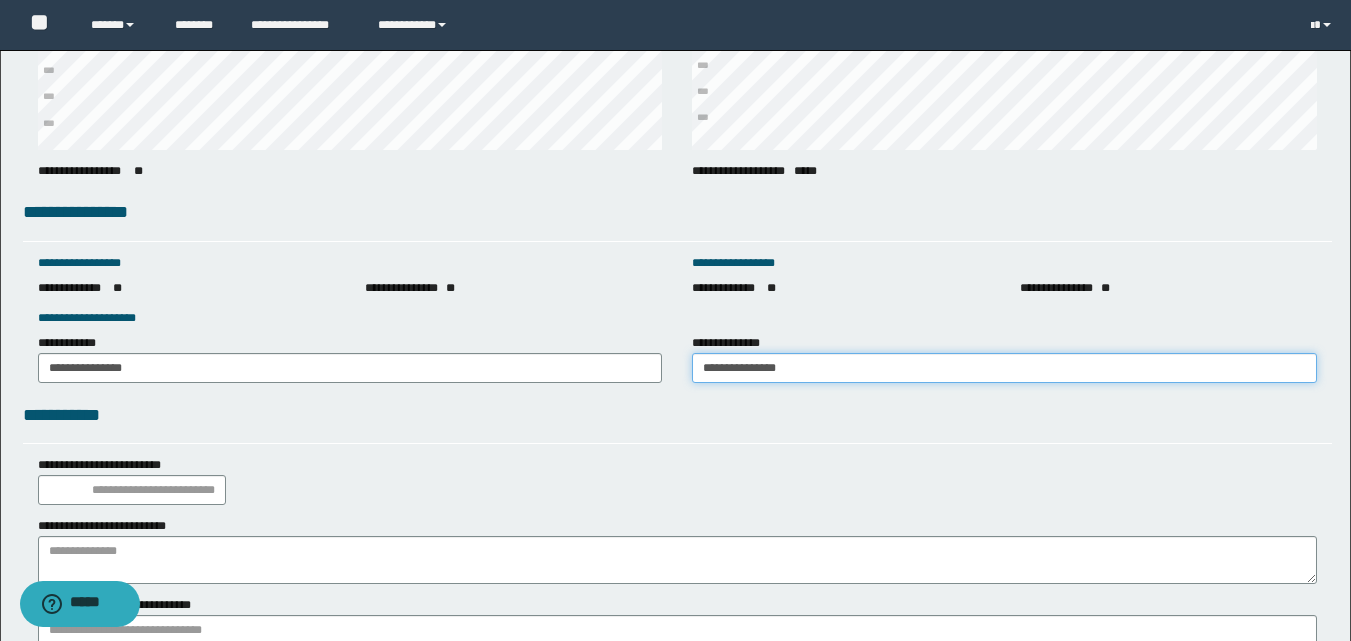 type on "**********" 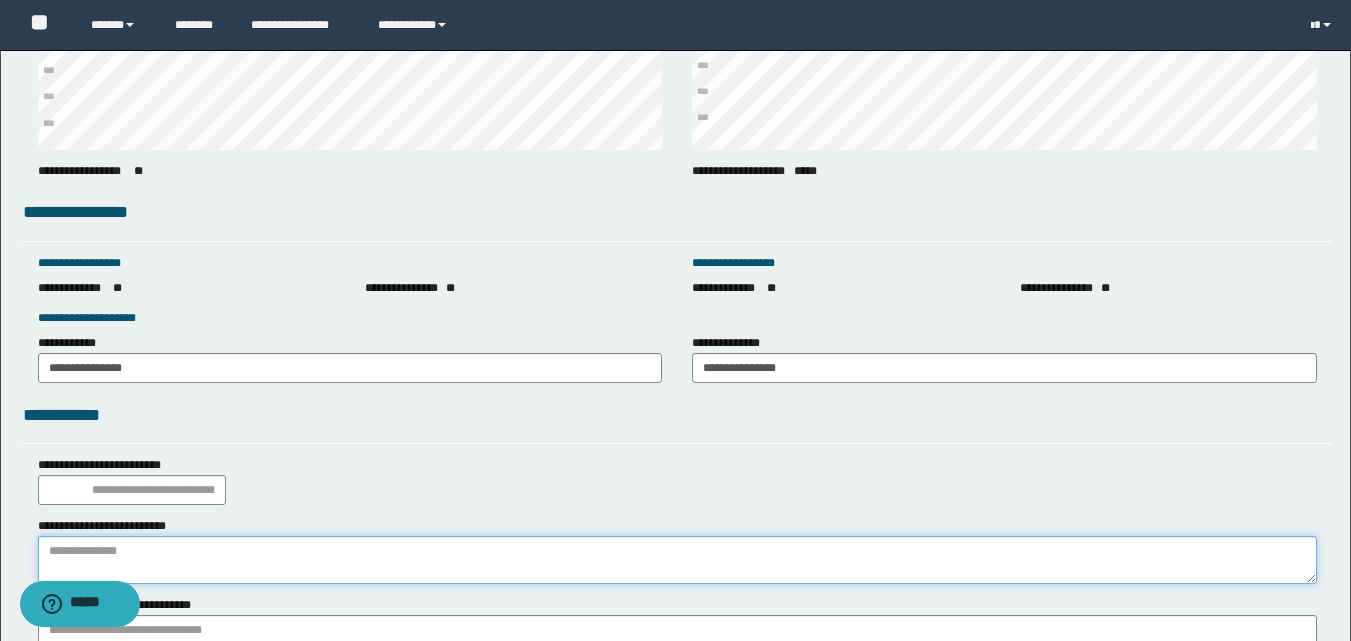 click at bounding box center (677, 560) 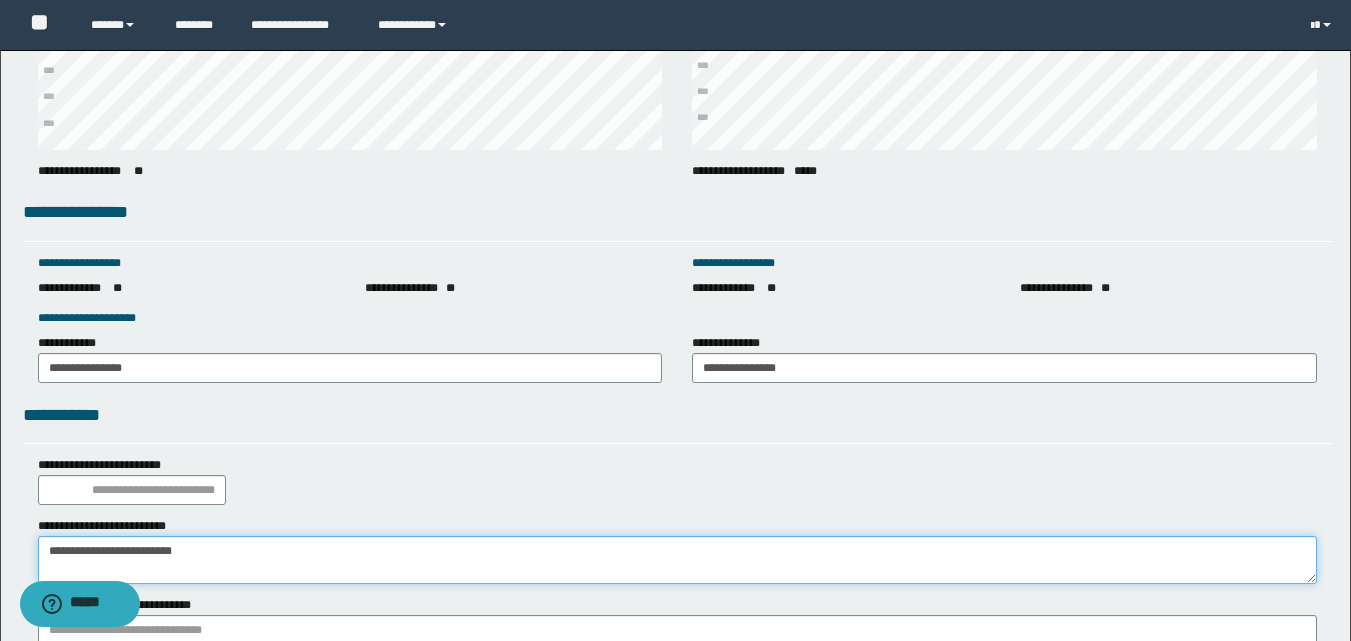 scroll, scrollTop: 2847, scrollLeft: 0, axis: vertical 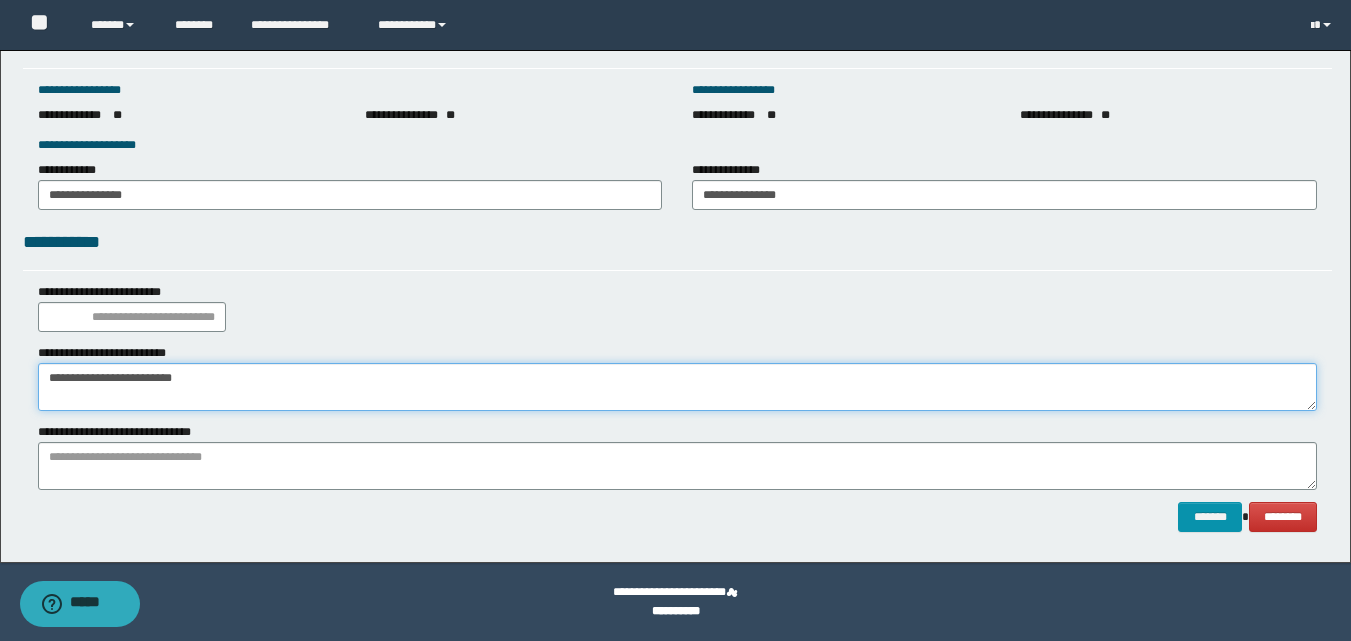 type on "**********" 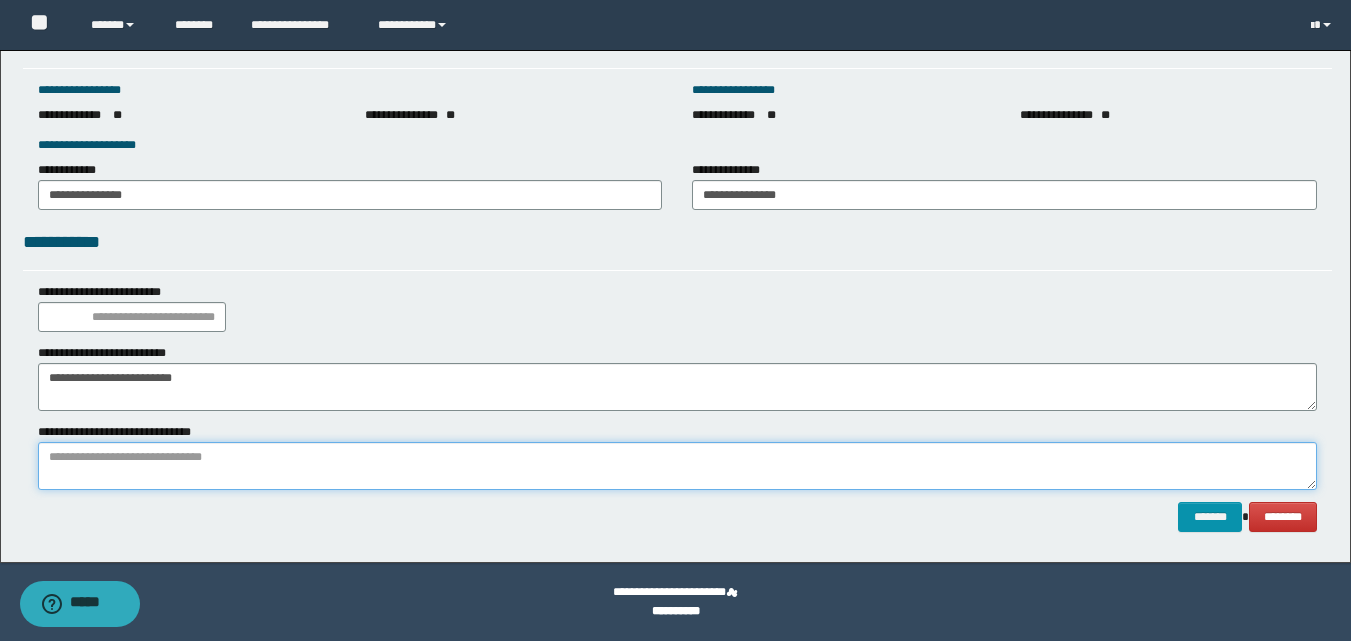 click at bounding box center [677, 466] 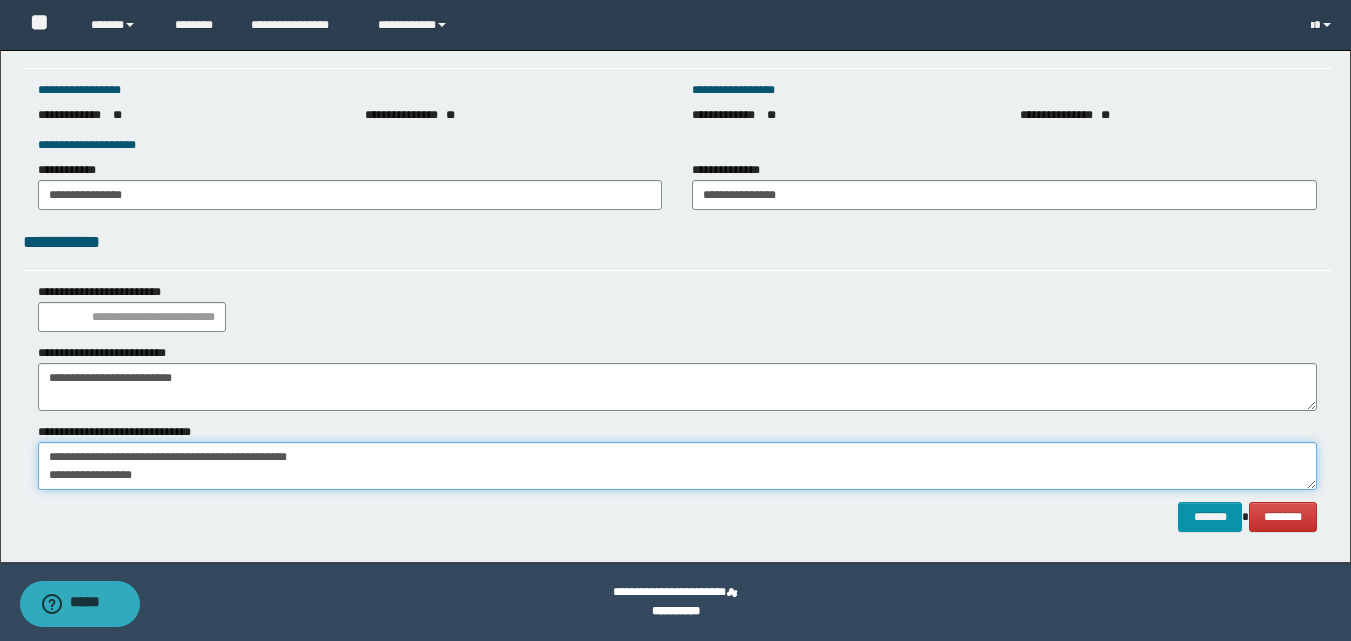scroll, scrollTop: 0, scrollLeft: 0, axis: both 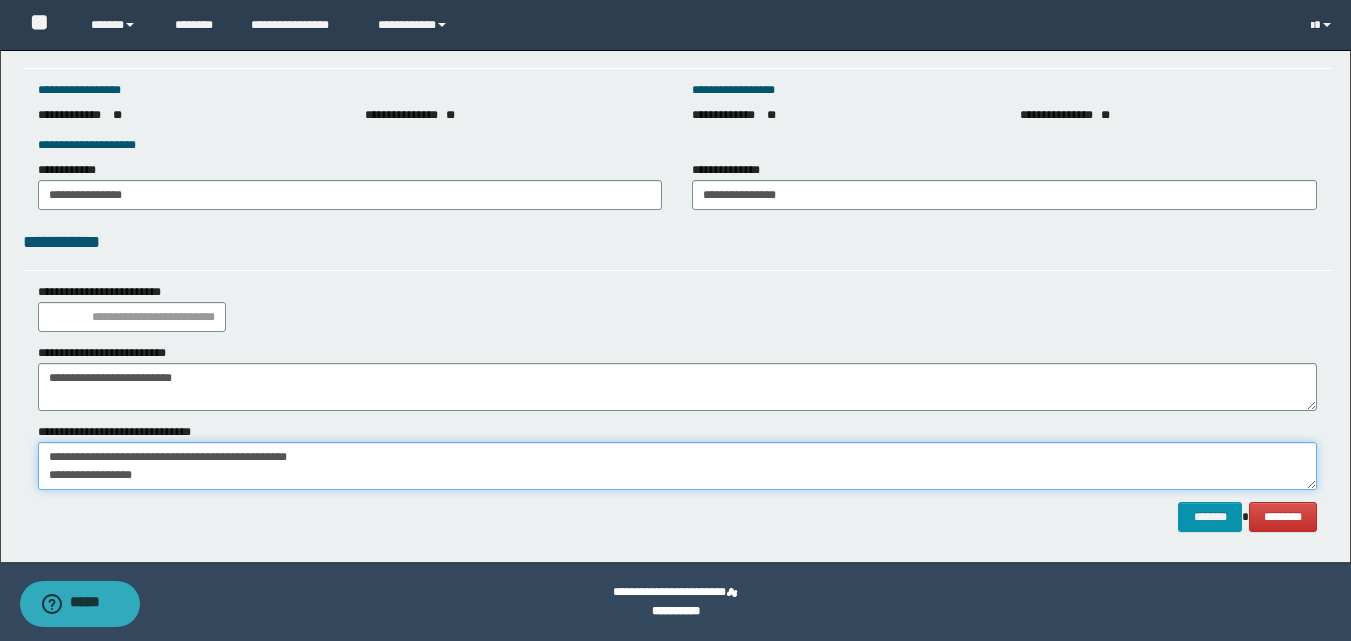 type on "**********" 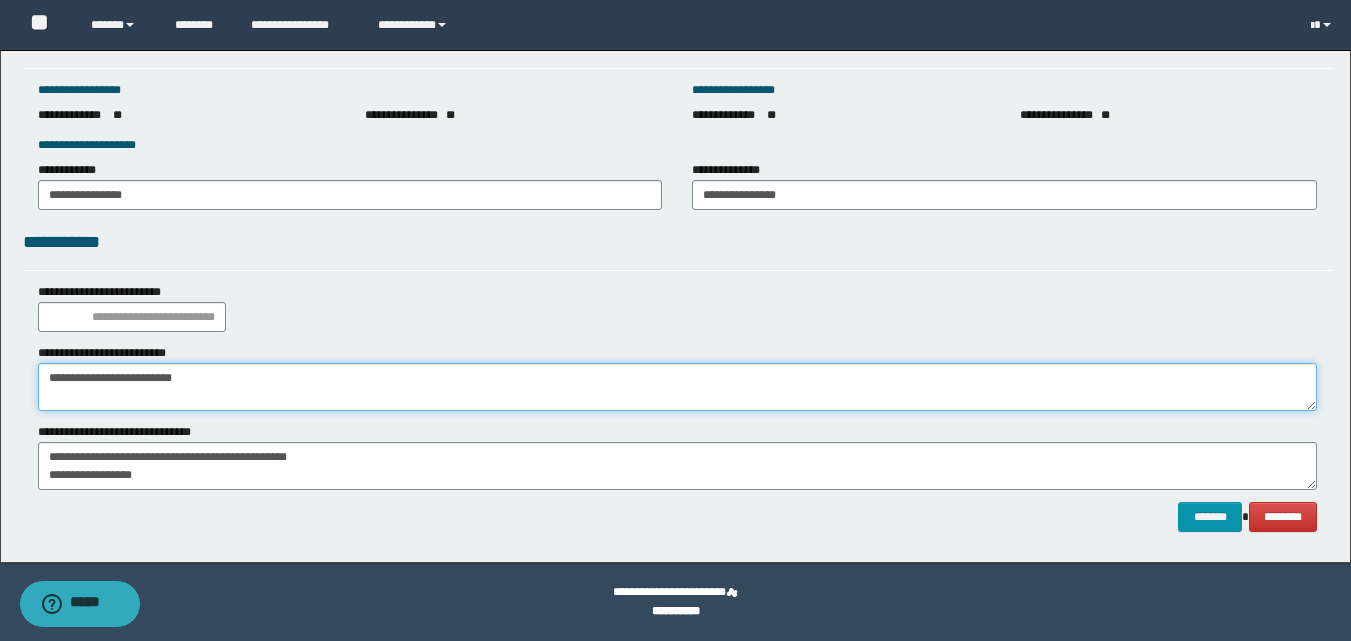 drag, startPoint x: 101, startPoint y: 398, endPoint x: 0, endPoint y: 398, distance: 101 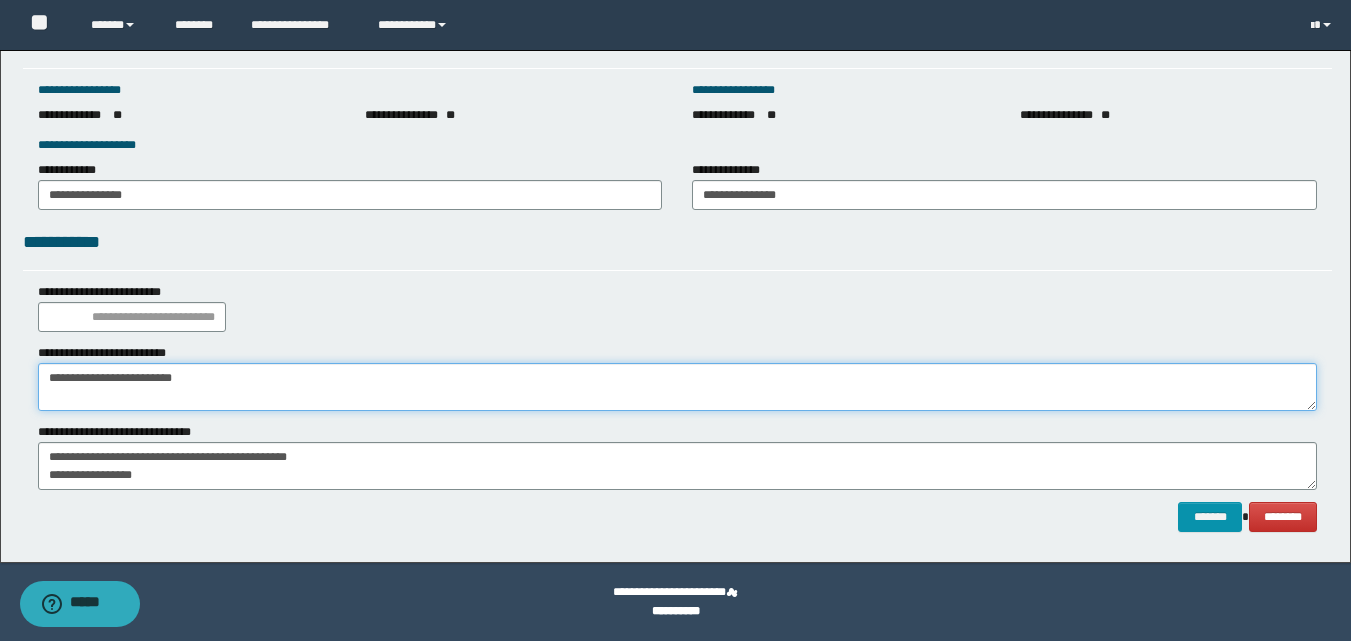 click on "**********" at bounding box center [675, -1117] 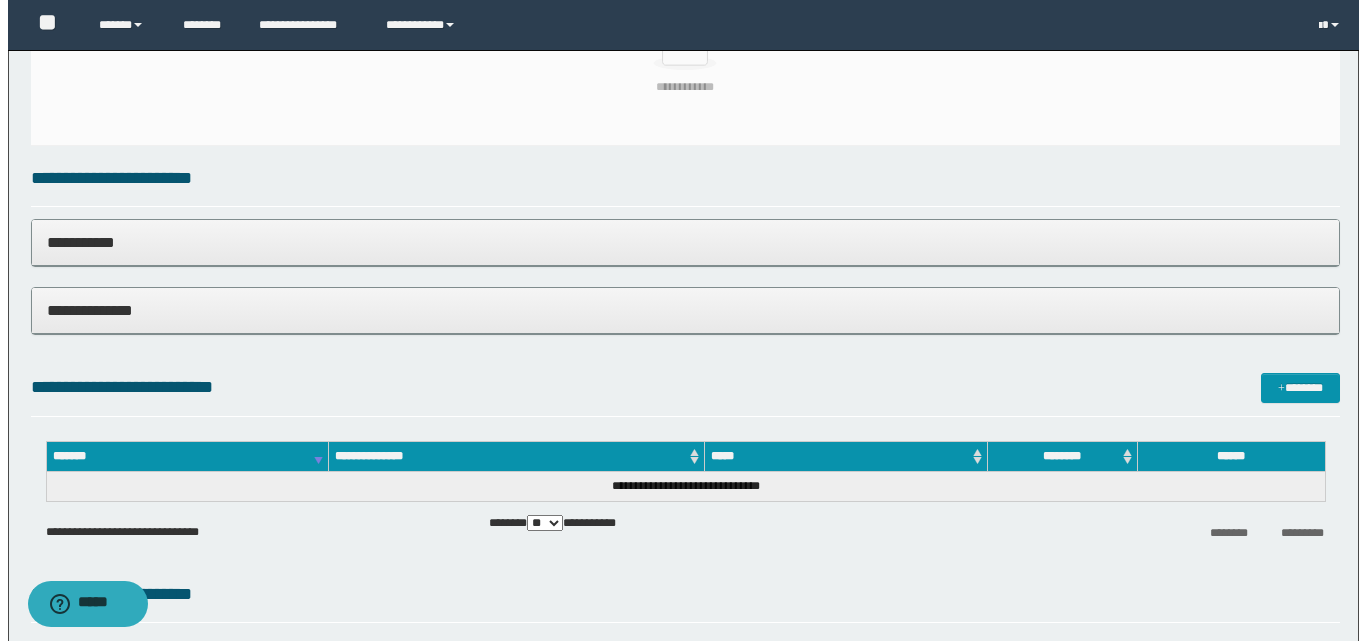 scroll, scrollTop: 438, scrollLeft: 0, axis: vertical 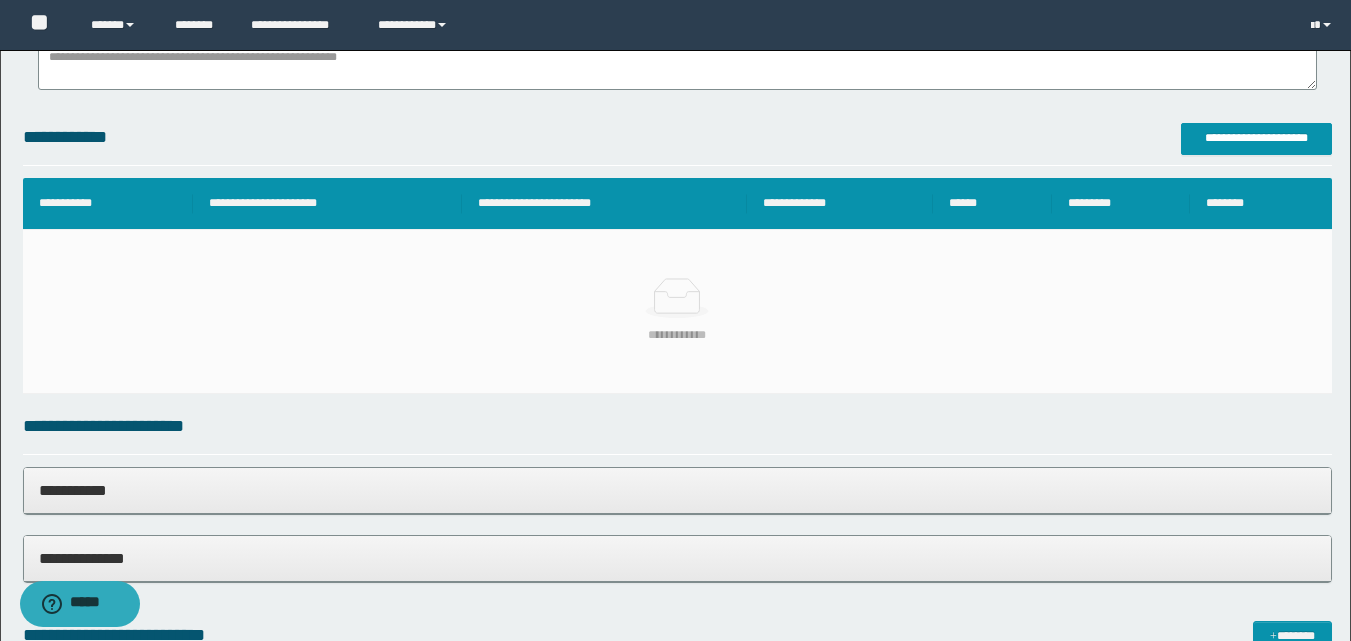 click on "**********" at bounding box center [675, 1292] 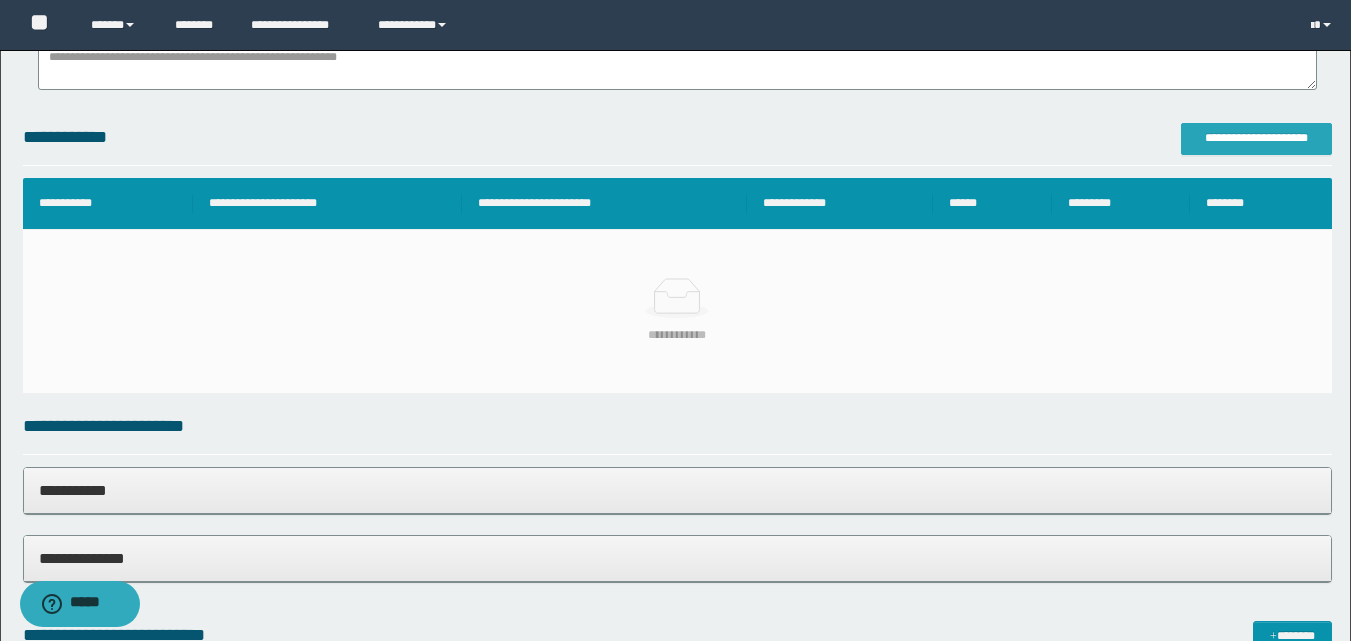 click on "**********" at bounding box center (1256, 138) 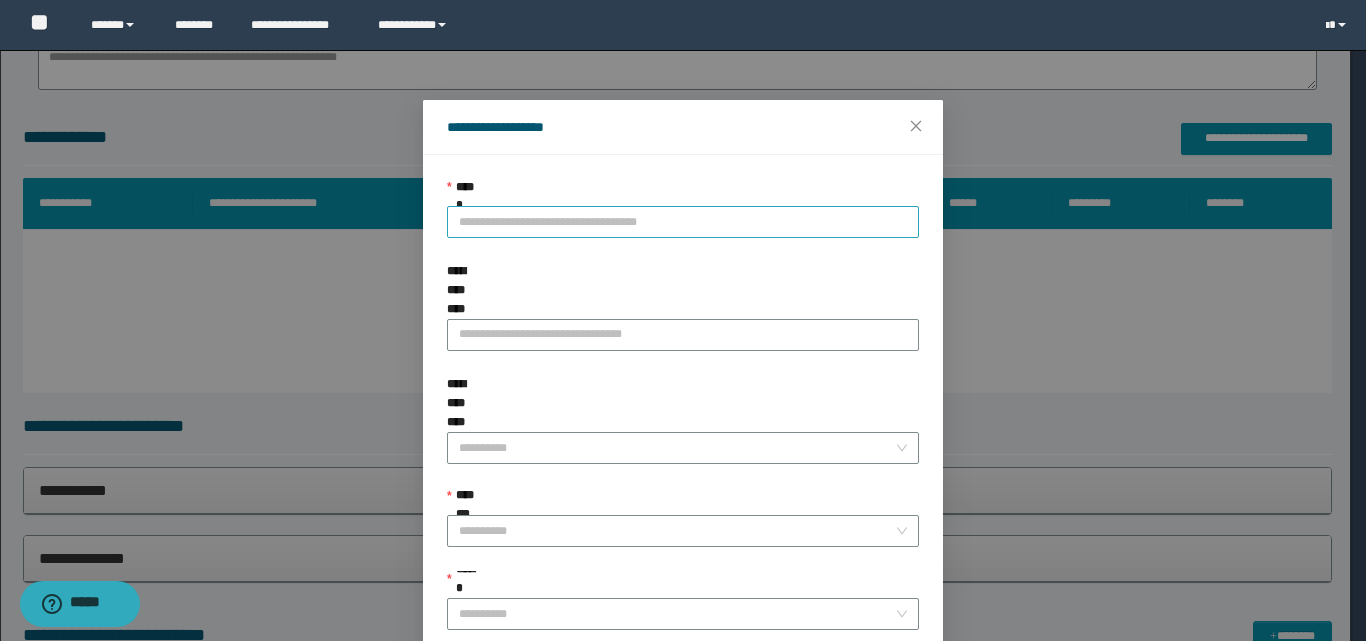 click on "**********" at bounding box center [683, 222] 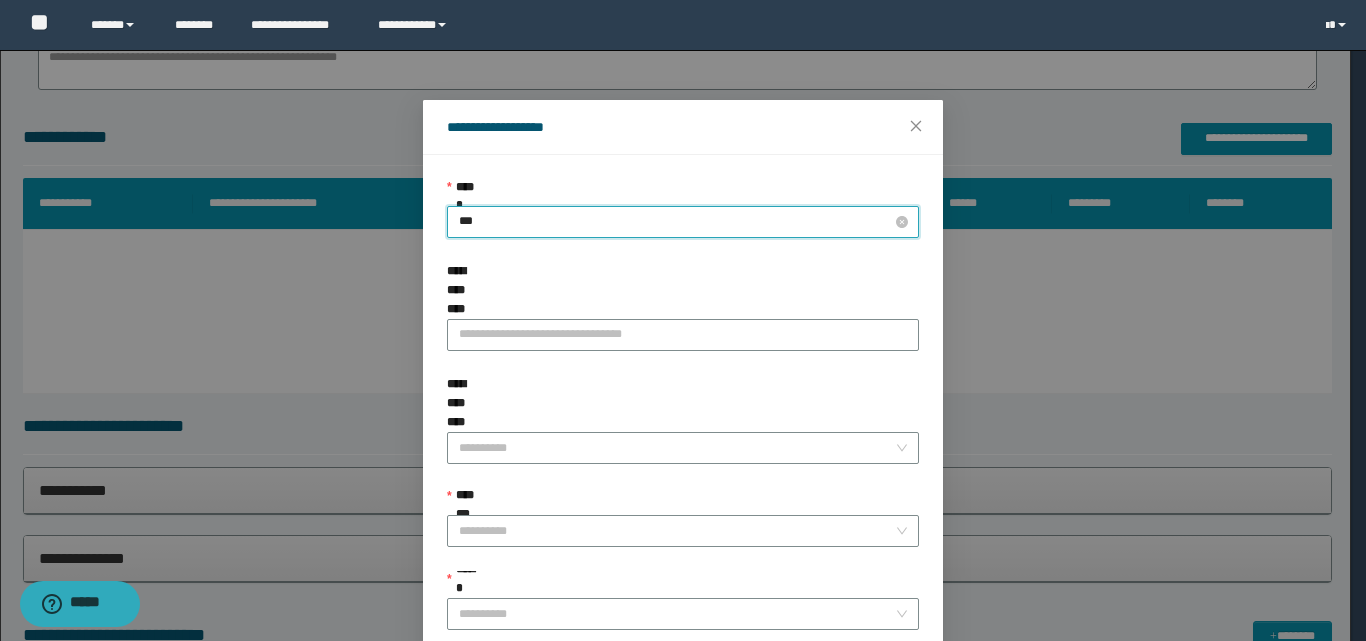 type on "****" 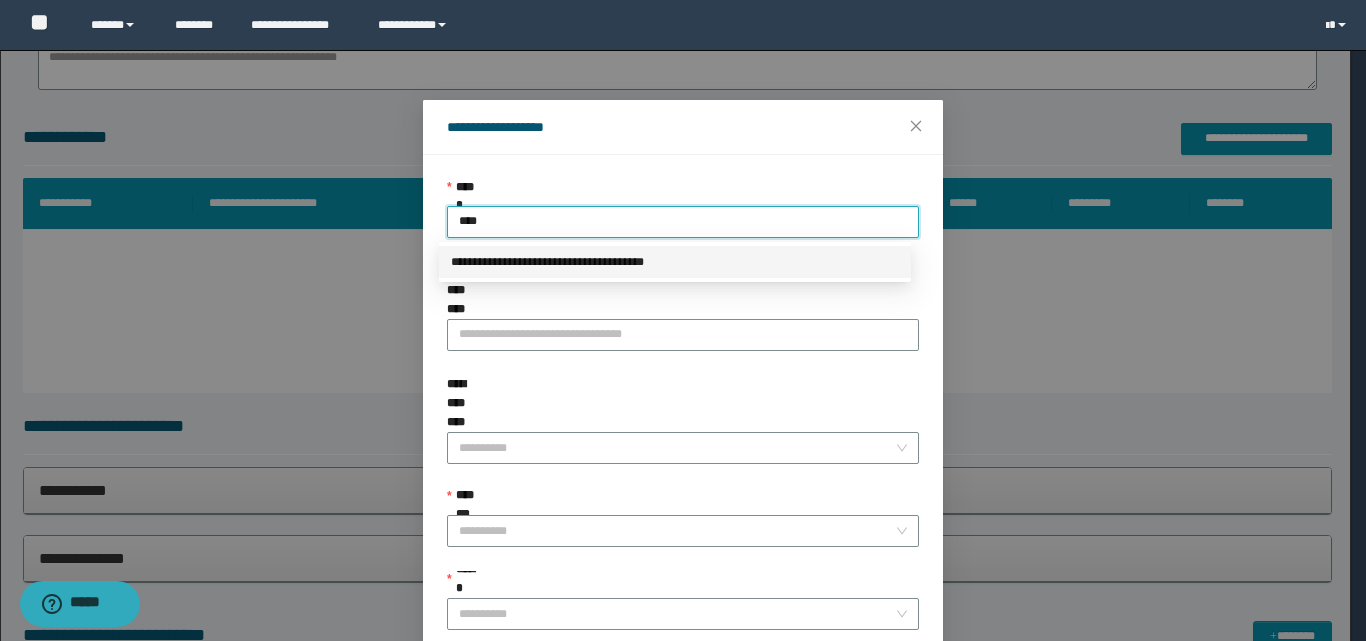 click on "**********" at bounding box center [675, 262] 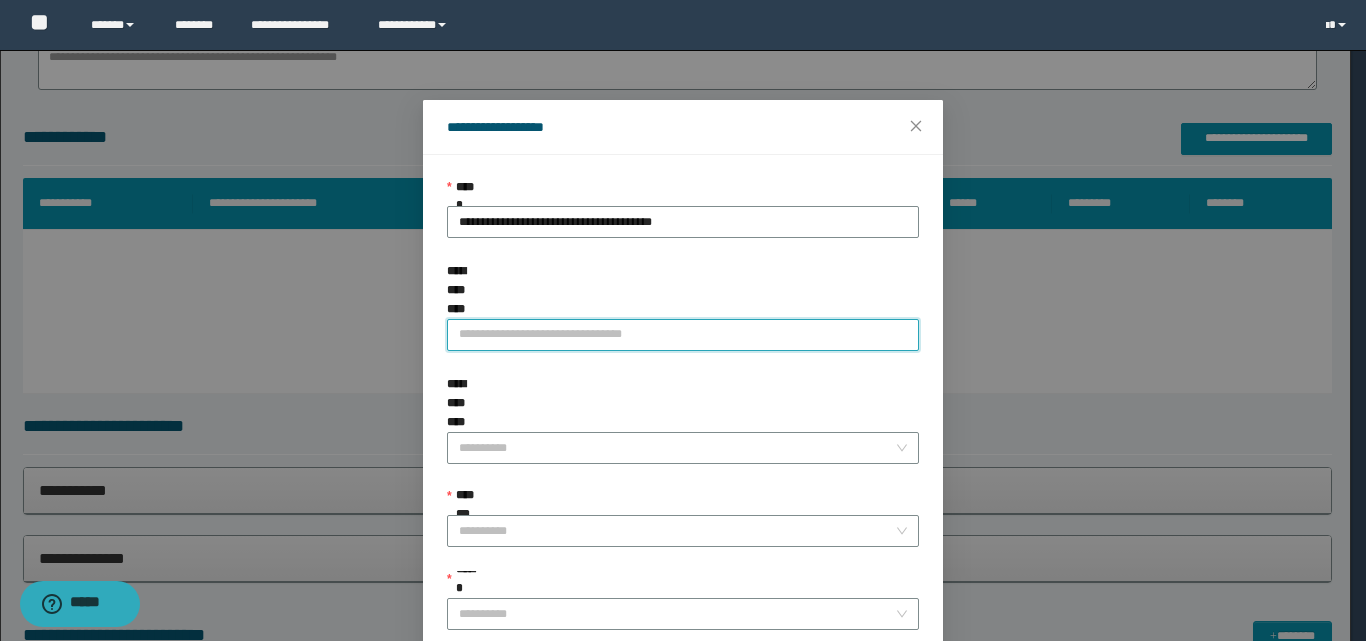 click on "**********" at bounding box center (683, 335) 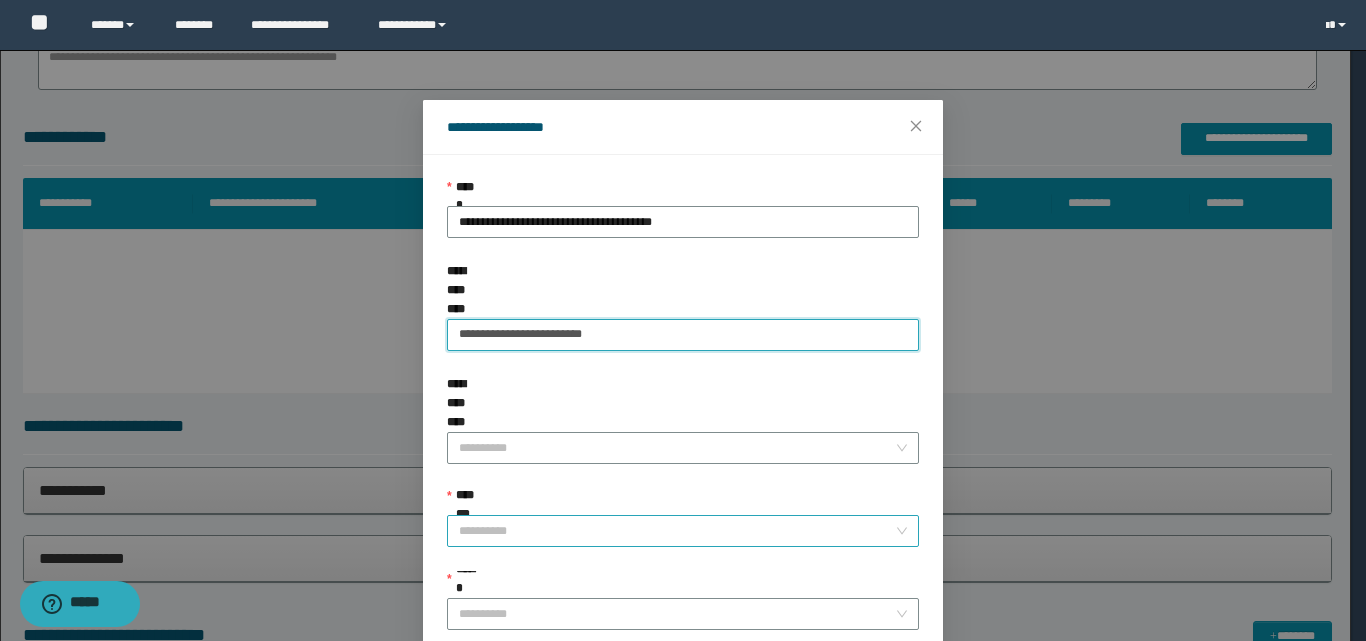 type on "**********" 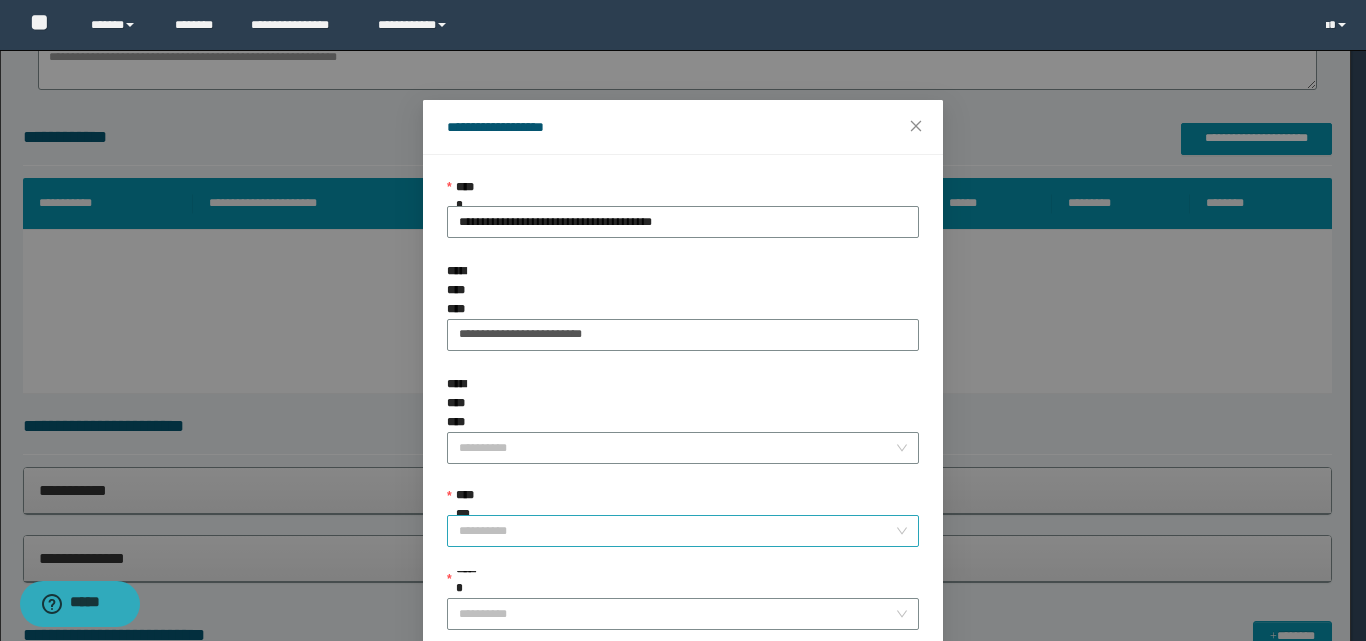 click on "**********" at bounding box center [677, 531] 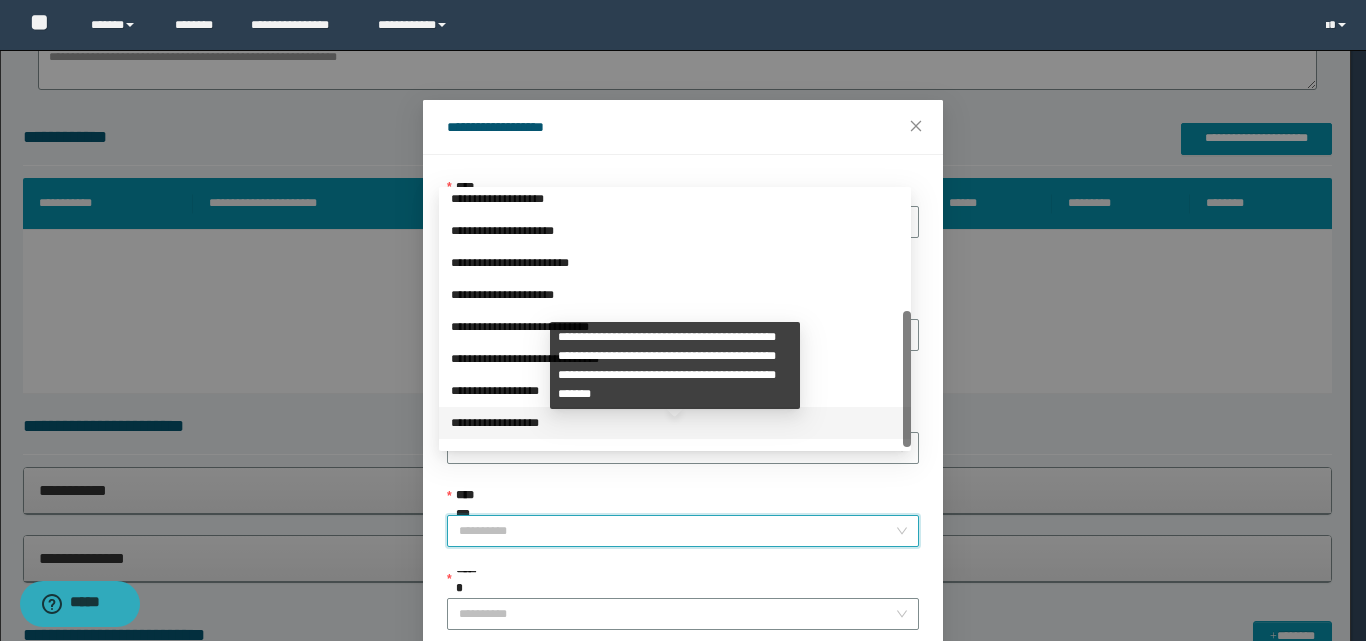 scroll, scrollTop: 224, scrollLeft: 0, axis: vertical 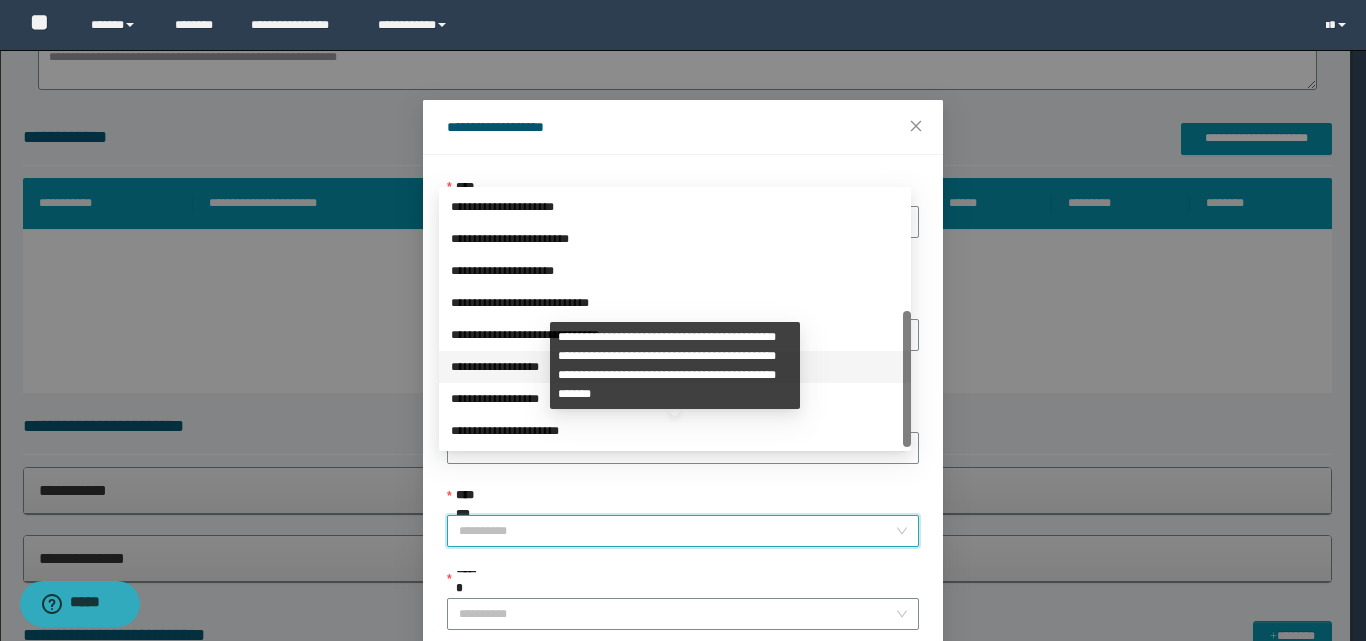 click on "**********" at bounding box center [675, 367] 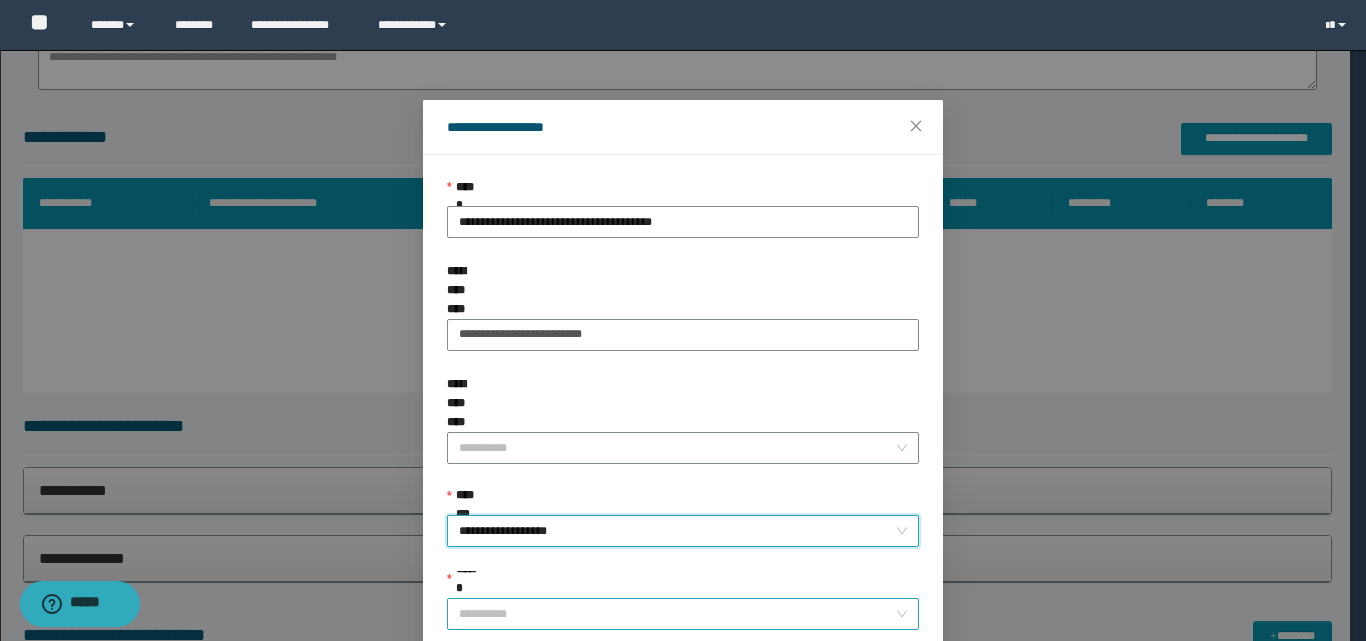 click on "******" at bounding box center [677, 614] 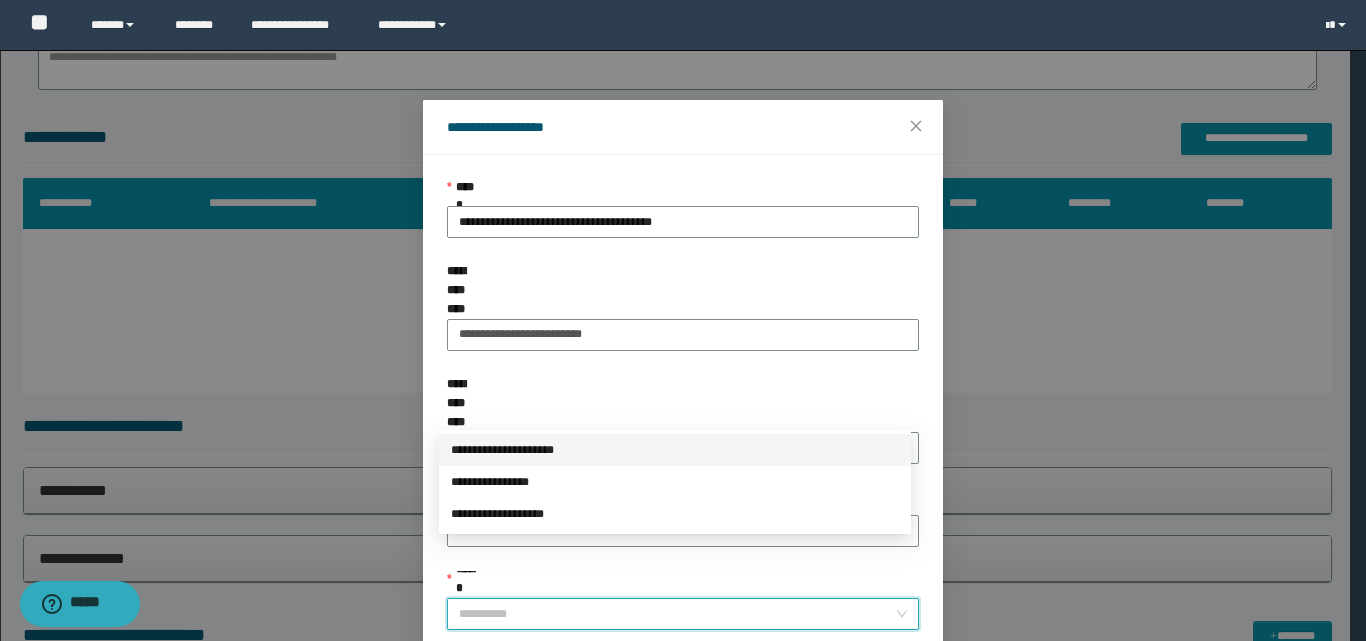 click on "**********" at bounding box center (675, 450) 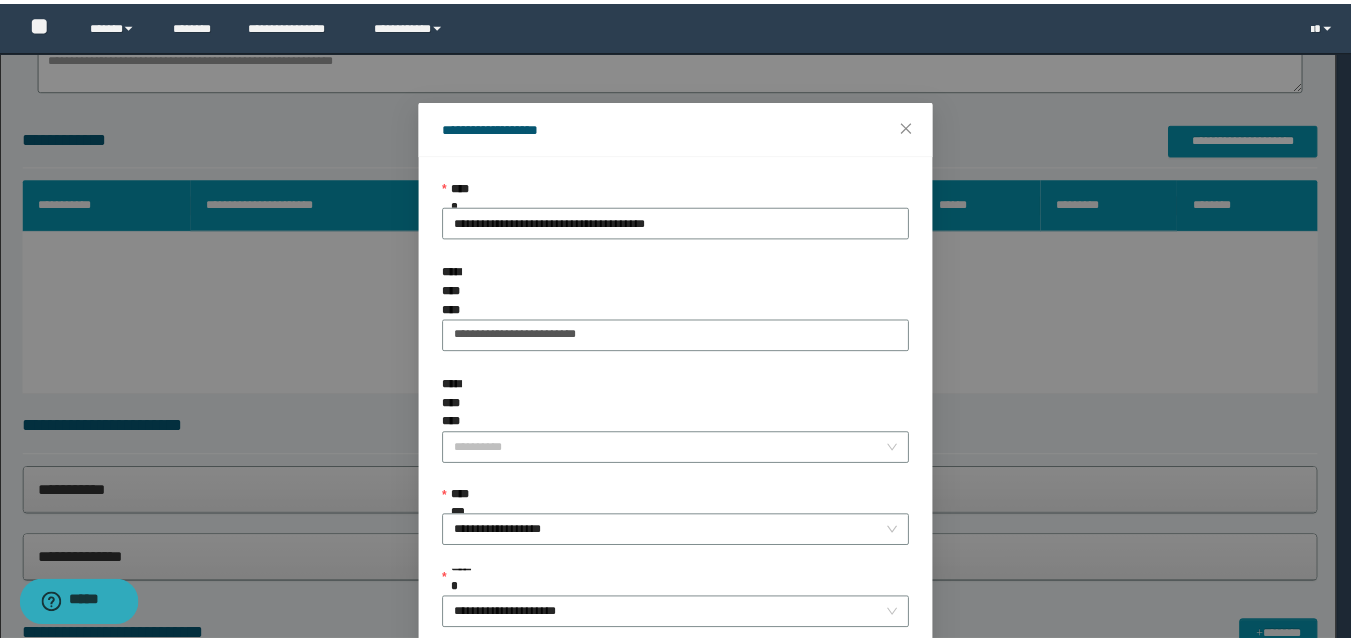 scroll, scrollTop: 111, scrollLeft: 0, axis: vertical 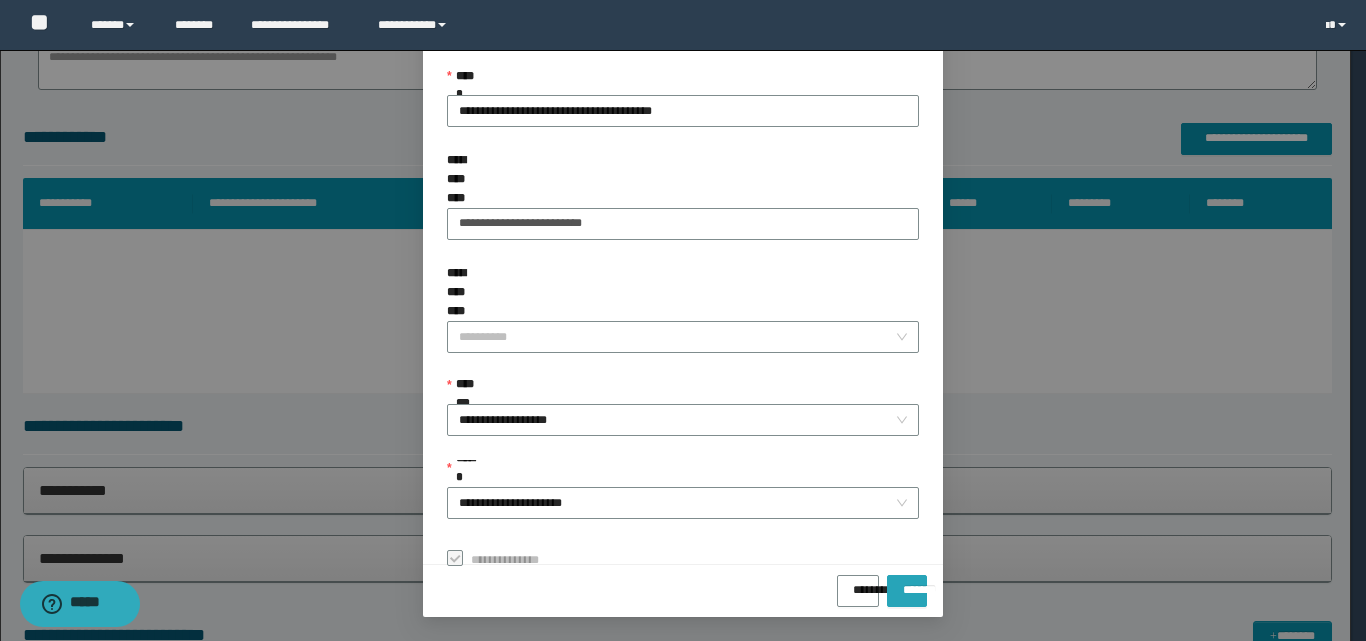 click on "*******" at bounding box center (907, 583) 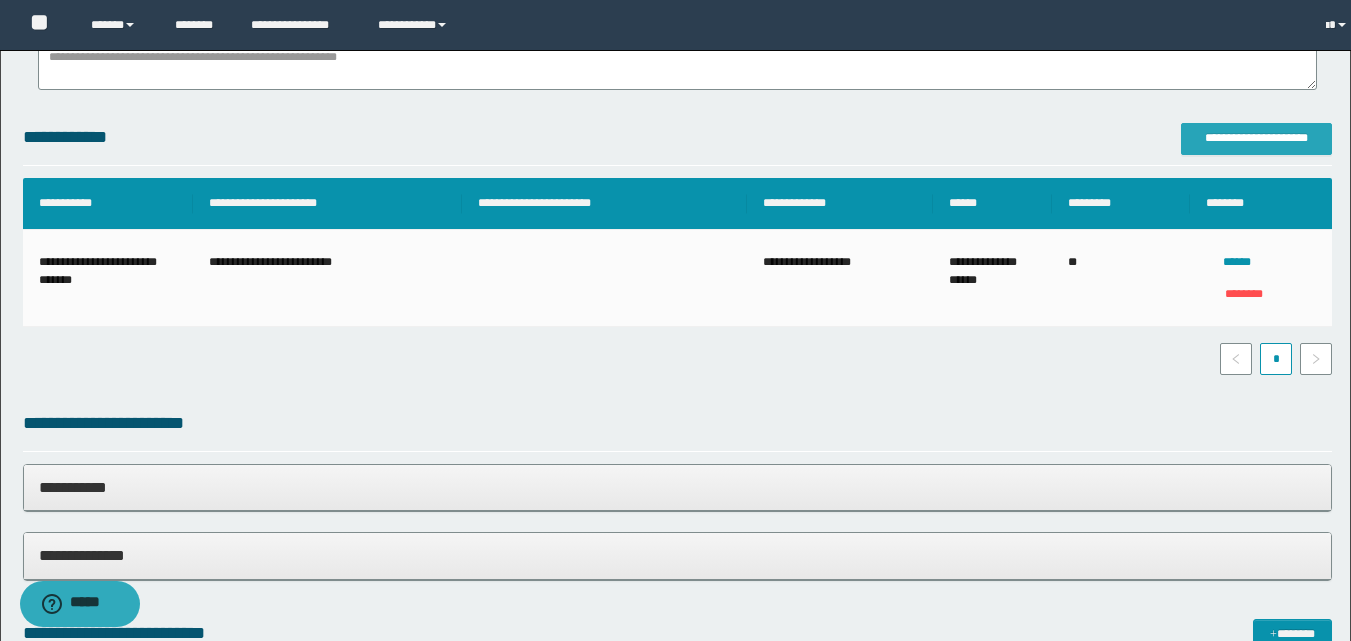 scroll, scrollTop: 0, scrollLeft: 0, axis: both 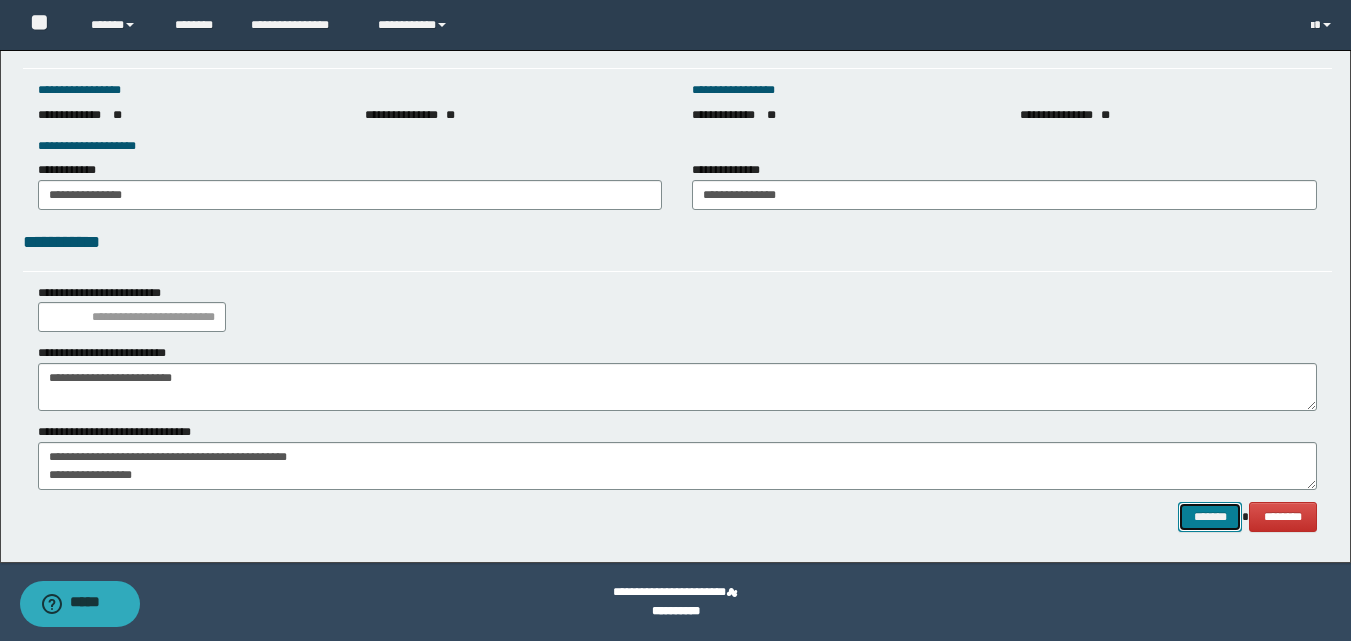 click on "*******" at bounding box center [1210, 517] 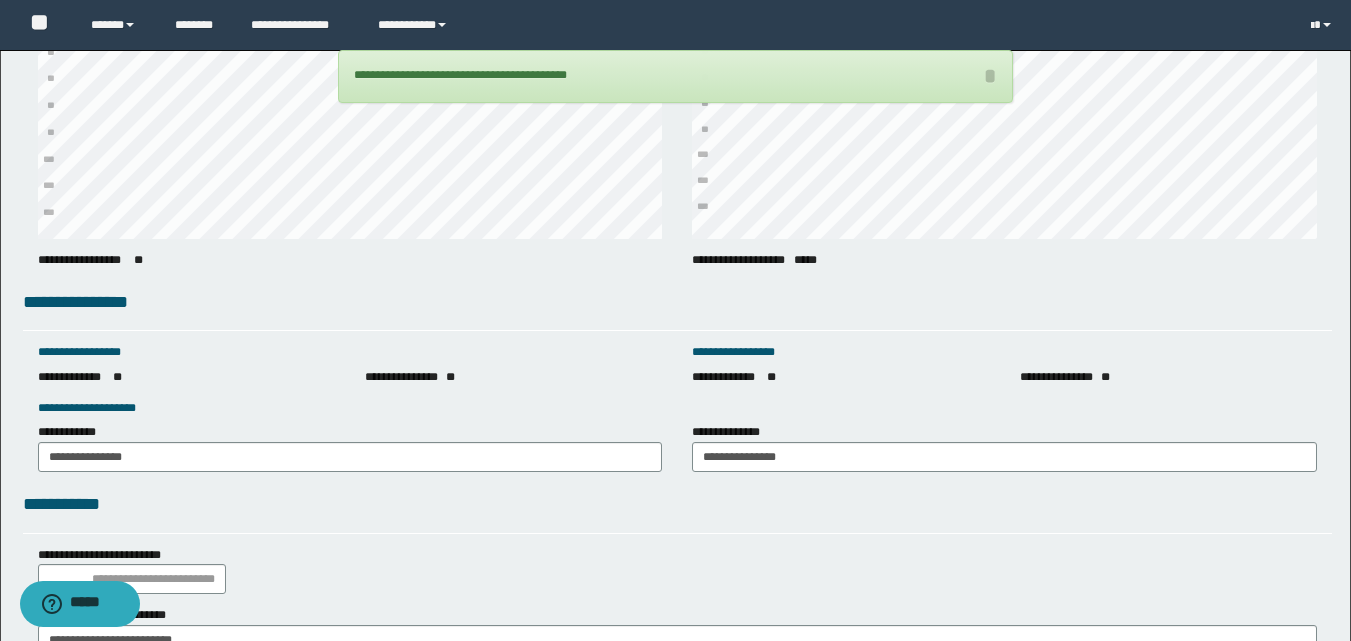 scroll, scrollTop: 2812, scrollLeft: 0, axis: vertical 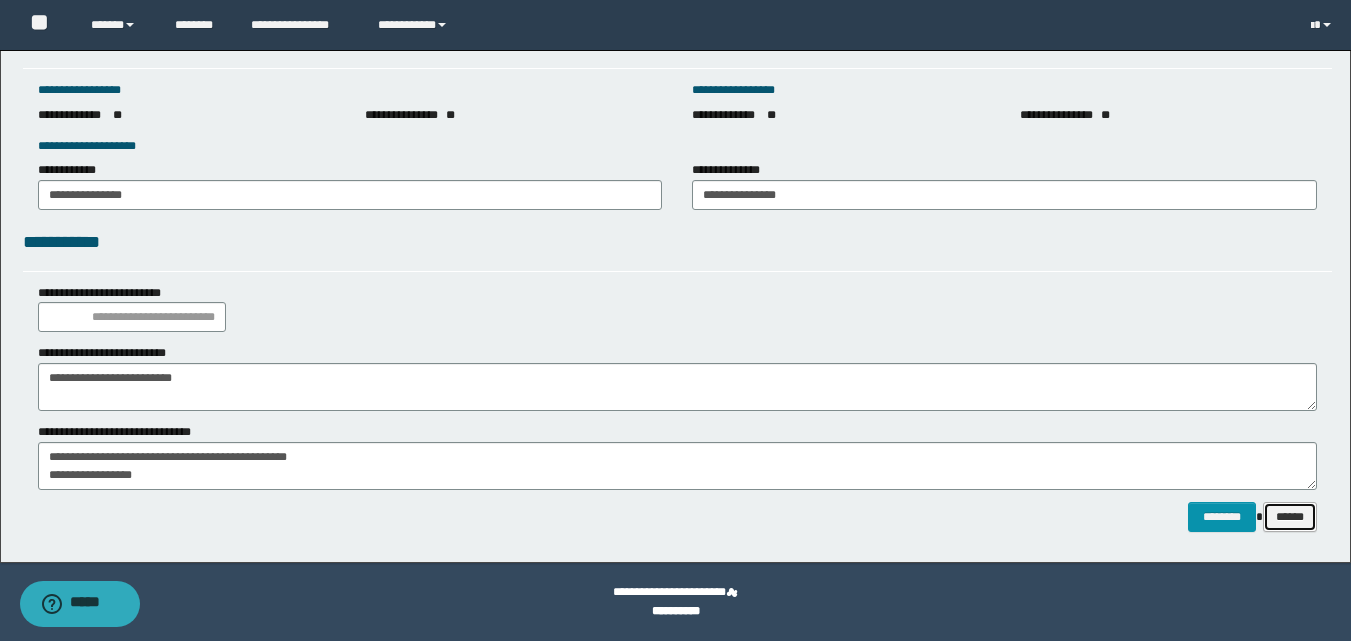click on "******" at bounding box center [1290, 517] 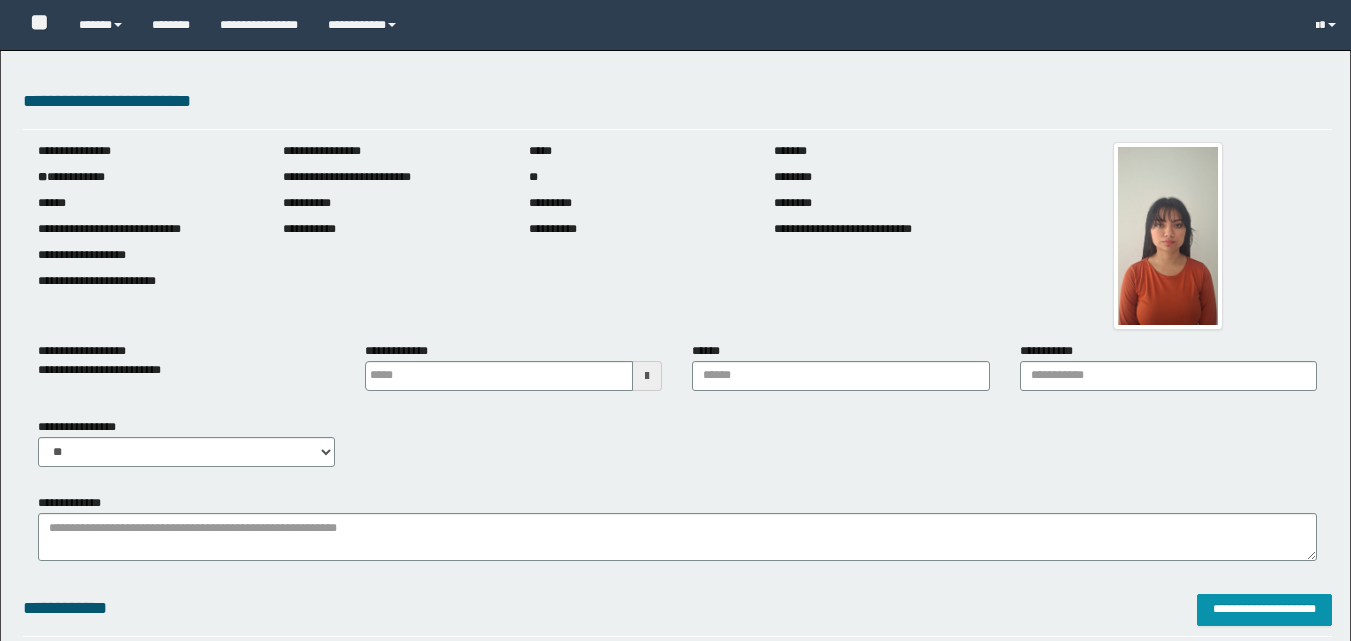 scroll, scrollTop: 0, scrollLeft: 0, axis: both 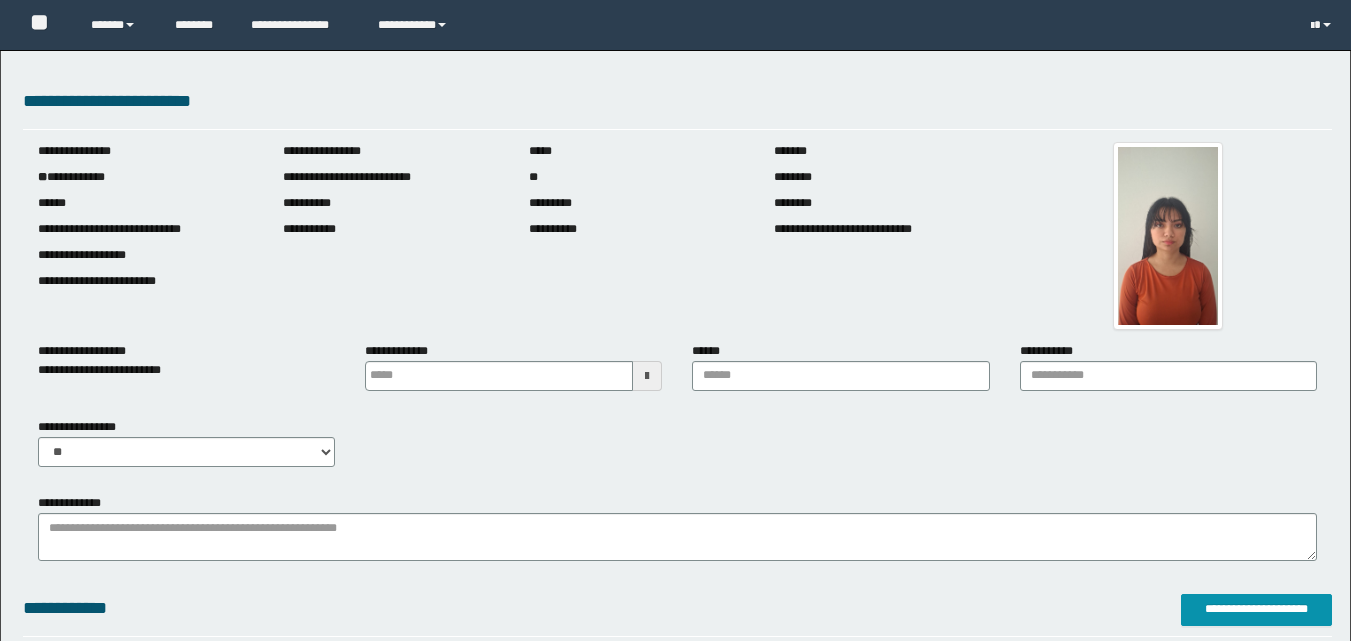 type on "**********" 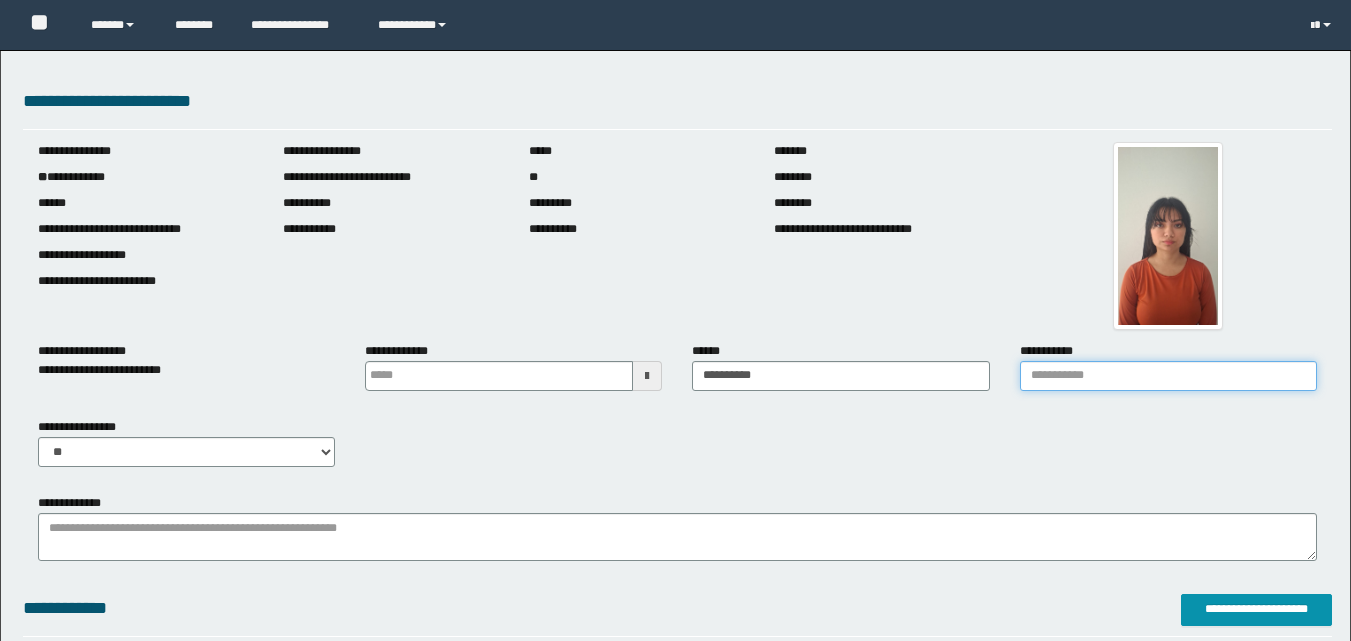 click on "**********" at bounding box center [1168, 376] 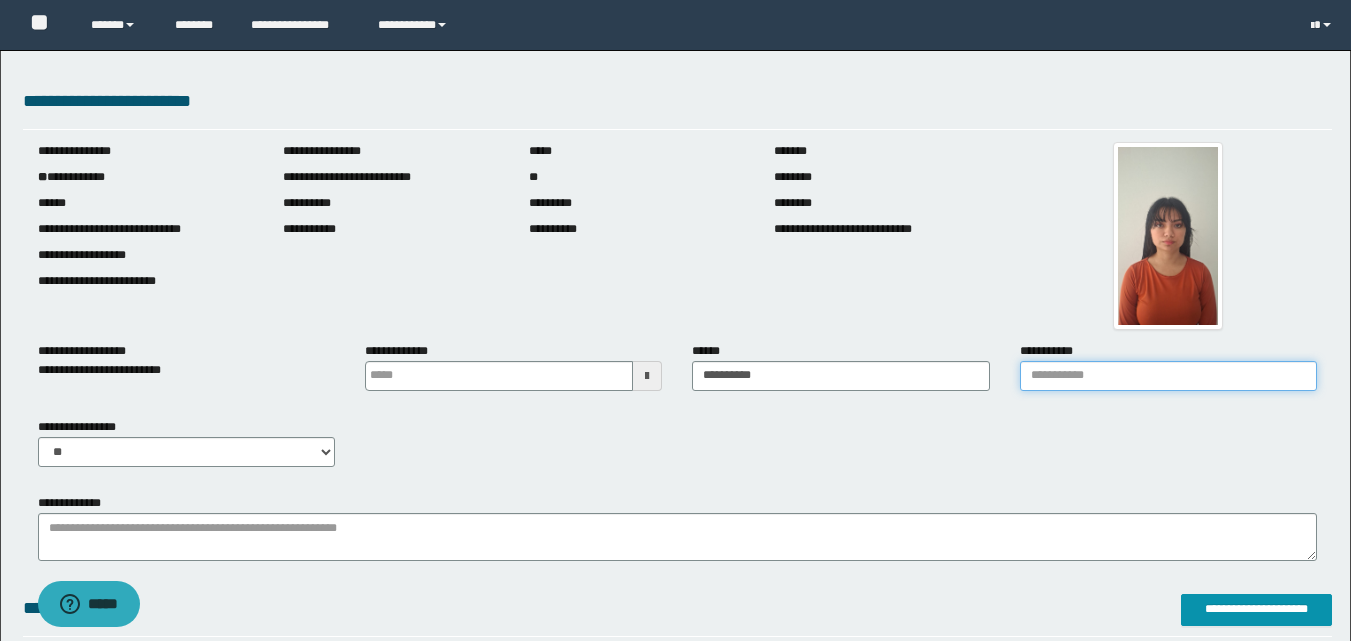scroll, scrollTop: 0, scrollLeft: 0, axis: both 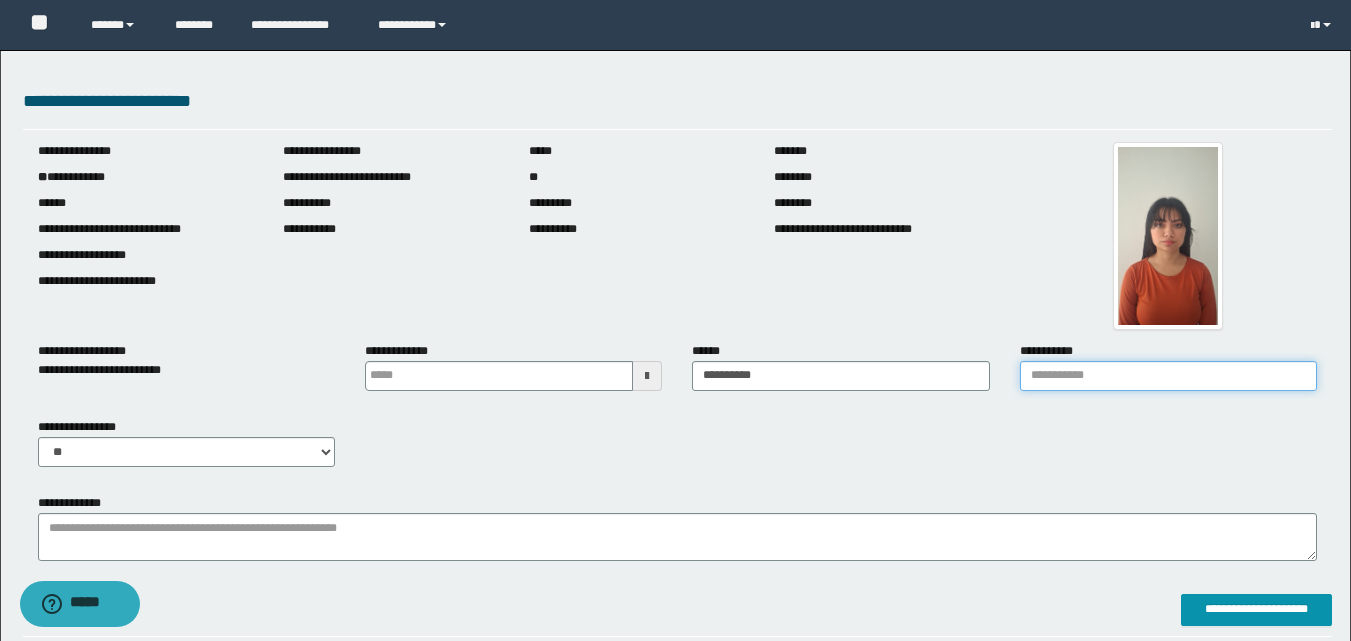 type on "**********" 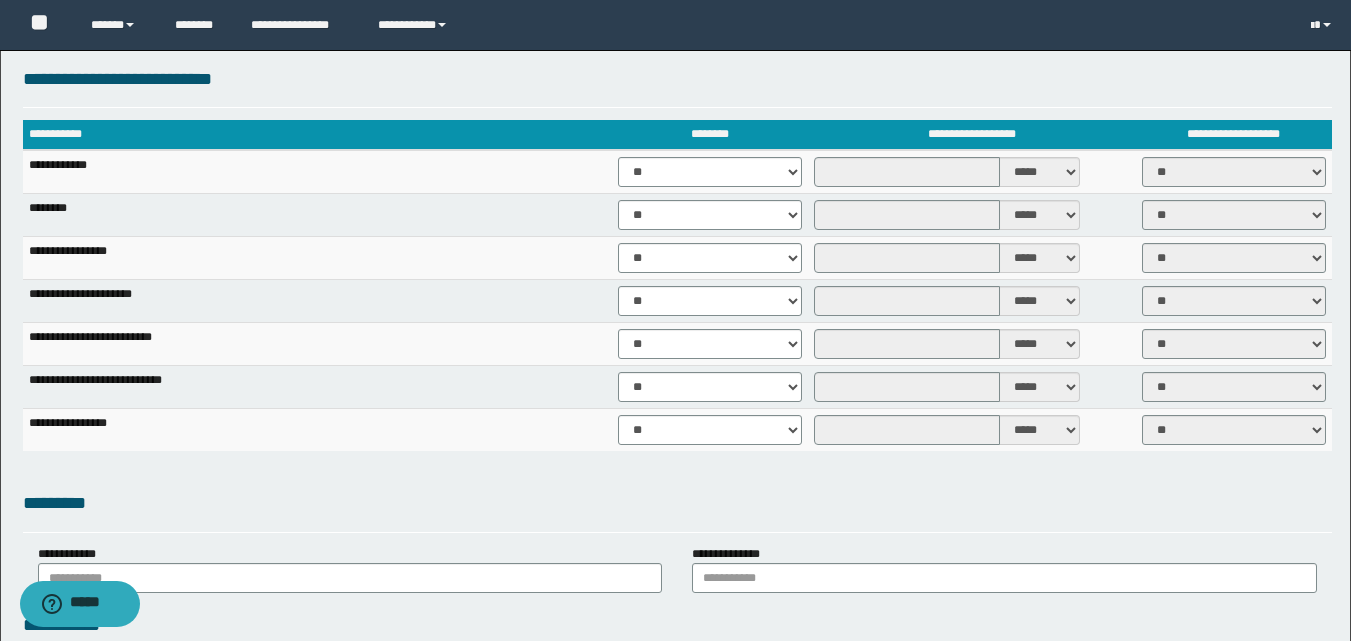 scroll, scrollTop: 1378, scrollLeft: 0, axis: vertical 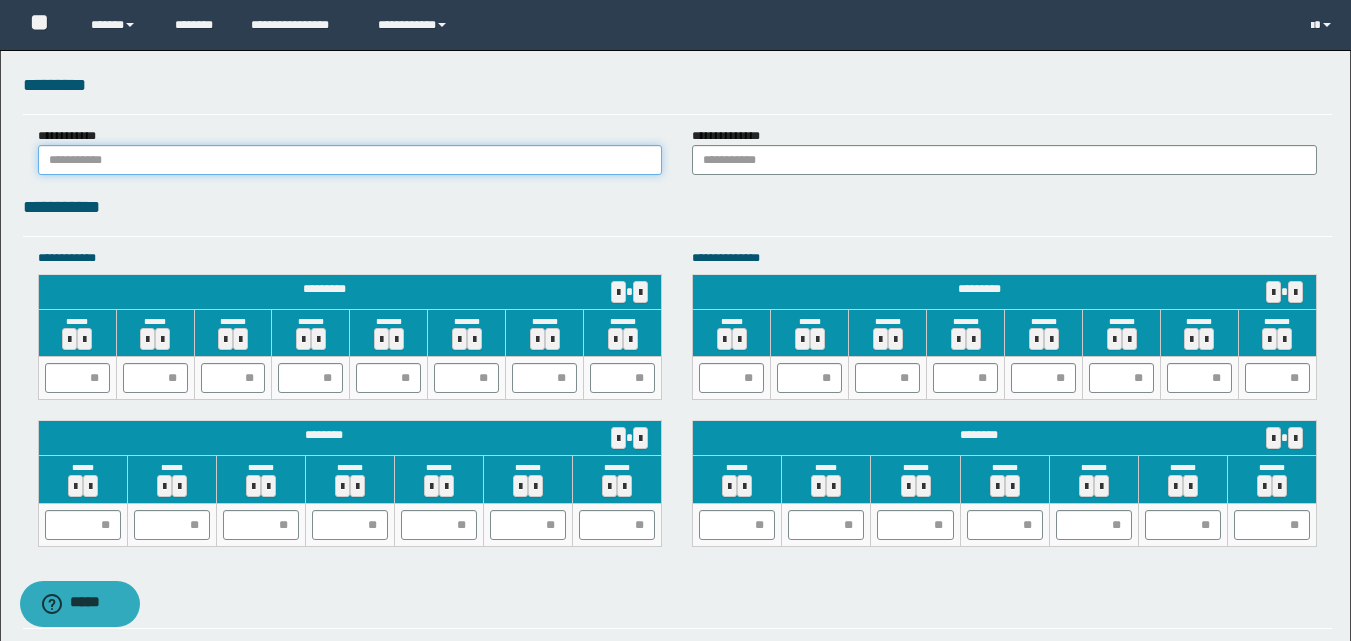 click at bounding box center [350, 160] 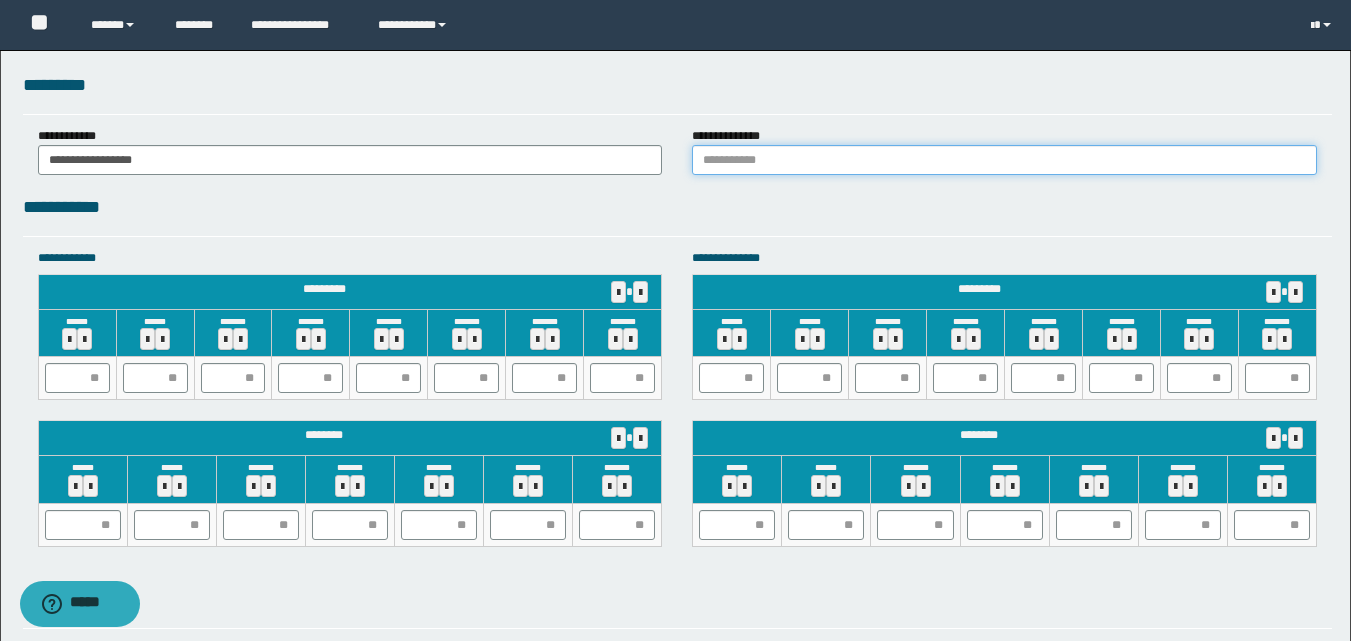 click at bounding box center [1004, 160] 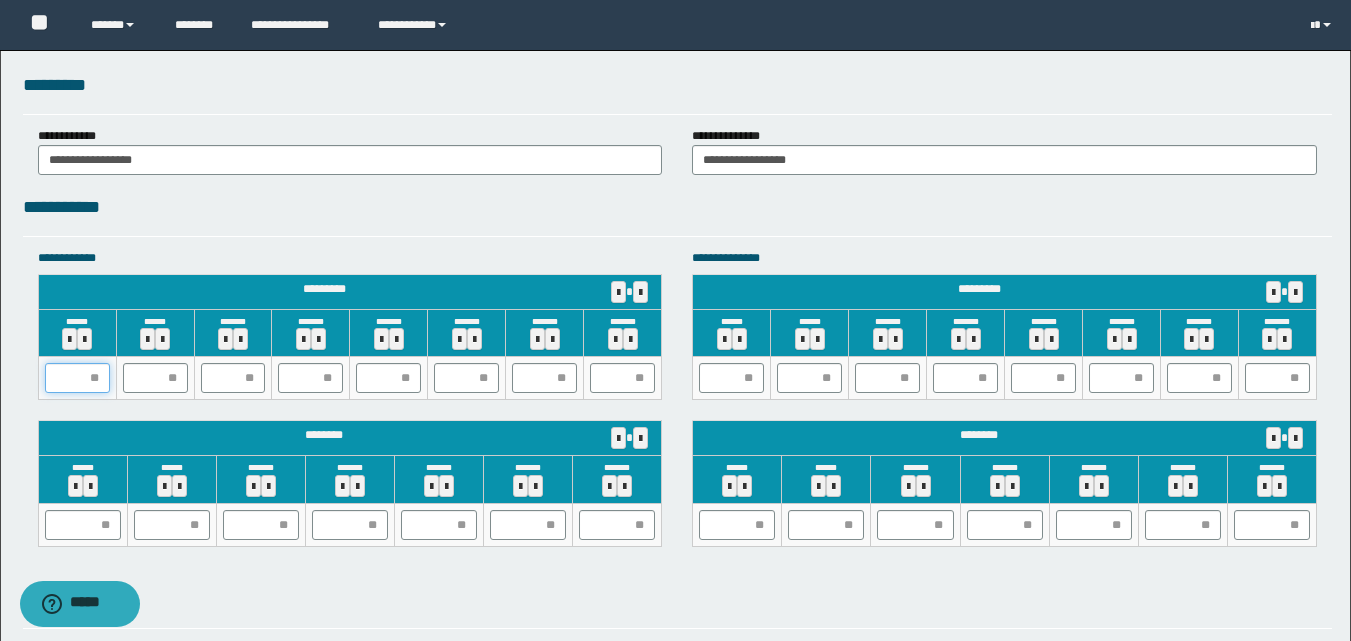 click at bounding box center [77, 378] 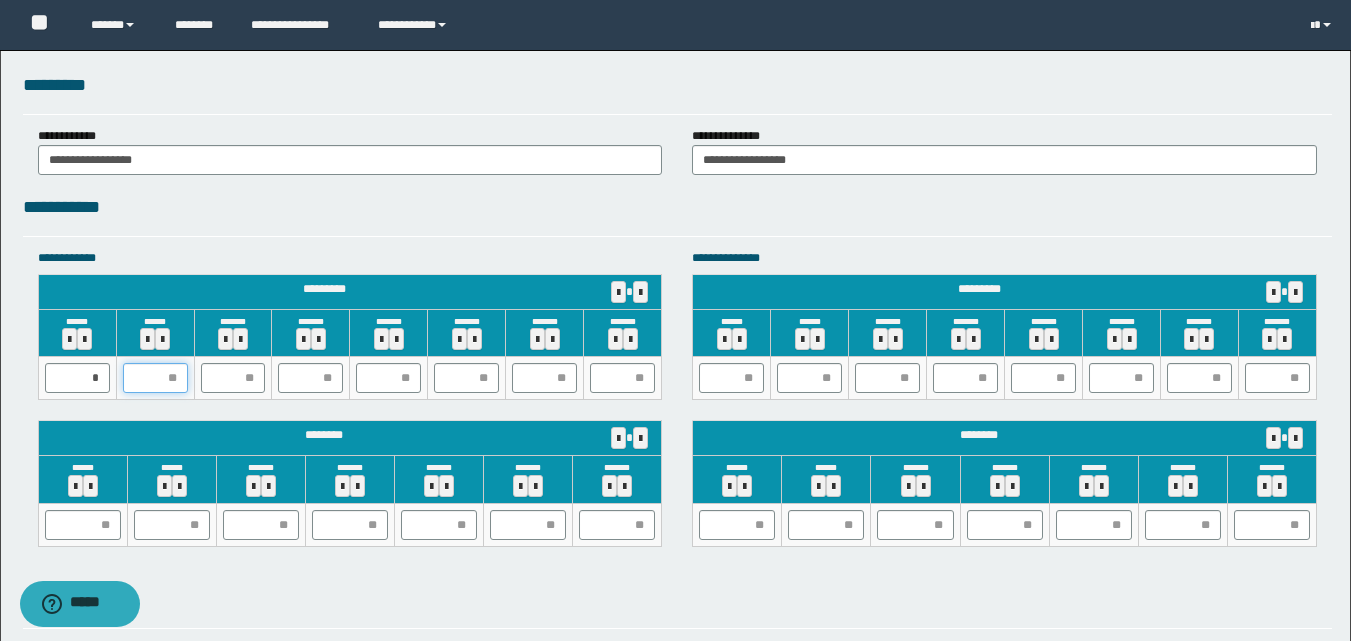 click at bounding box center (155, 378) 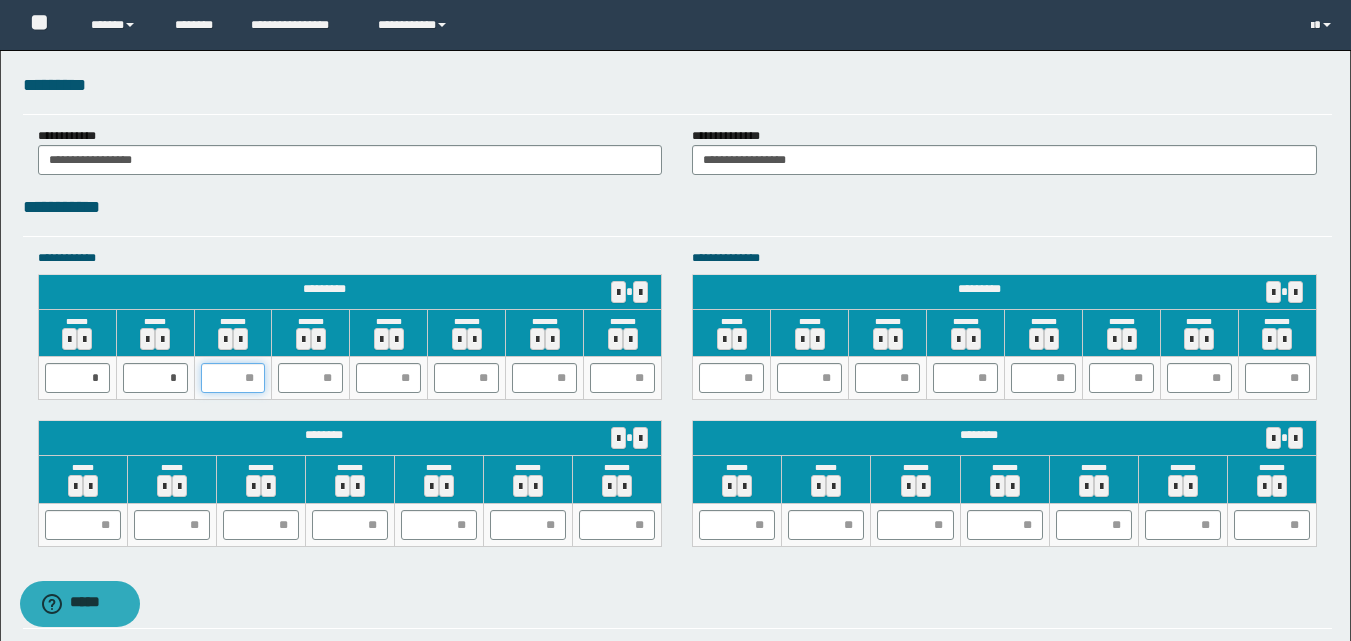 click at bounding box center (233, 378) 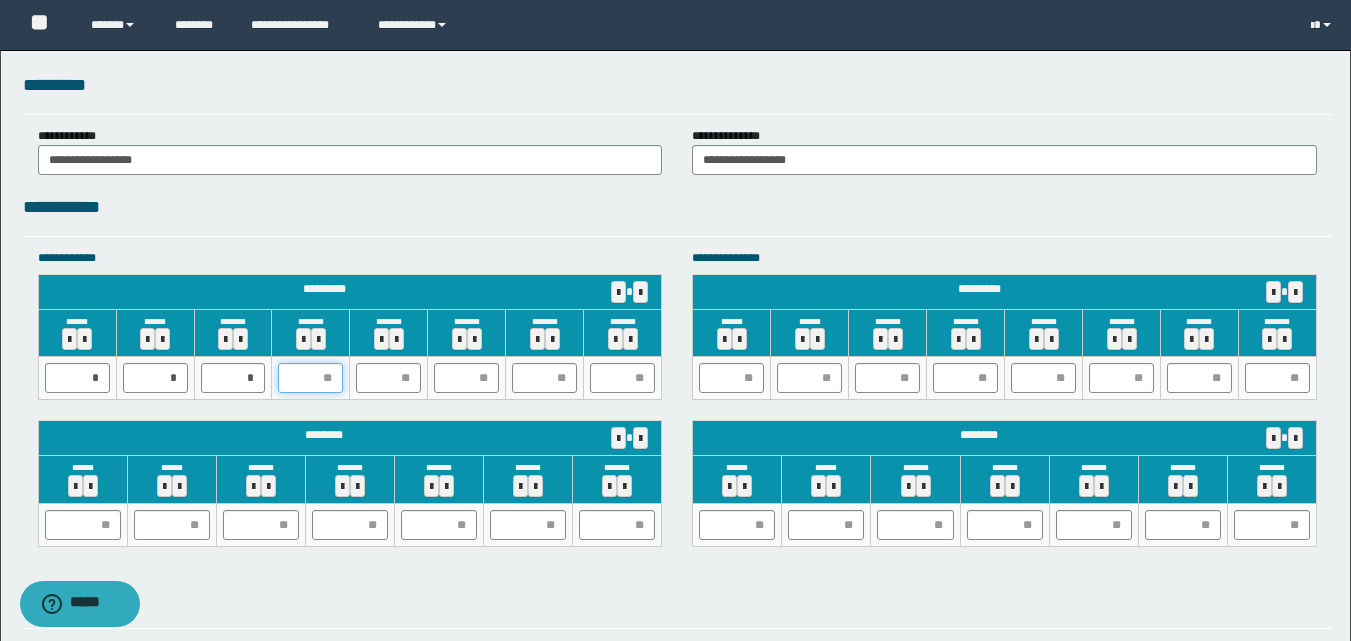 click at bounding box center (310, 378) 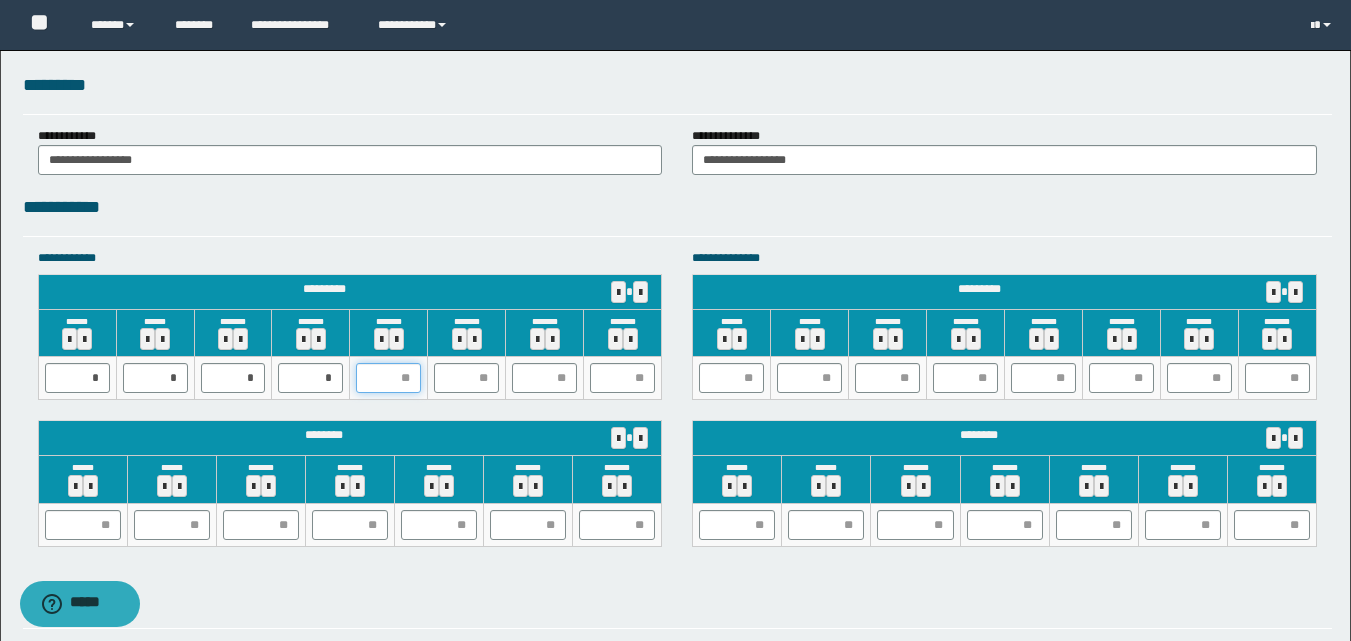 click at bounding box center [388, 378] 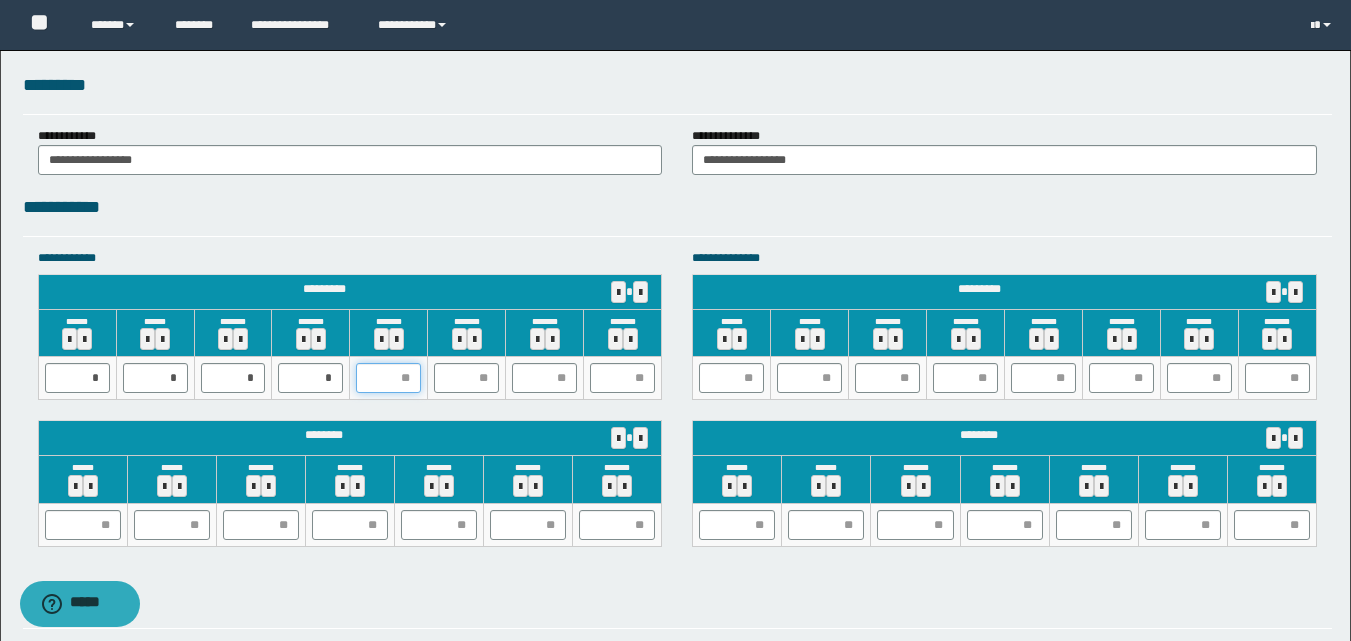 type on "*" 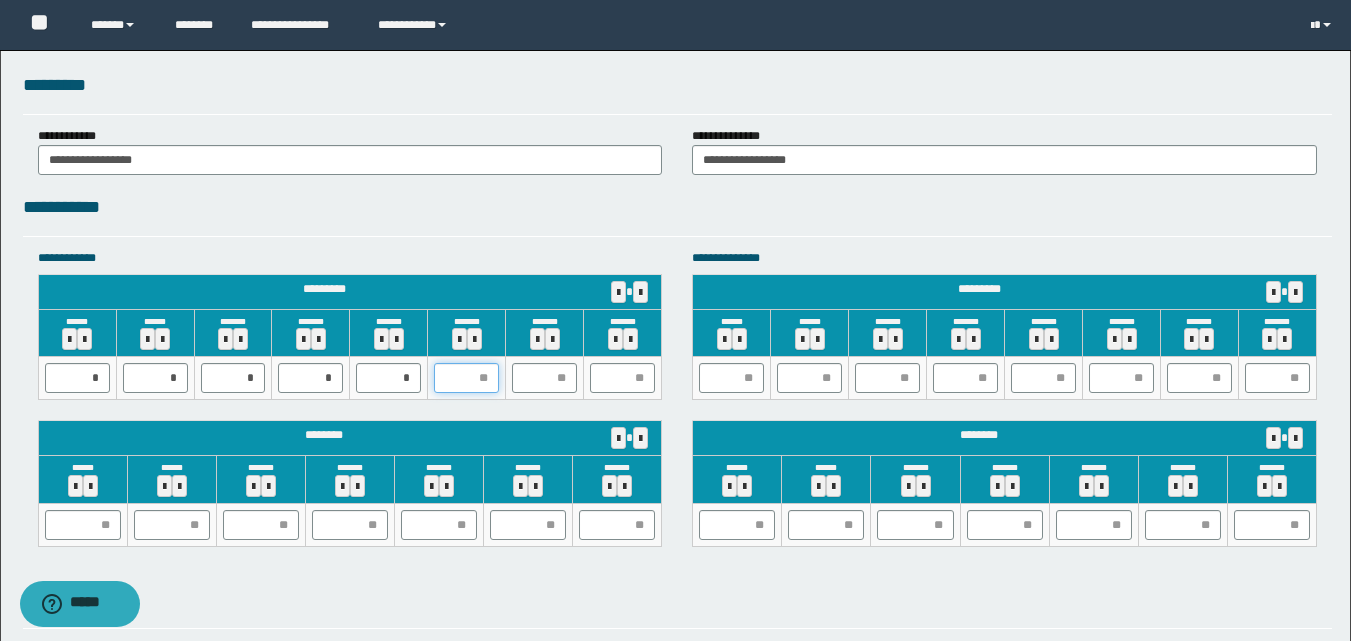 click at bounding box center [466, 378] 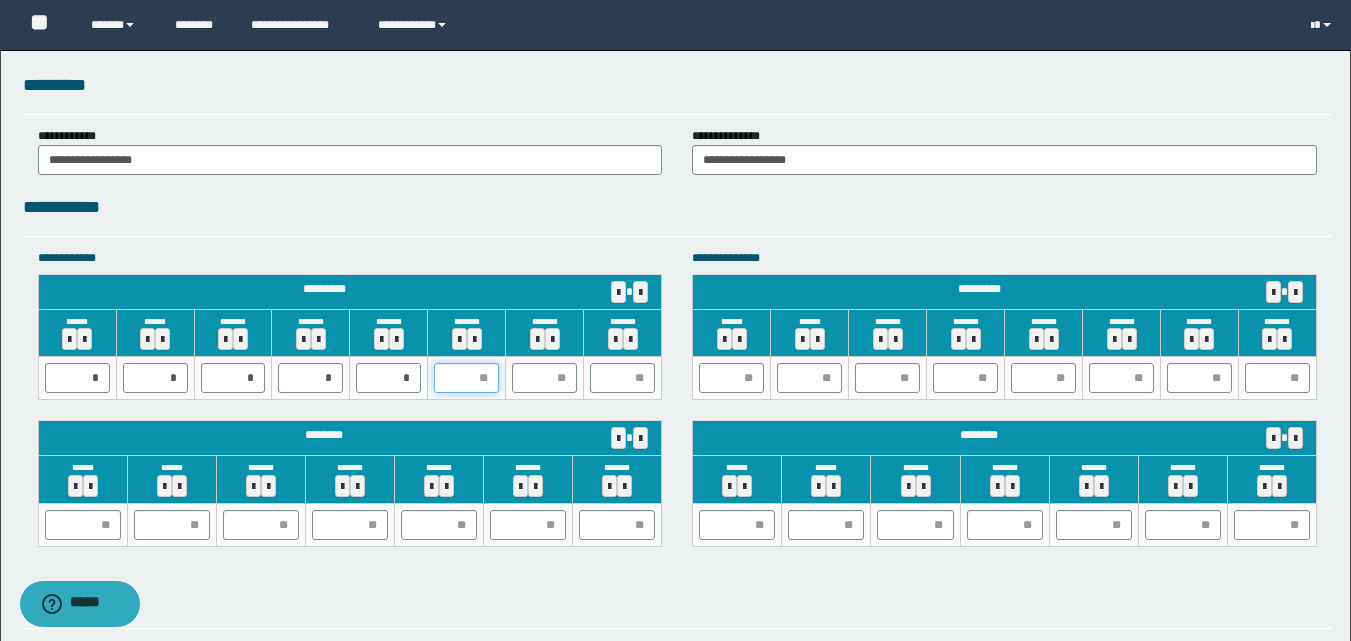 type on "*" 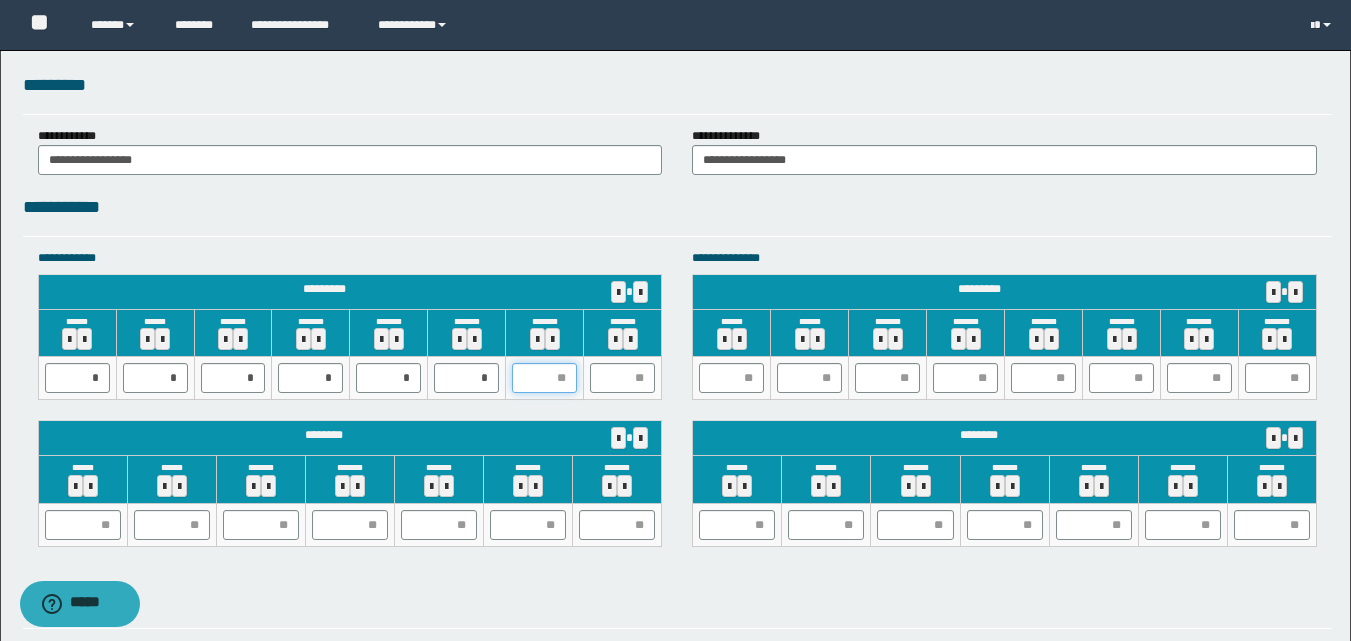 click at bounding box center (544, 378) 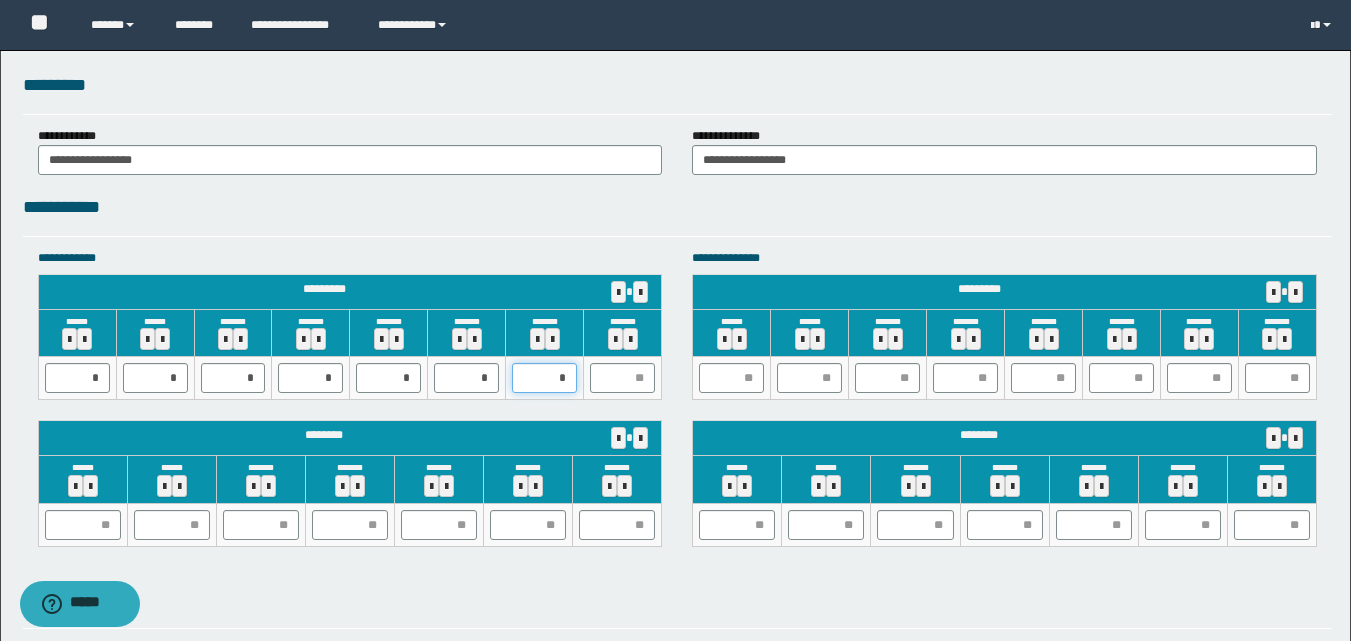 type on "**" 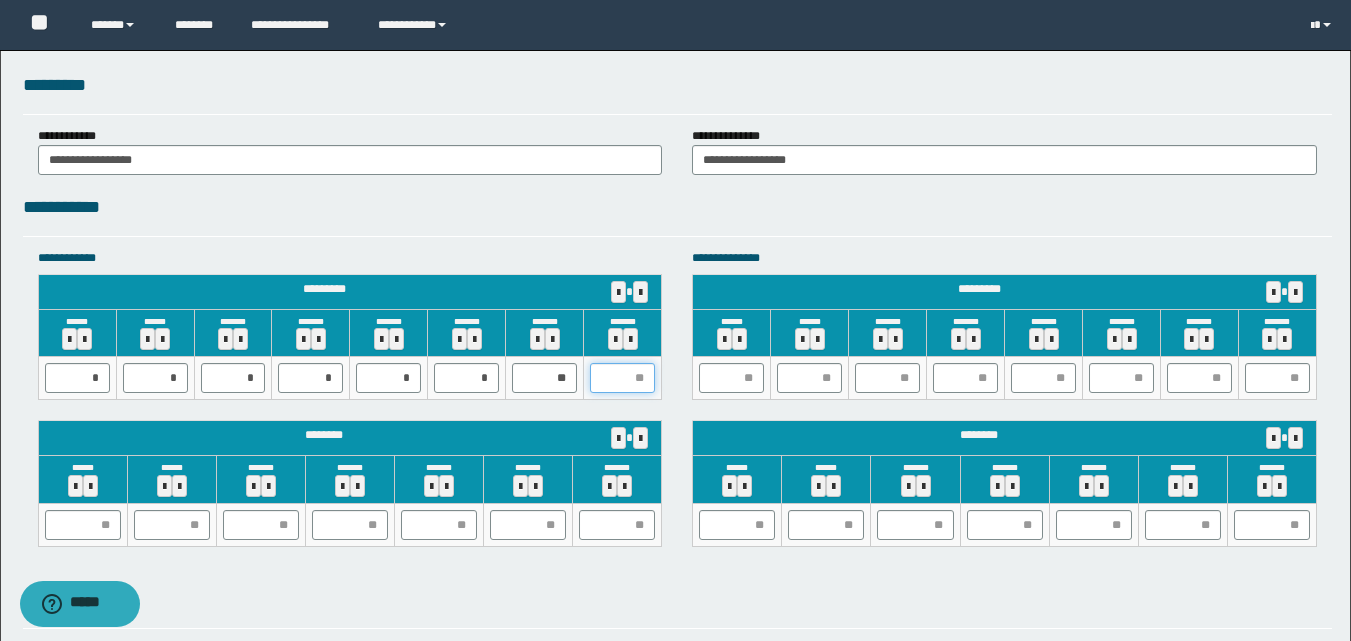 click at bounding box center [622, 378] 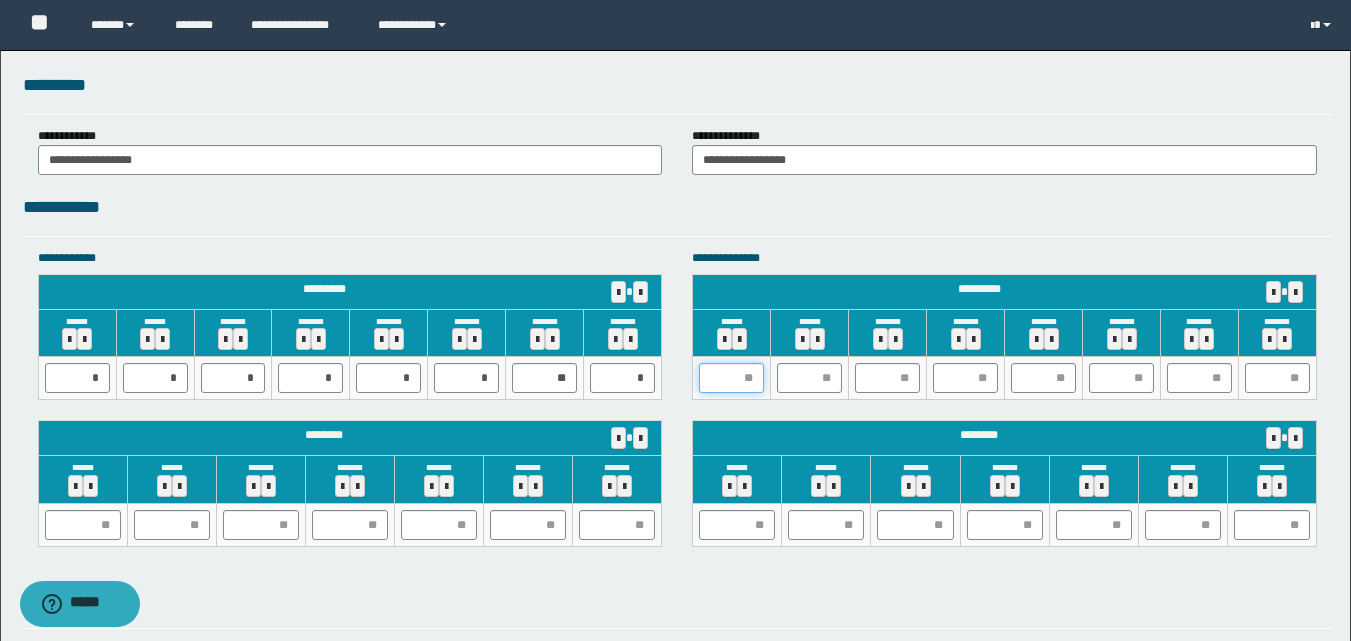 click at bounding box center [731, 378] 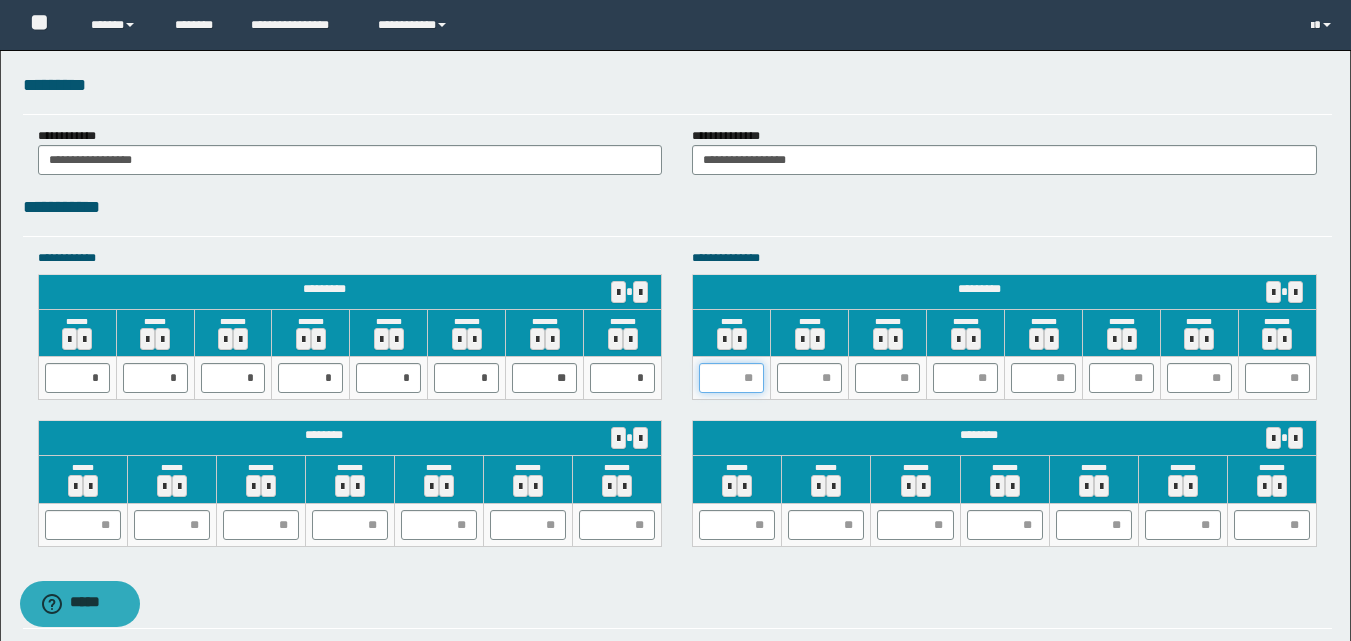 type on "*" 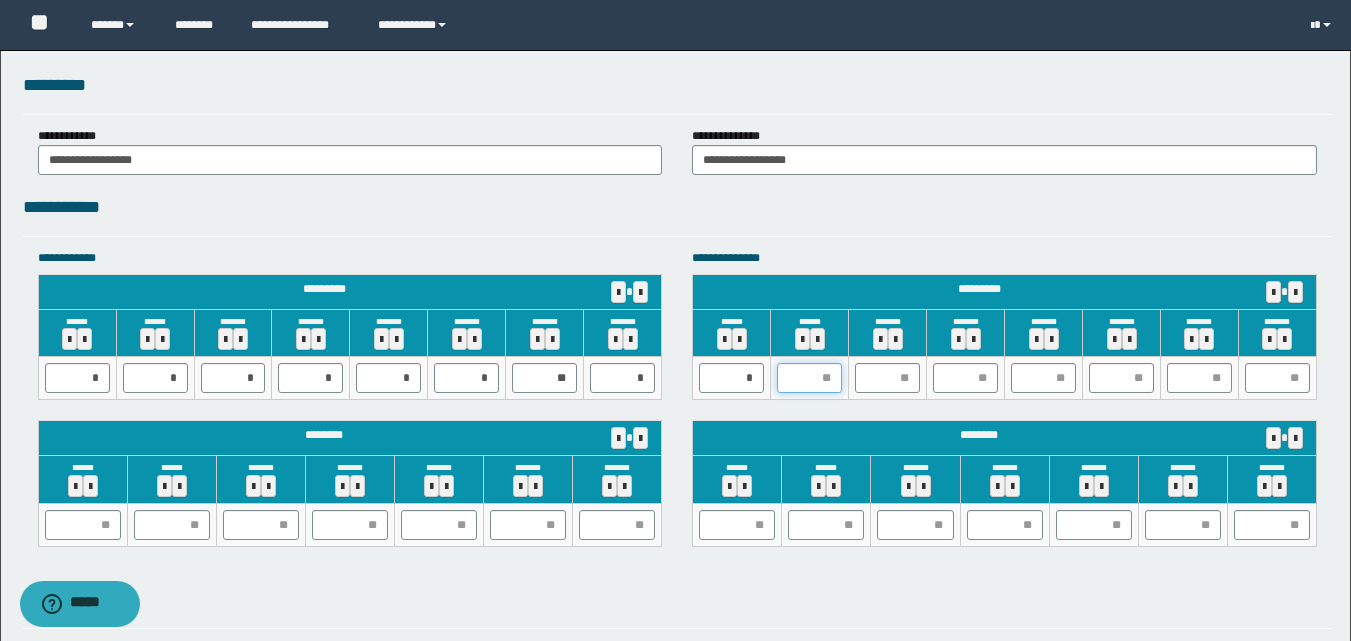 click at bounding box center (809, 378) 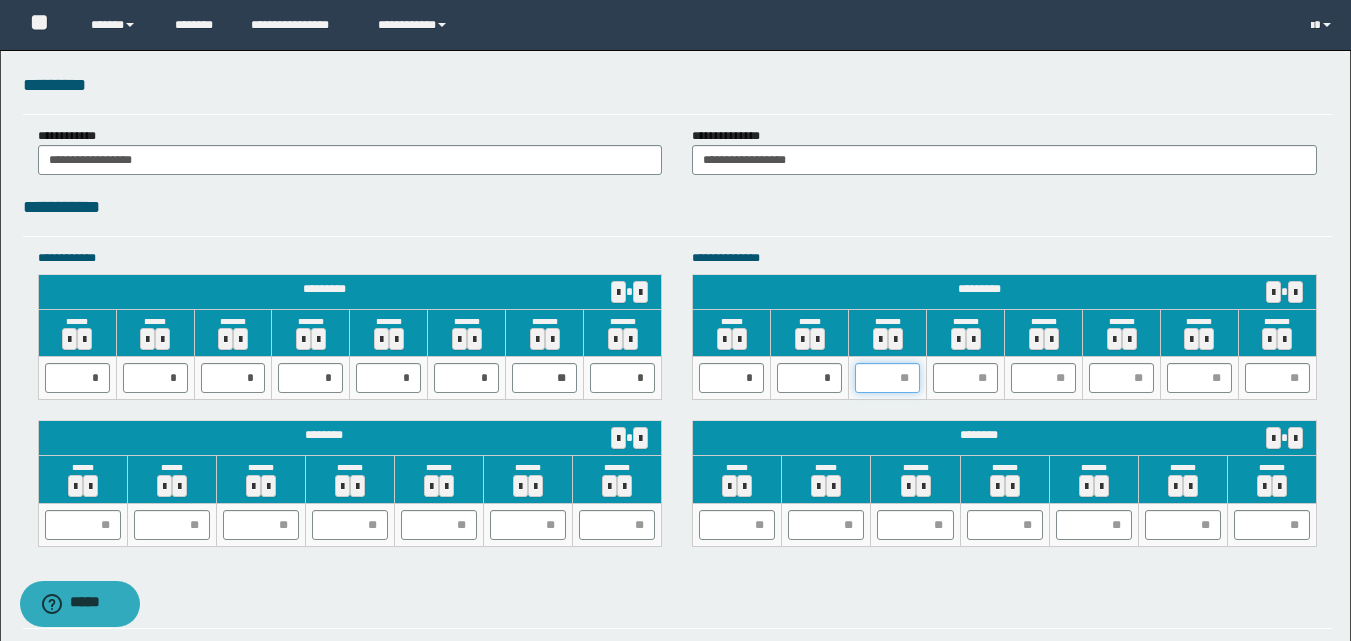 click at bounding box center (887, 378) 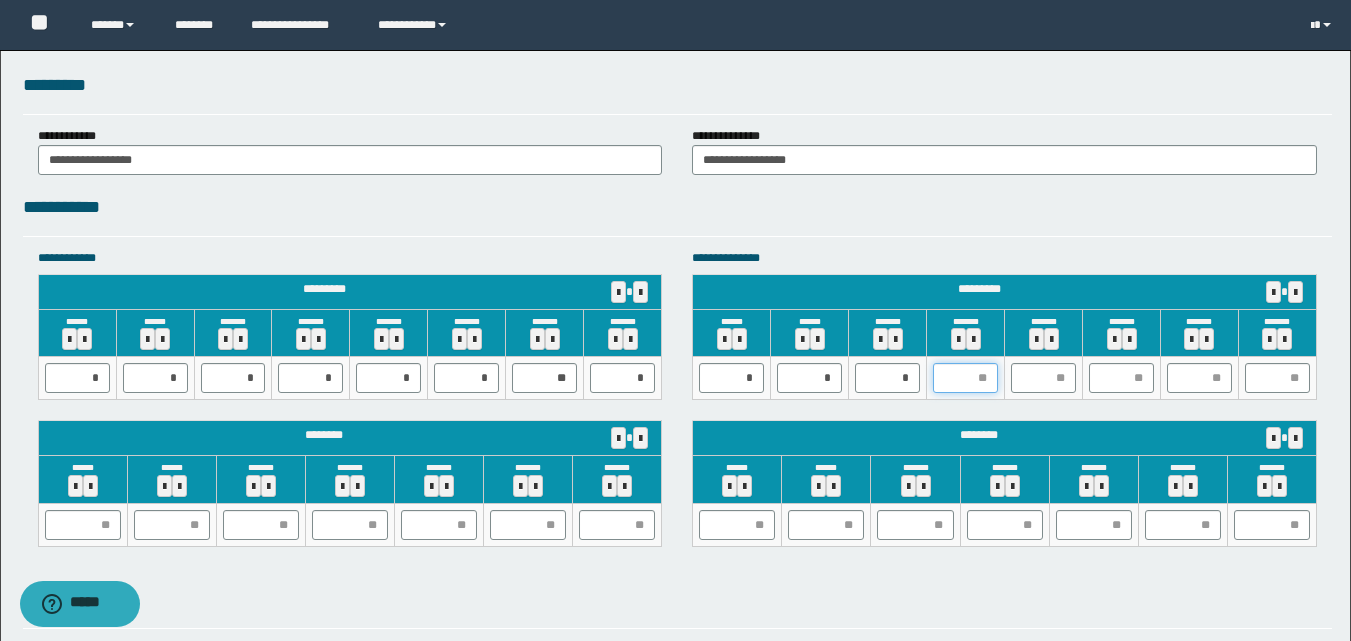 click at bounding box center [965, 378] 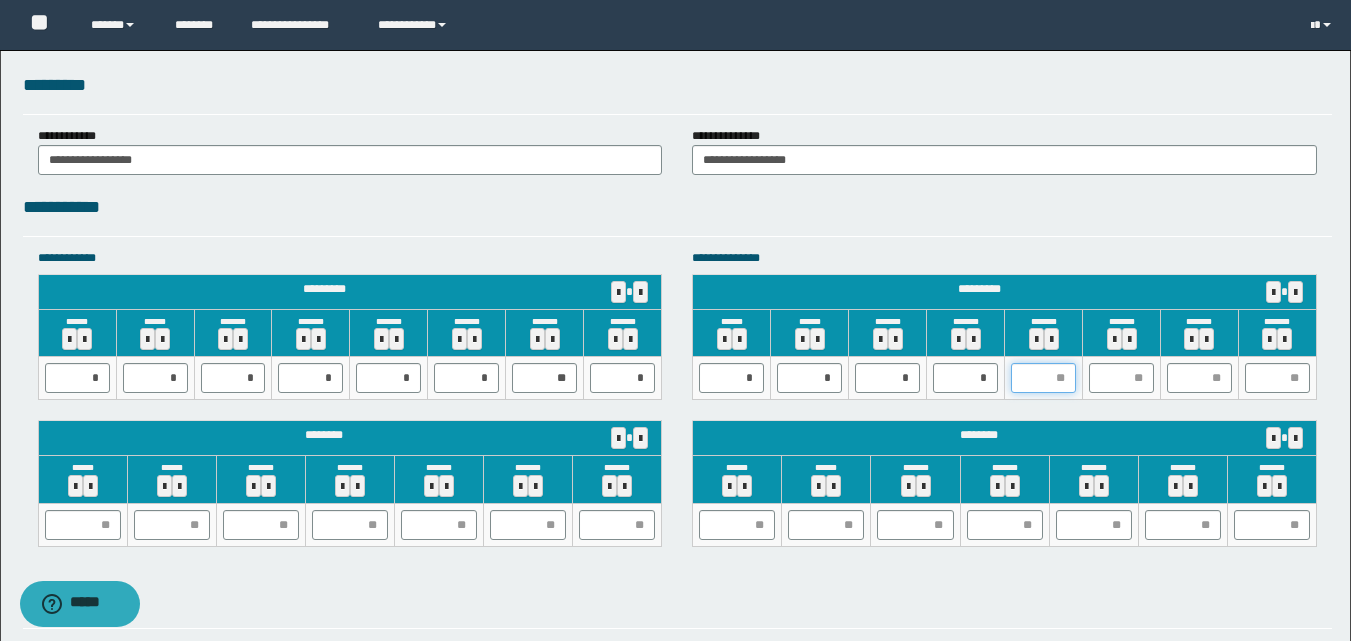 click at bounding box center (1043, 378) 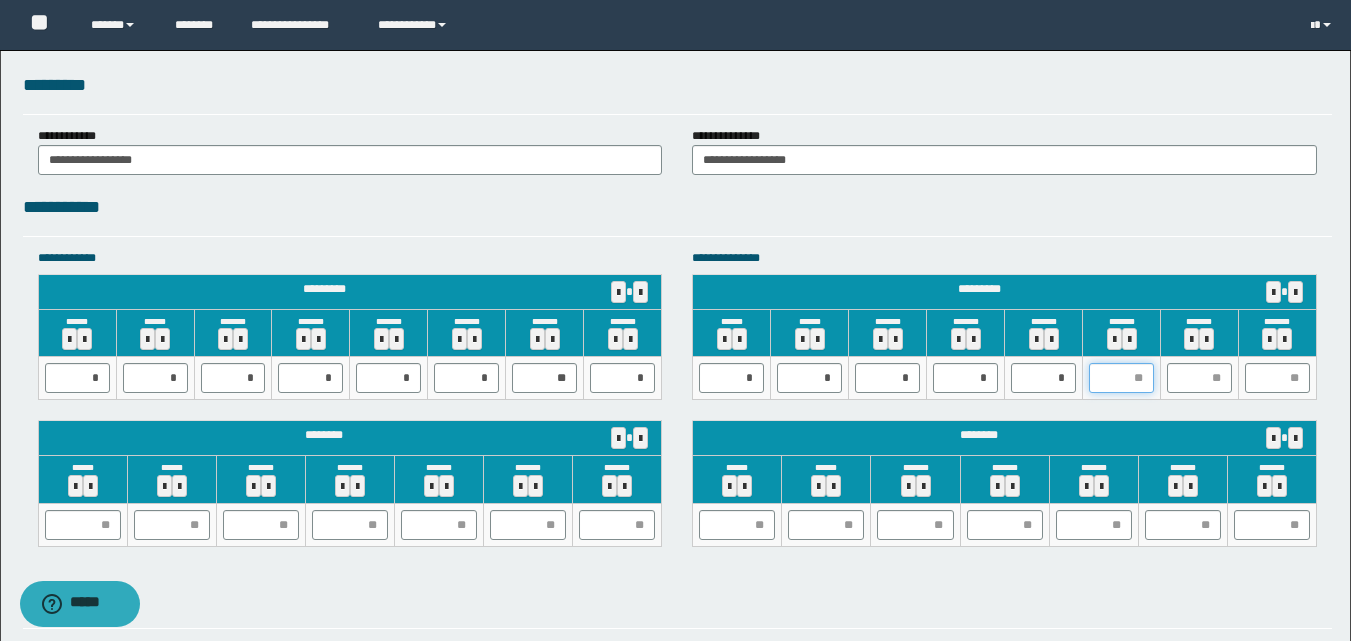 click at bounding box center [1121, 378] 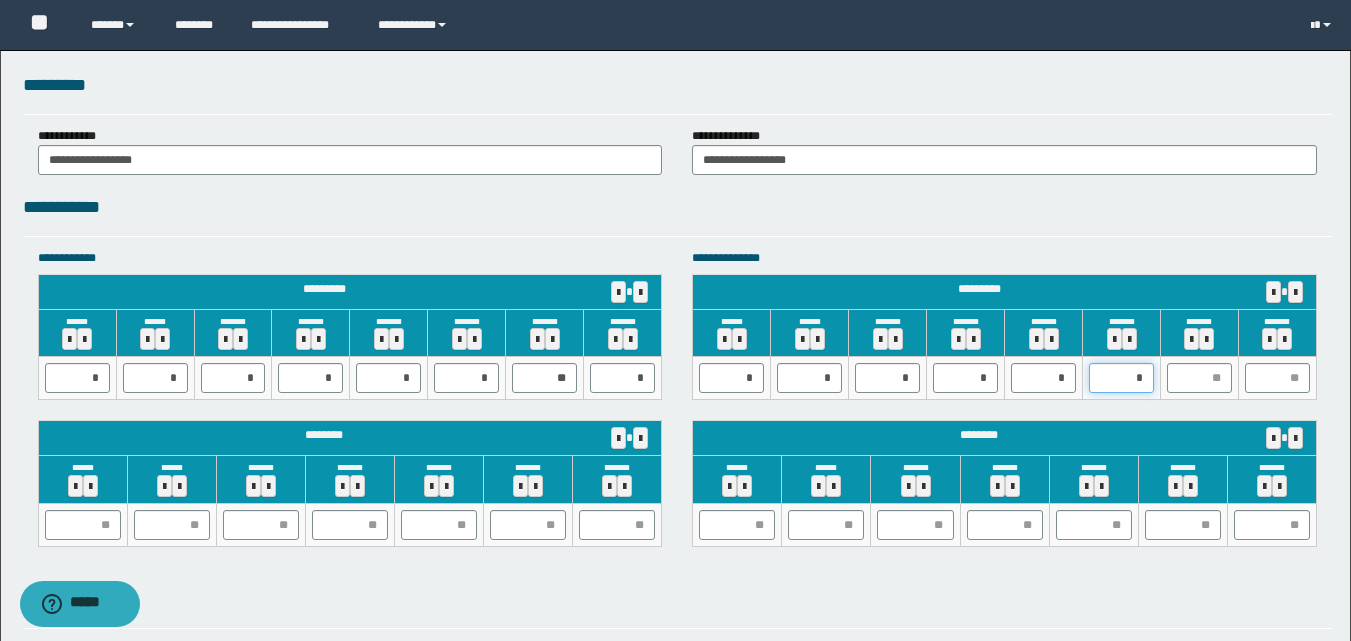 type on "**" 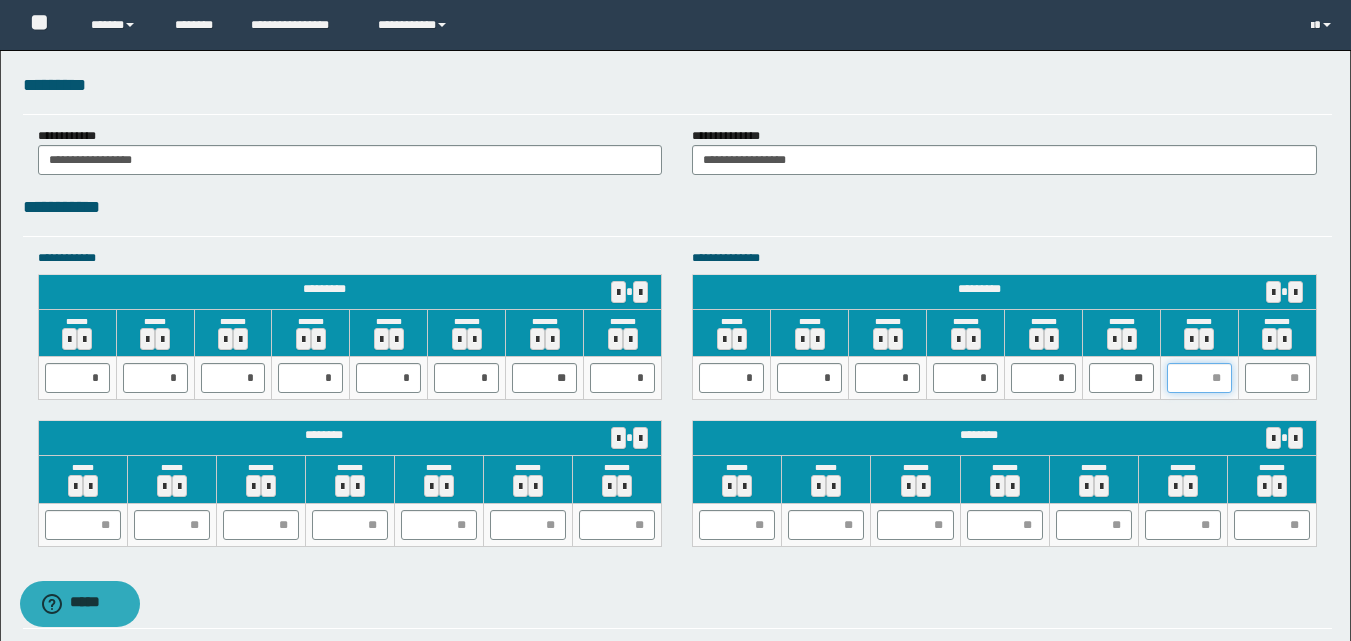 click at bounding box center [1199, 378] 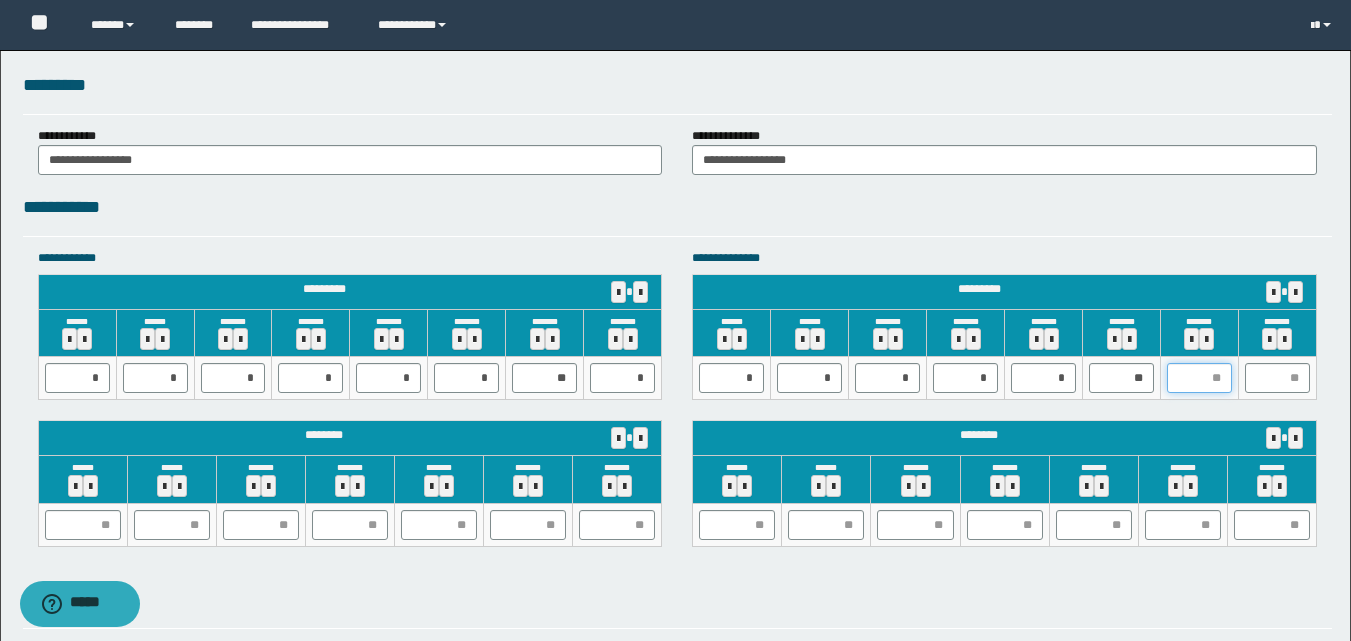 type on "*" 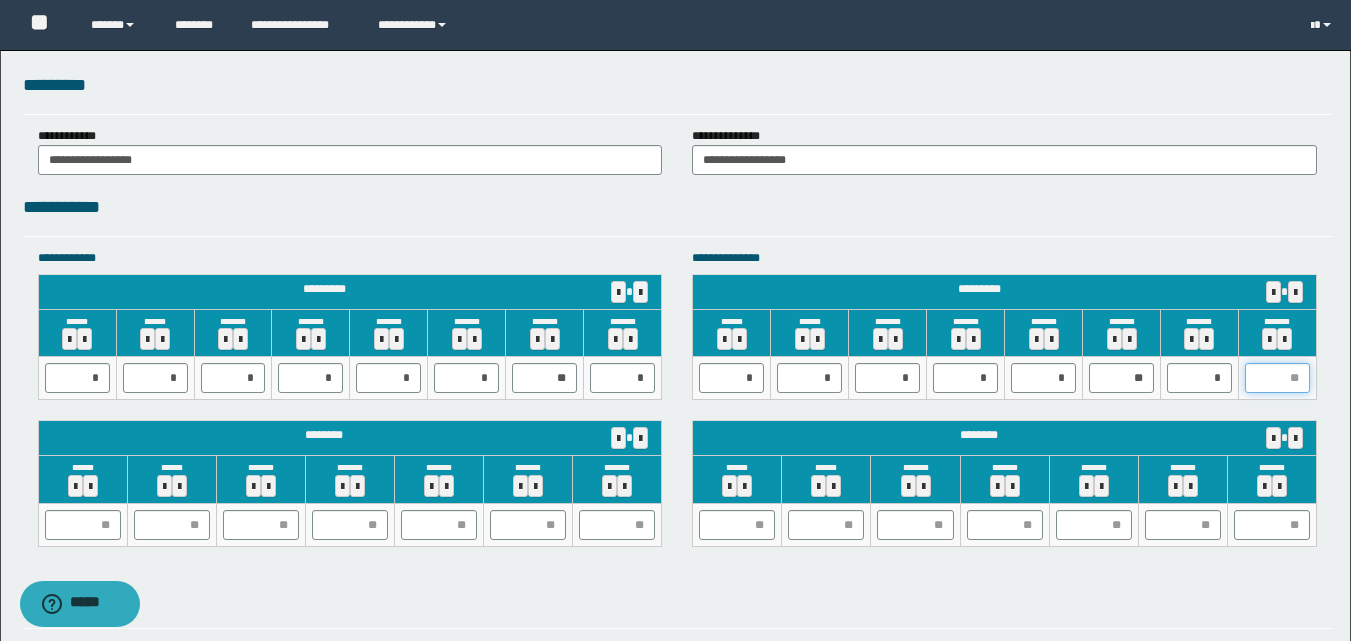 click at bounding box center (1277, 378) 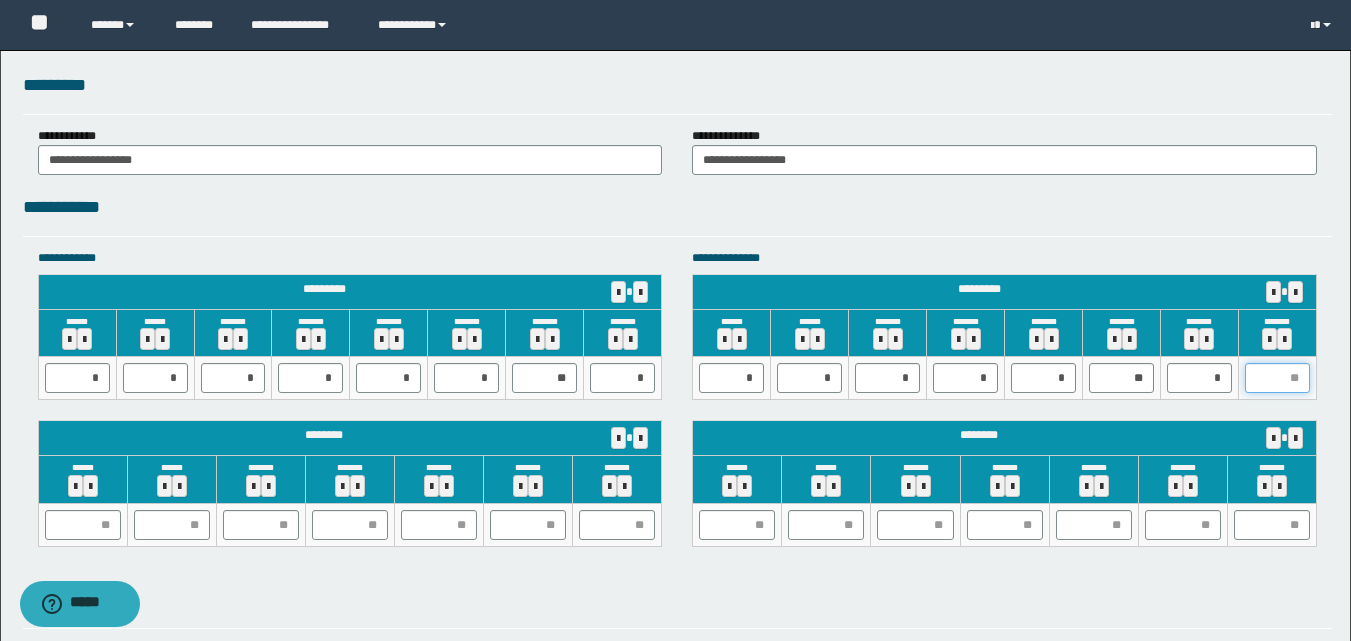 type on "*" 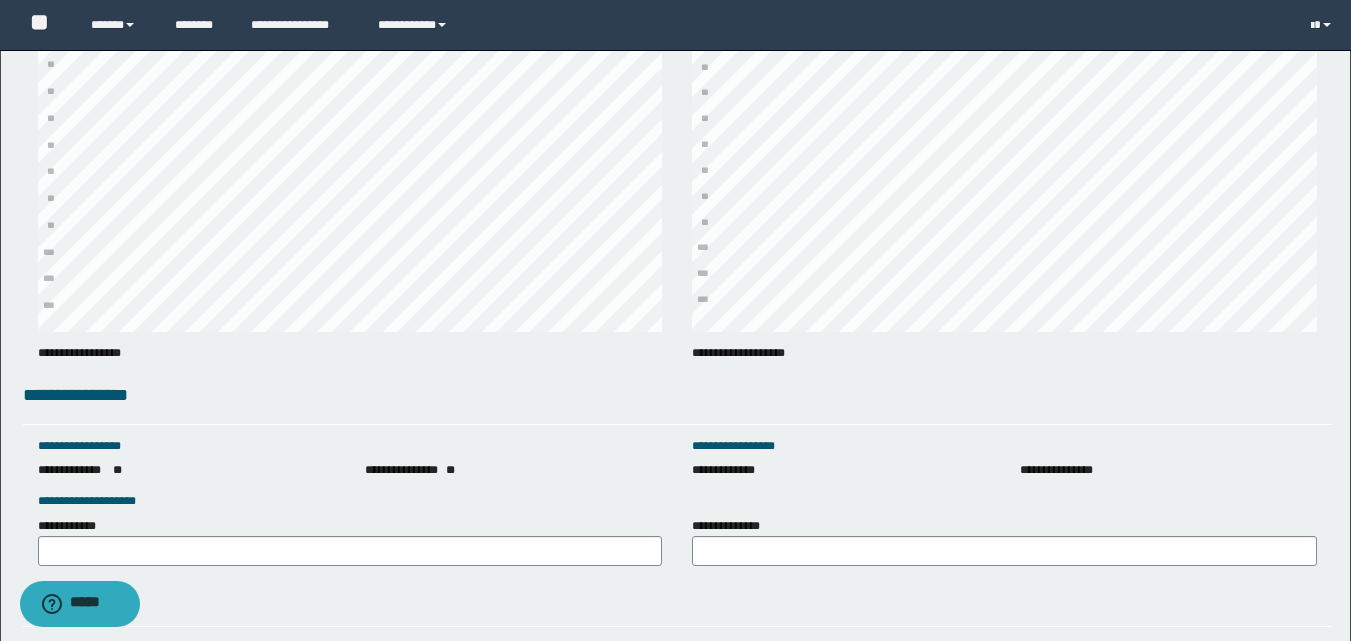 scroll, scrollTop: 2705, scrollLeft: 0, axis: vertical 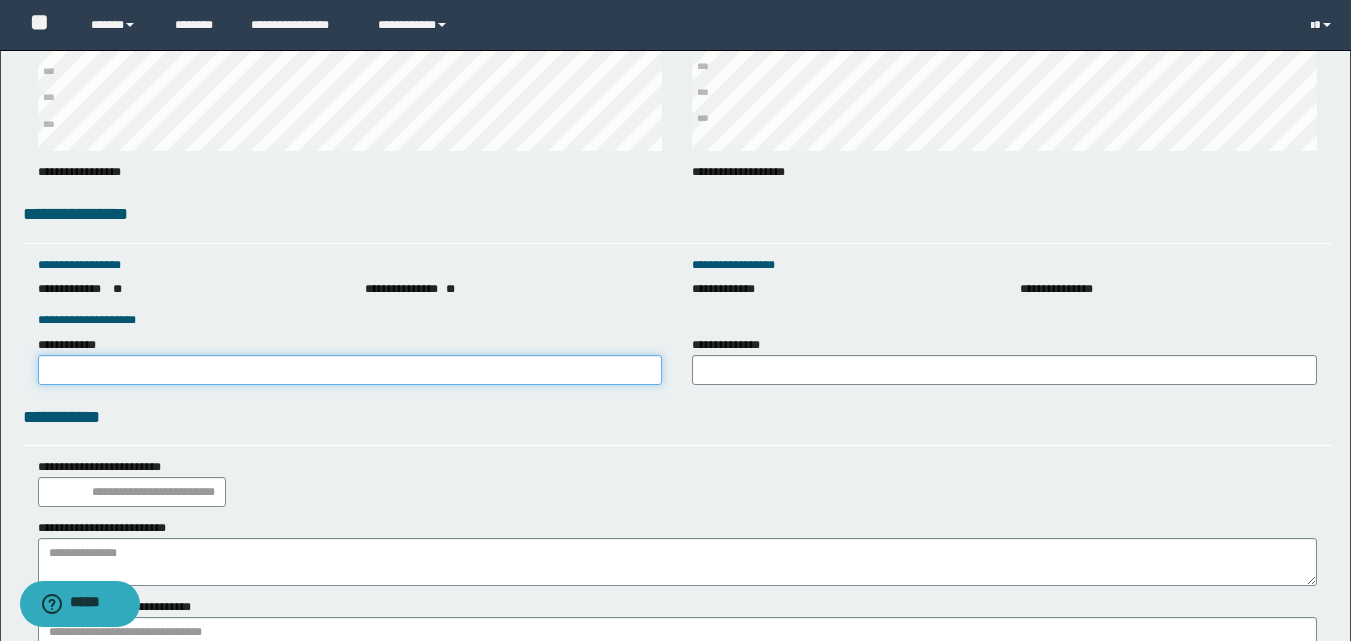 click on "**********" at bounding box center (350, 370) 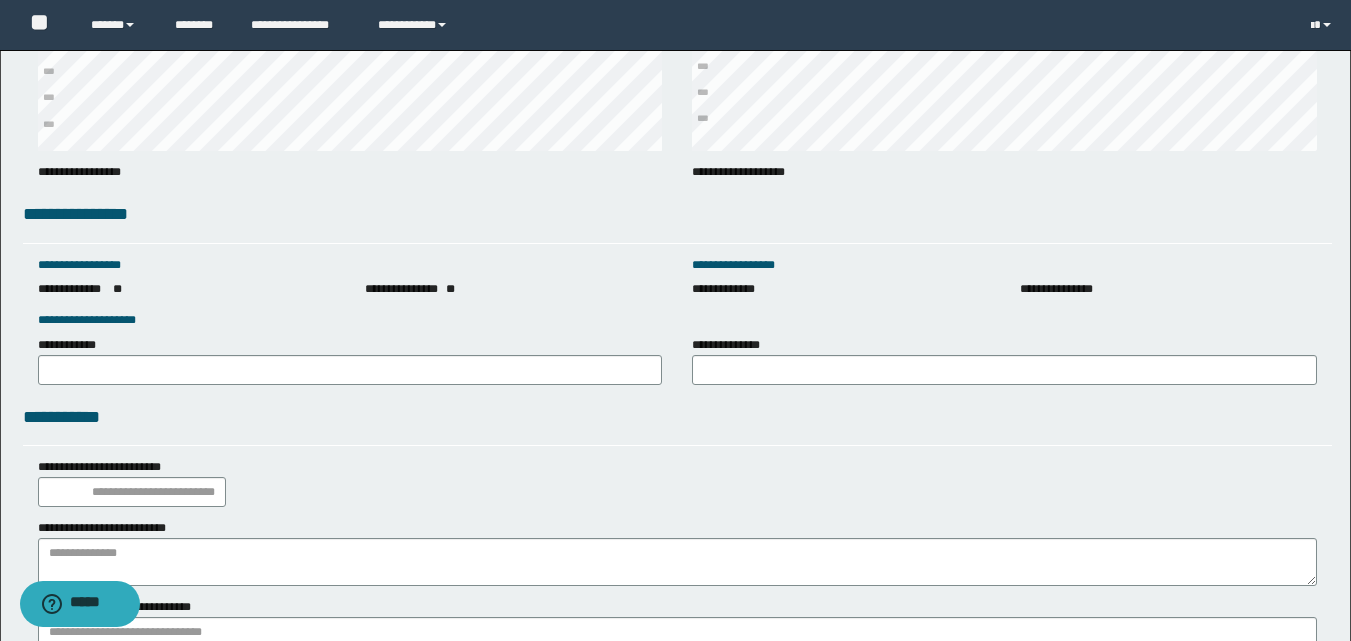 click on "**********" at bounding box center [350, 360] 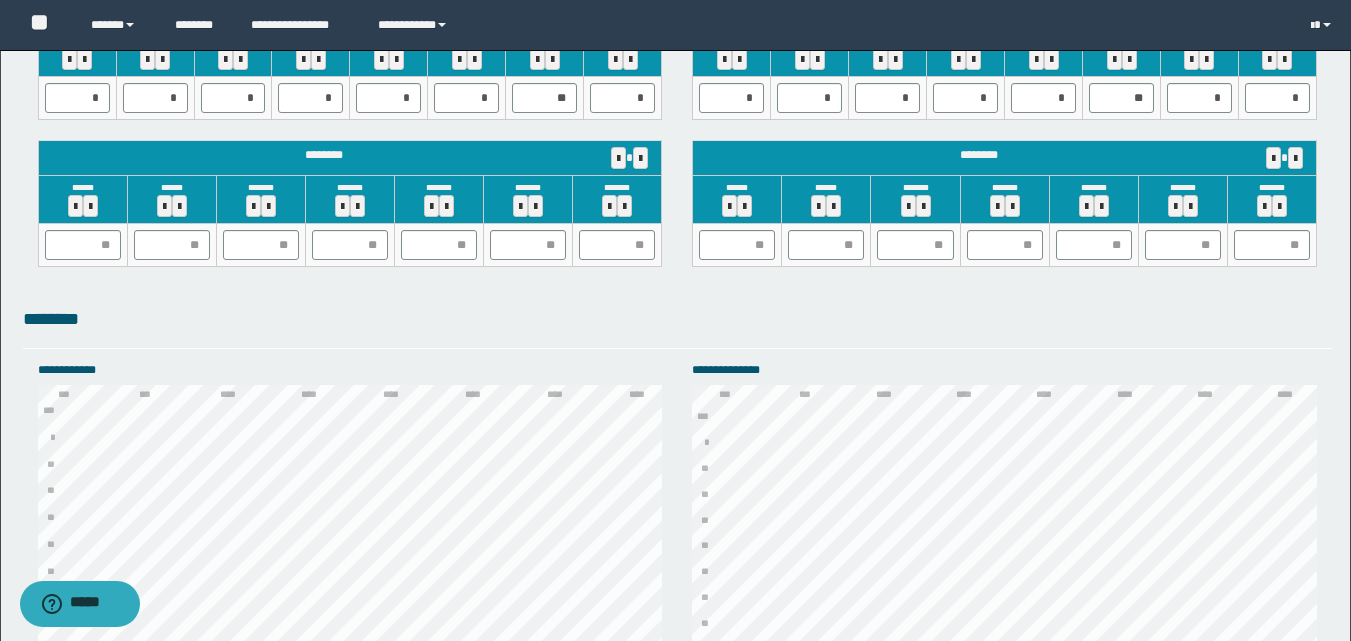 scroll, scrollTop: 1931, scrollLeft: 0, axis: vertical 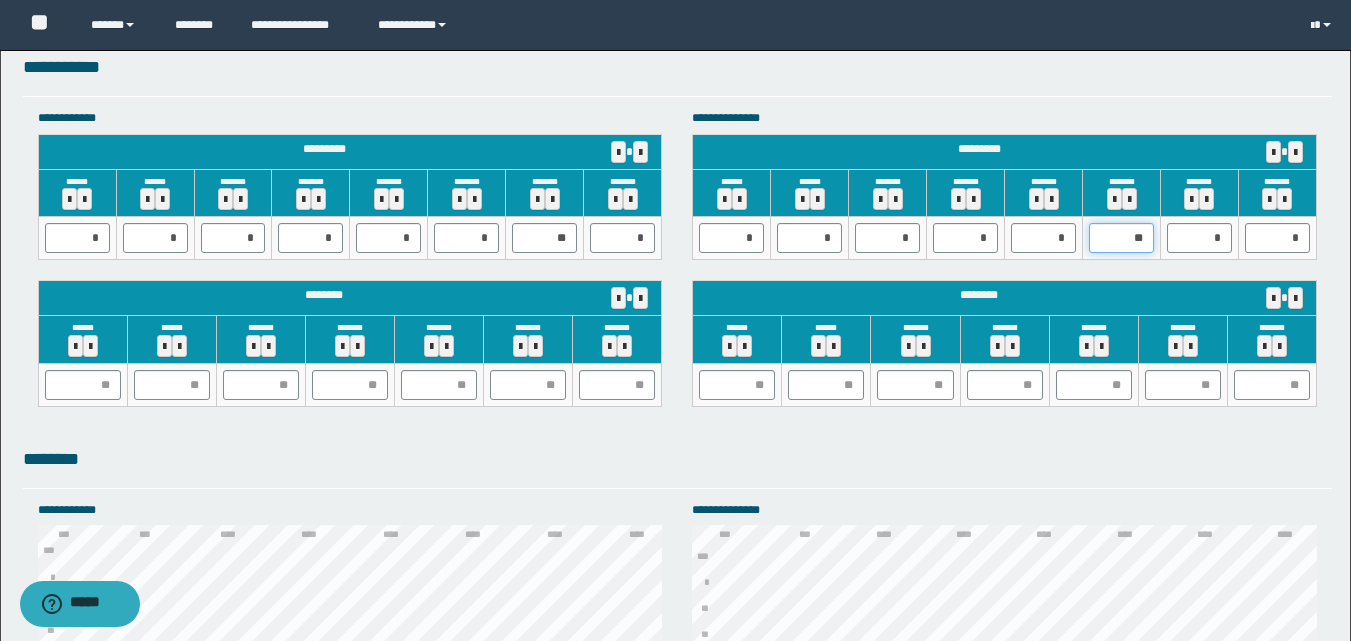 click on "**" at bounding box center (1121, 238) 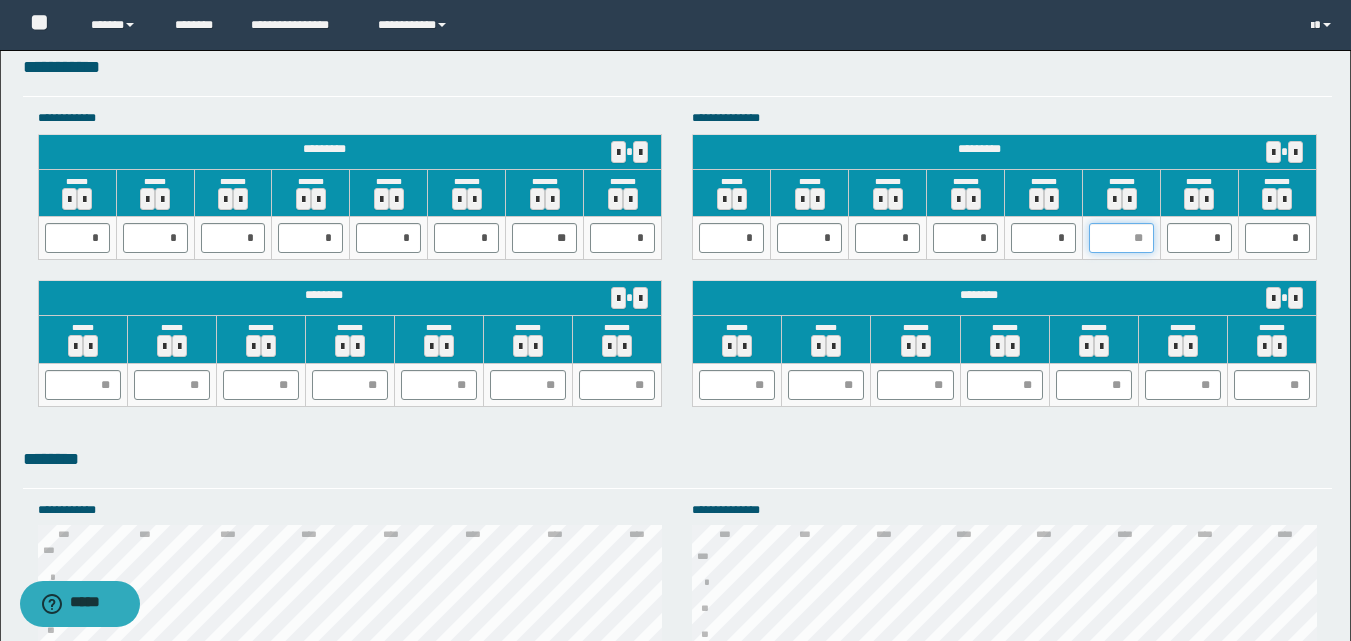 type on "*" 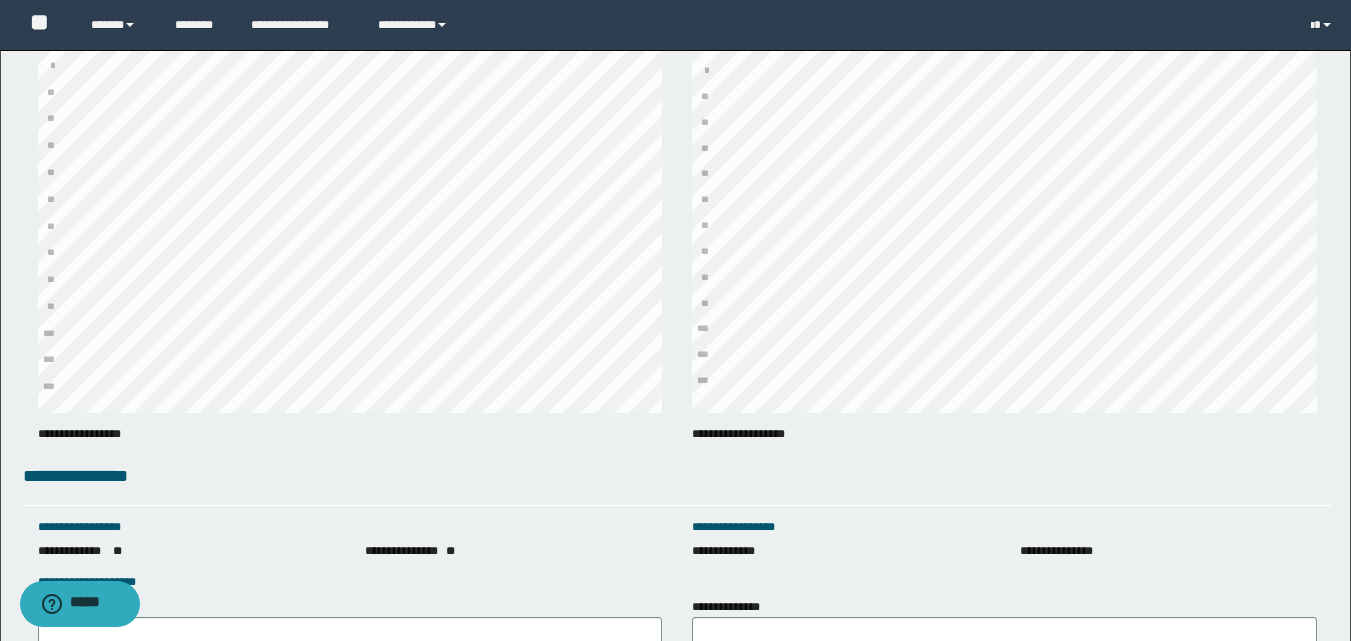 scroll, scrollTop: 2577, scrollLeft: 0, axis: vertical 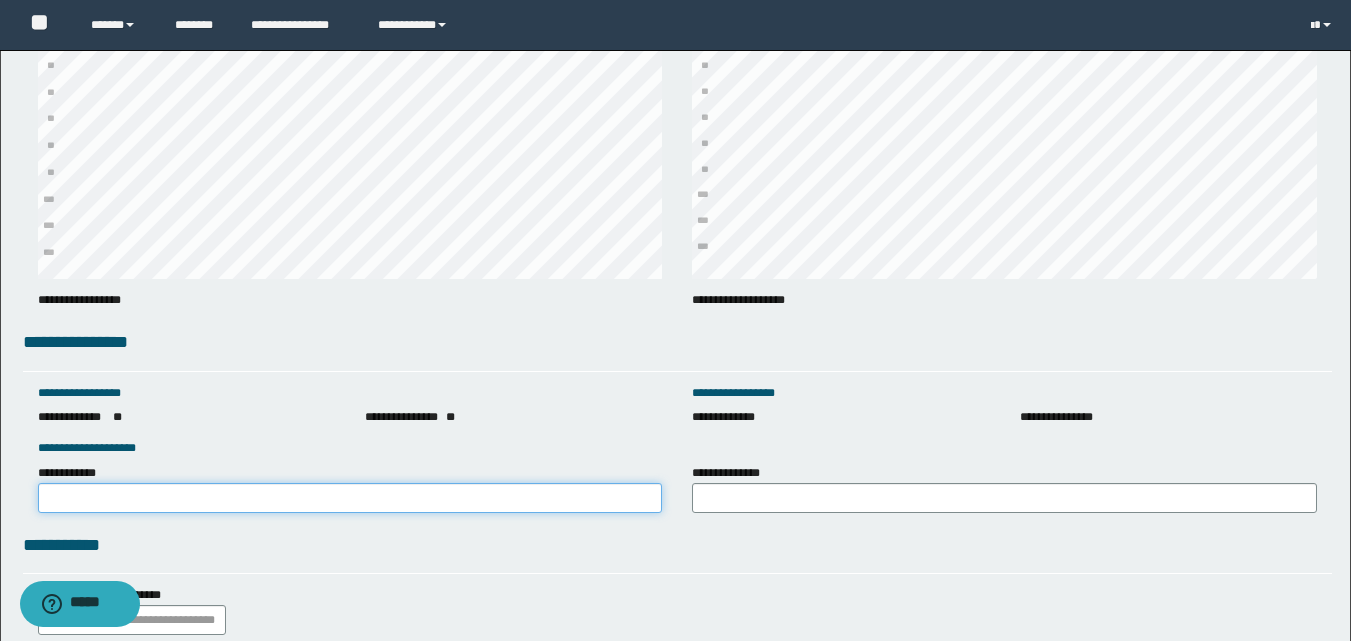 click on "**********" at bounding box center (350, 498) 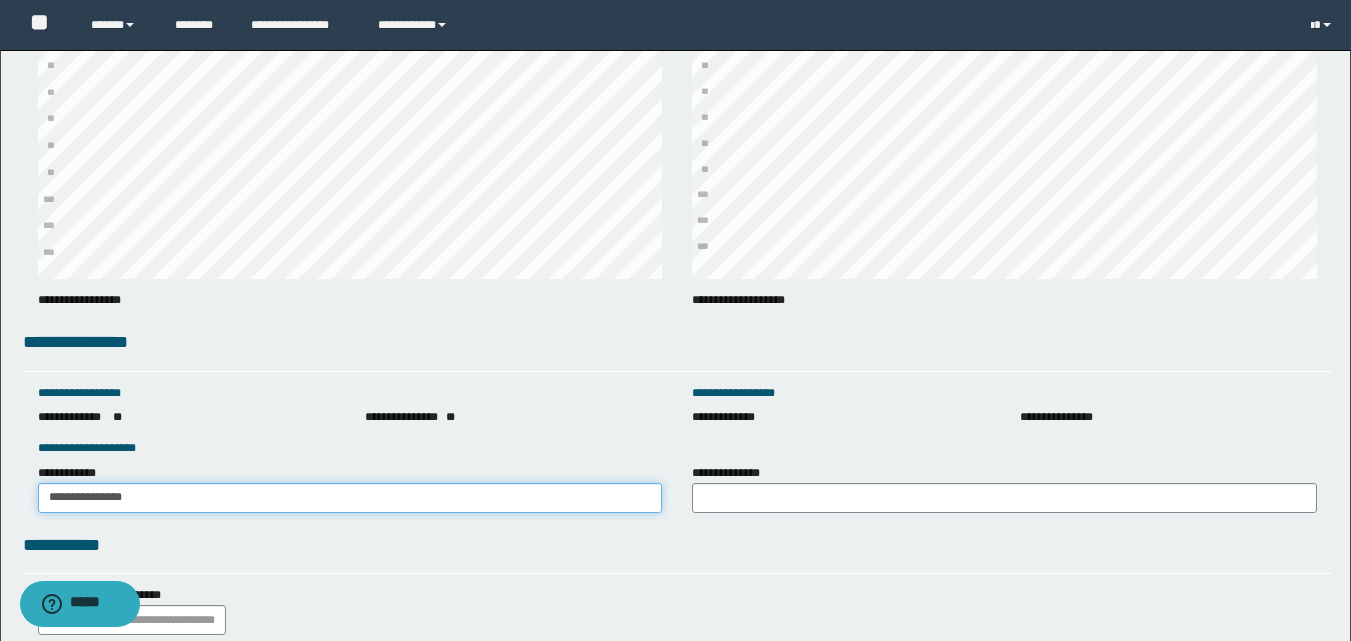 drag, startPoint x: 215, startPoint y: 498, endPoint x: 0, endPoint y: 500, distance: 215.00931 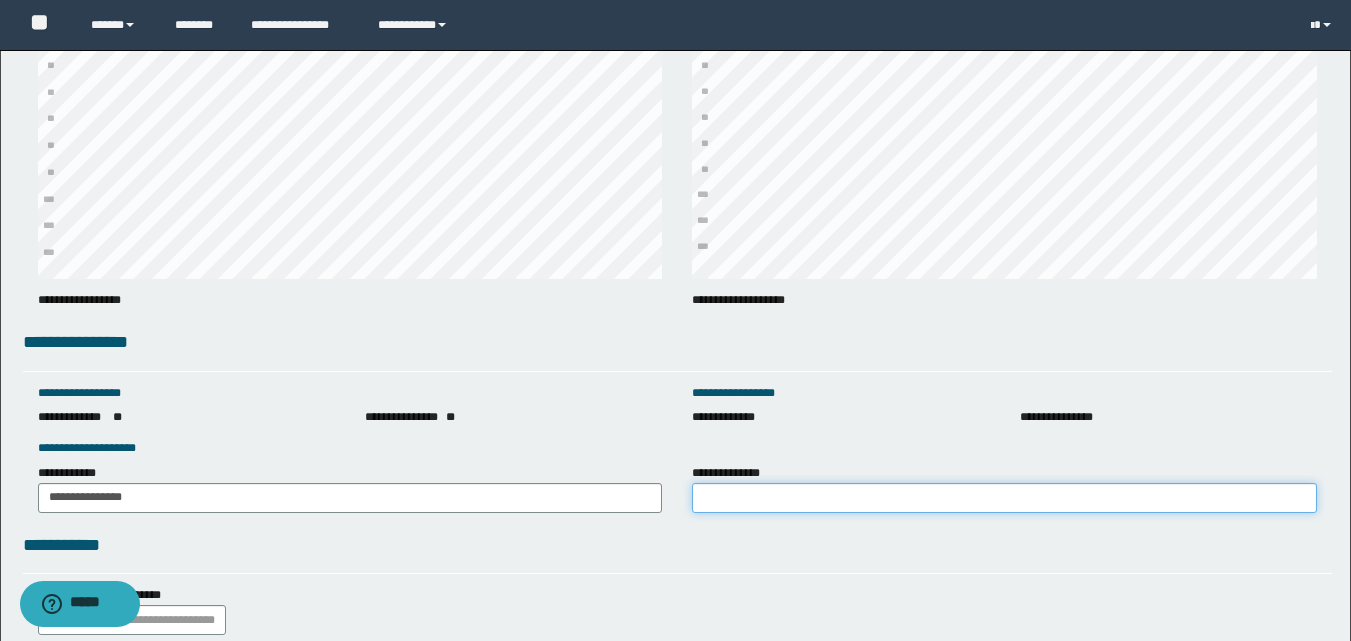 click on "**********" at bounding box center (1004, 498) 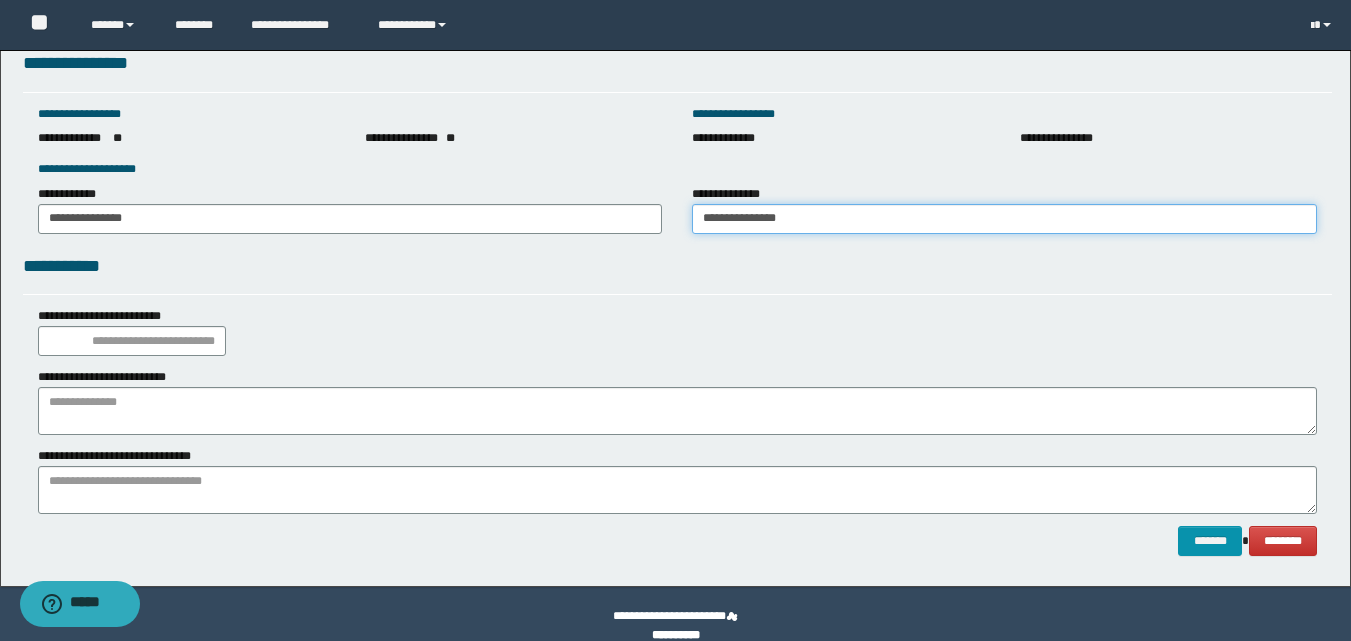 scroll, scrollTop: 2879, scrollLeft: 0, axis: vertical 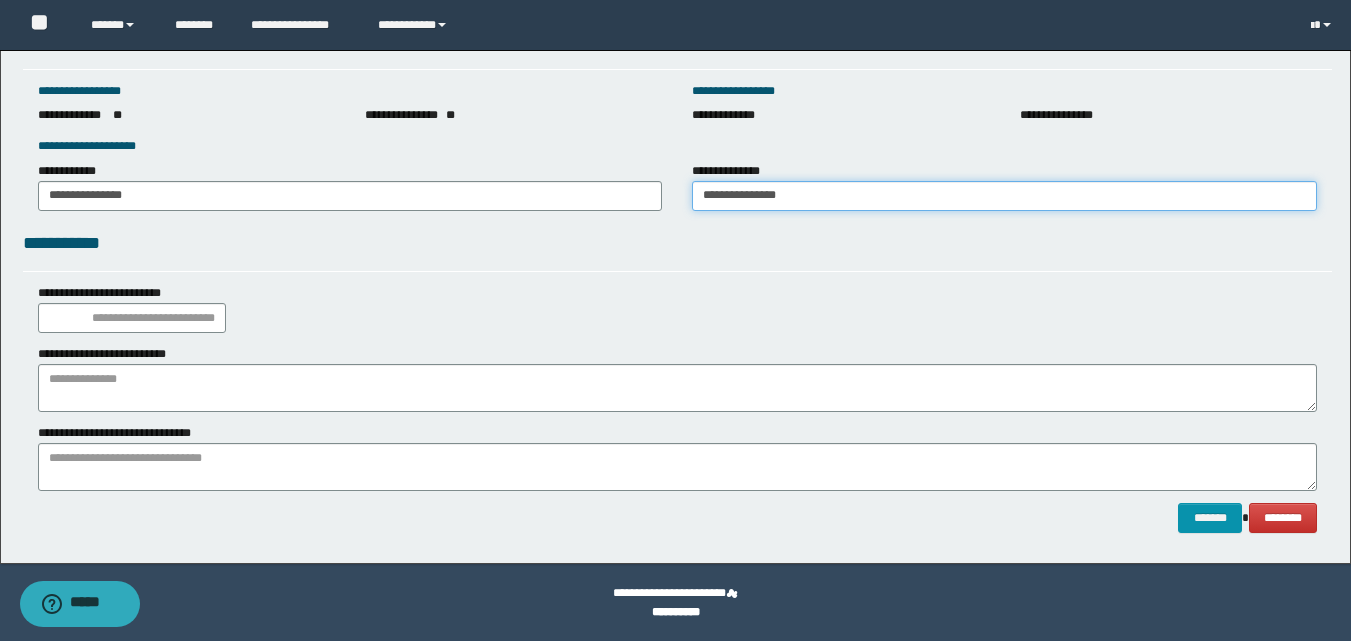 type on "**********" 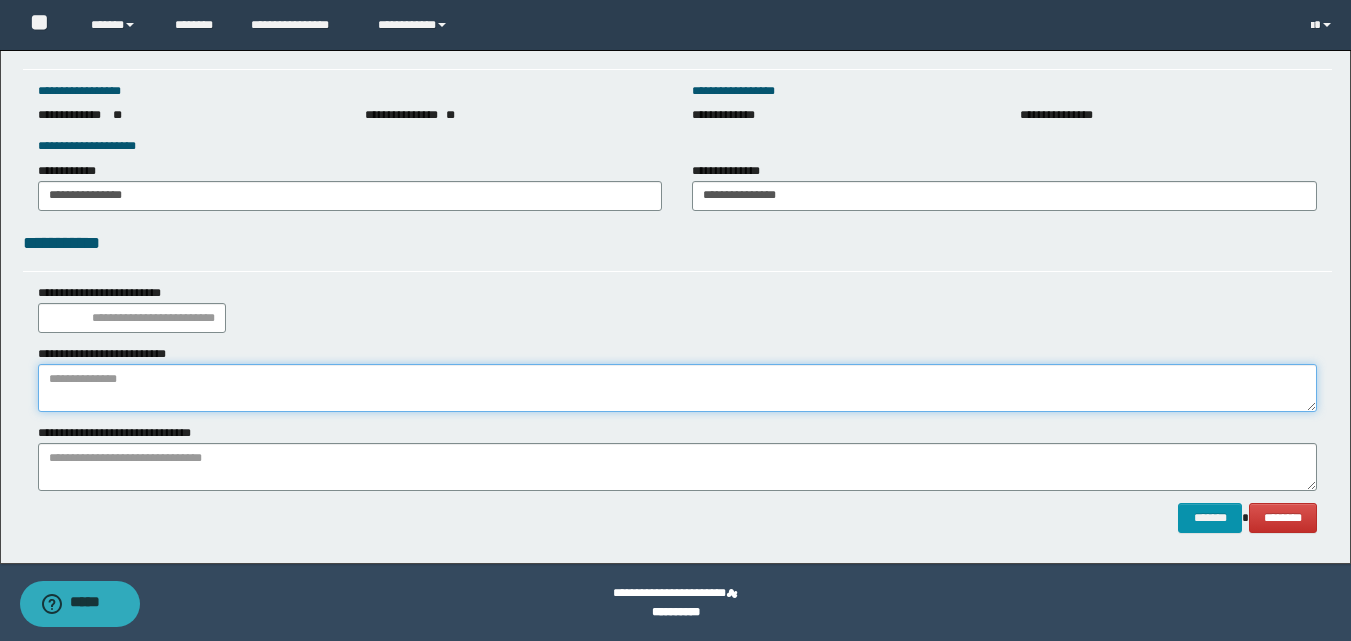 click at bounding box center [677, 388] 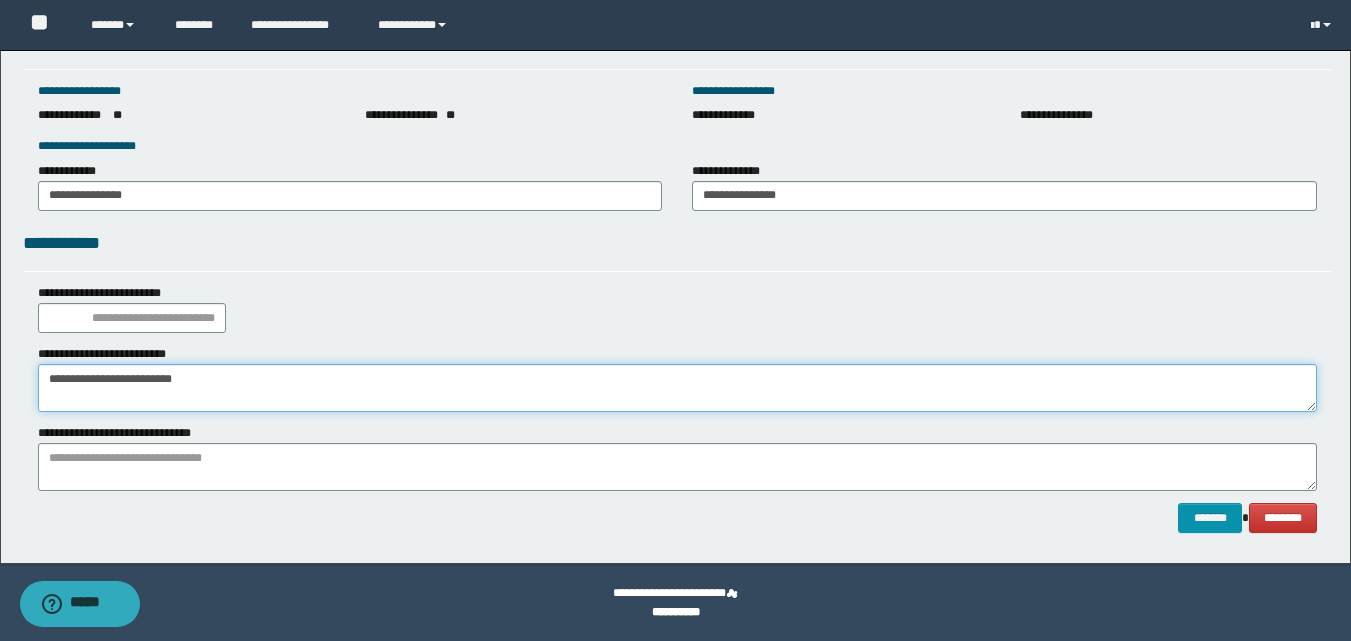type on "**********" 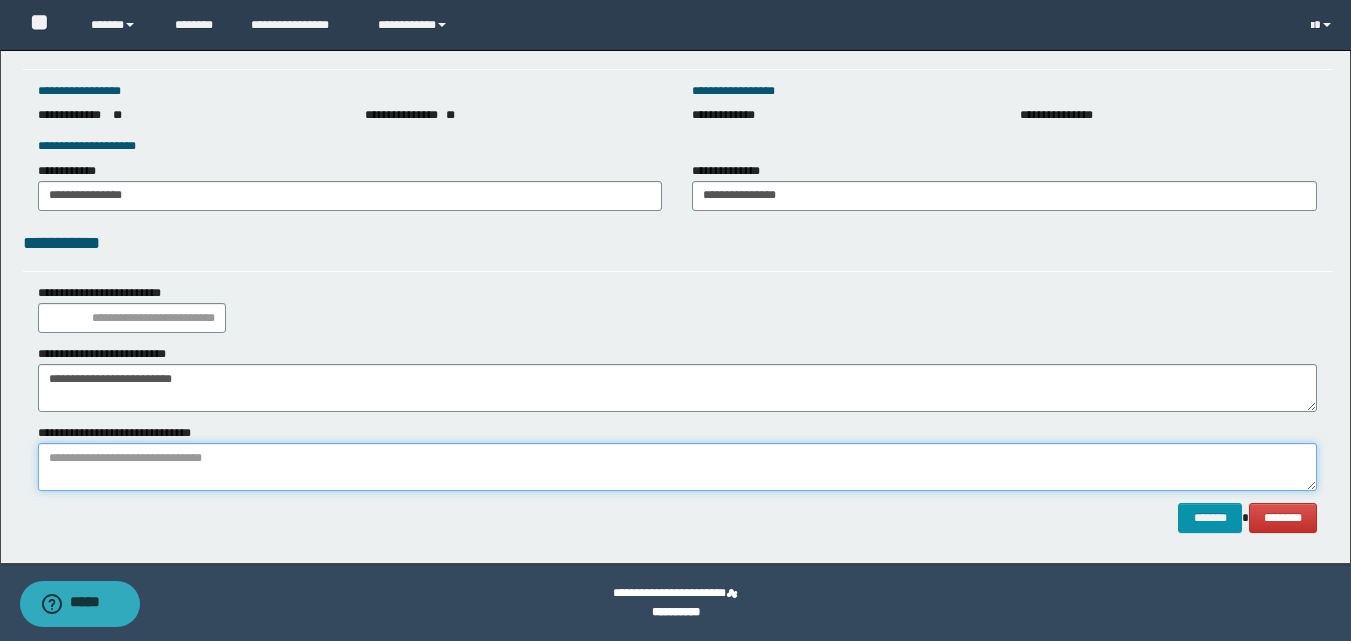 click at bounding box center [677, 467] 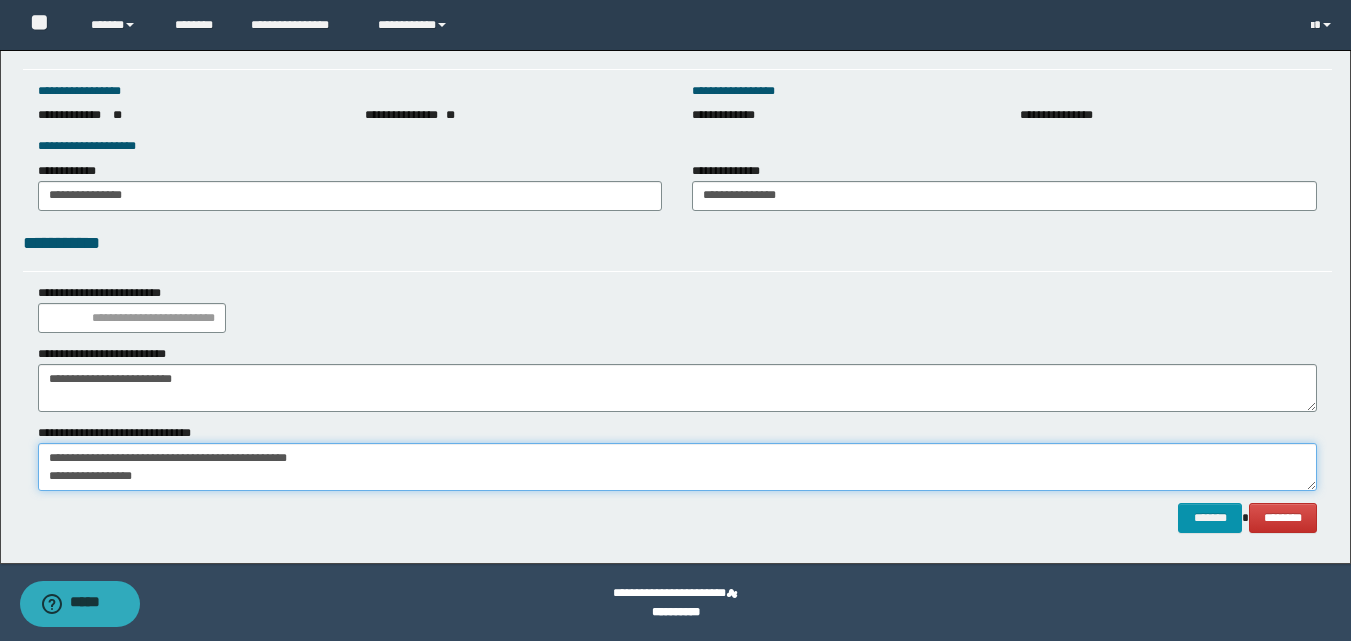scroll, scrollTop: 0, scrollLeft: 0, axis: both 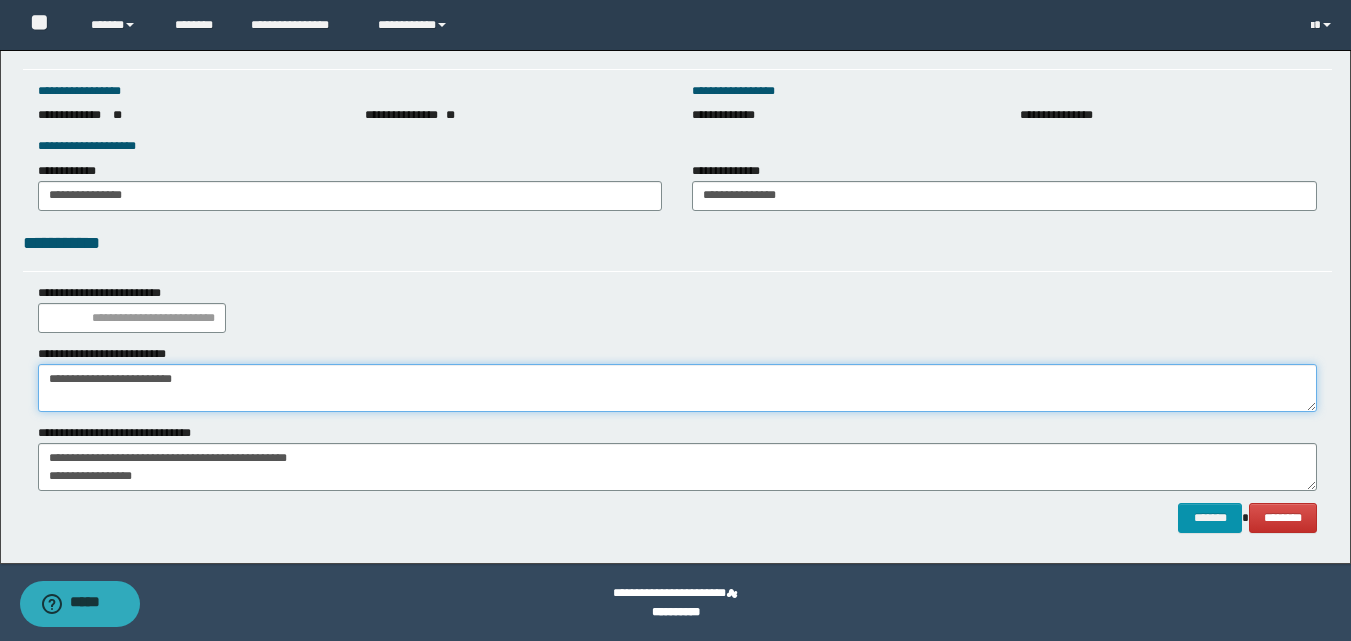 drag, startPoint x: 252, startPoint y: 398, endPoint x: 22, endPoint y: 398, distance: 230 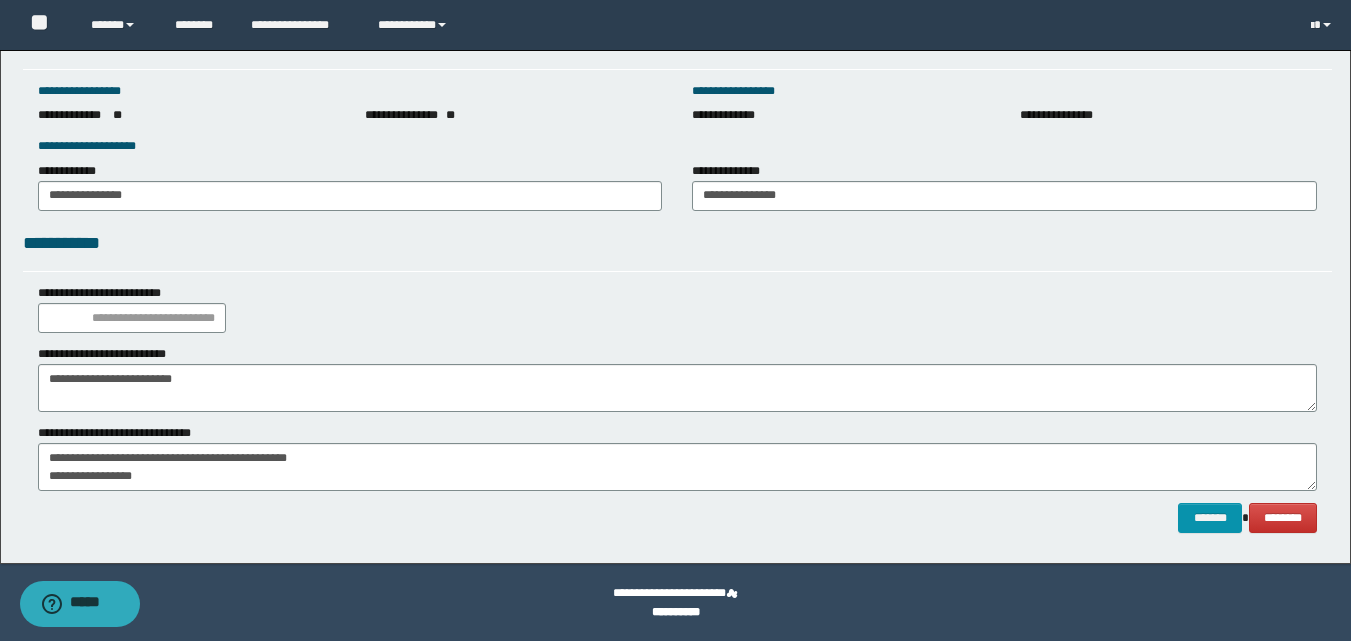 click on "**********" at bounding box center (677, 308) 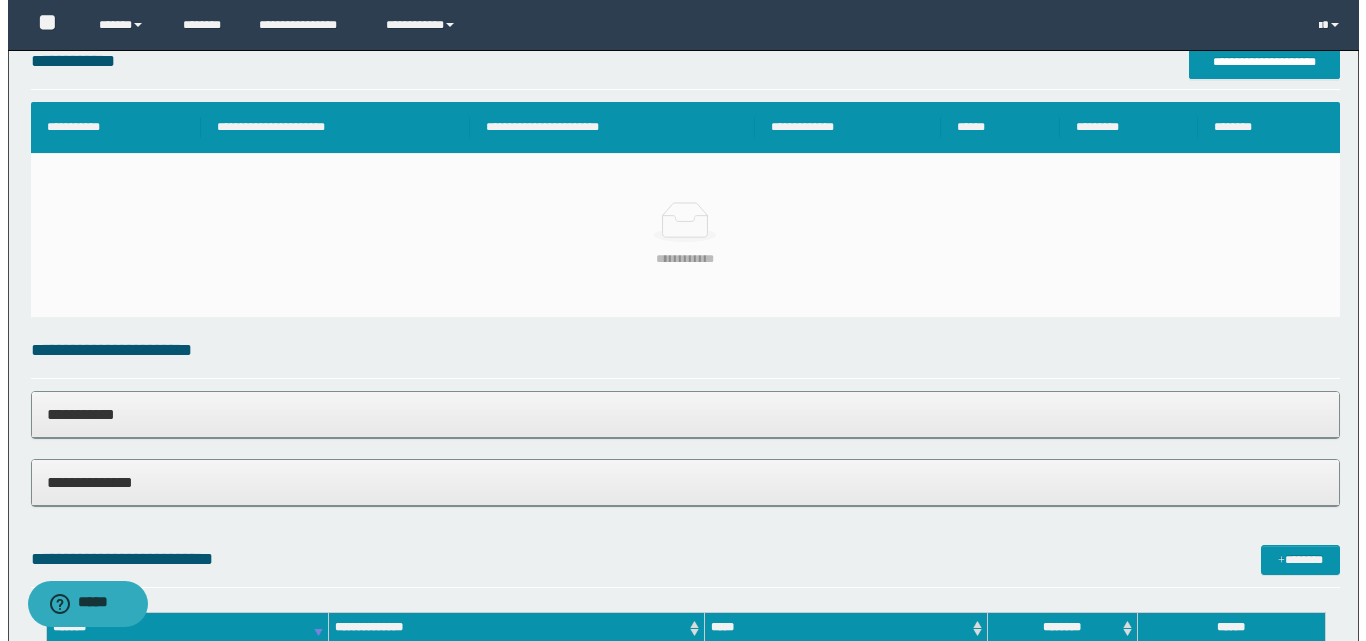scroll, scrollTop: 489, scrollLeft: 0, axis: vertical 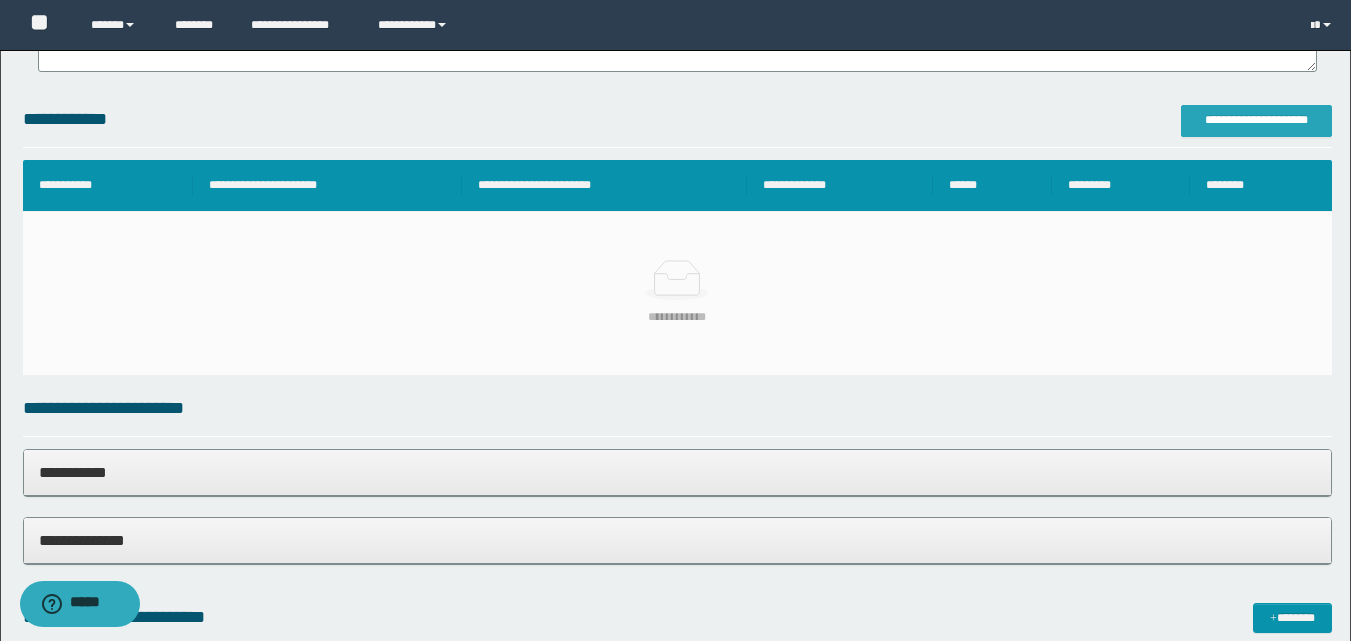 click on "**********" at bounding box center (1256, 120) 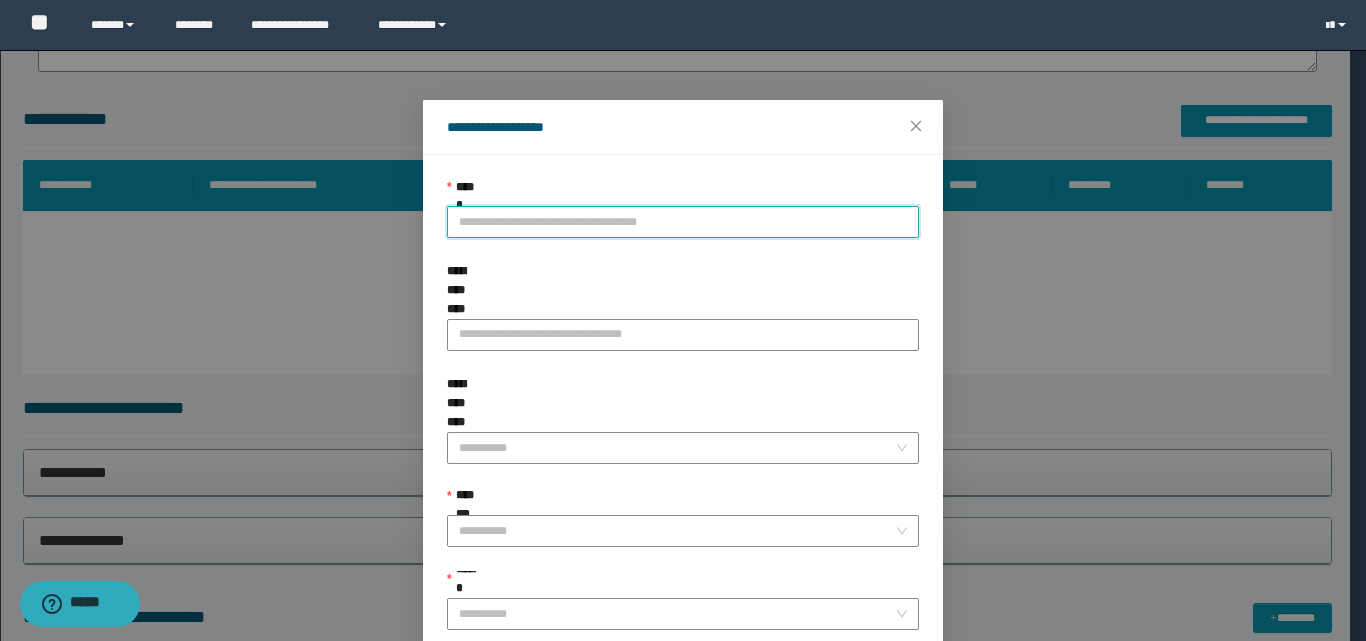 click on "**********" at bounding box center (683, 222) 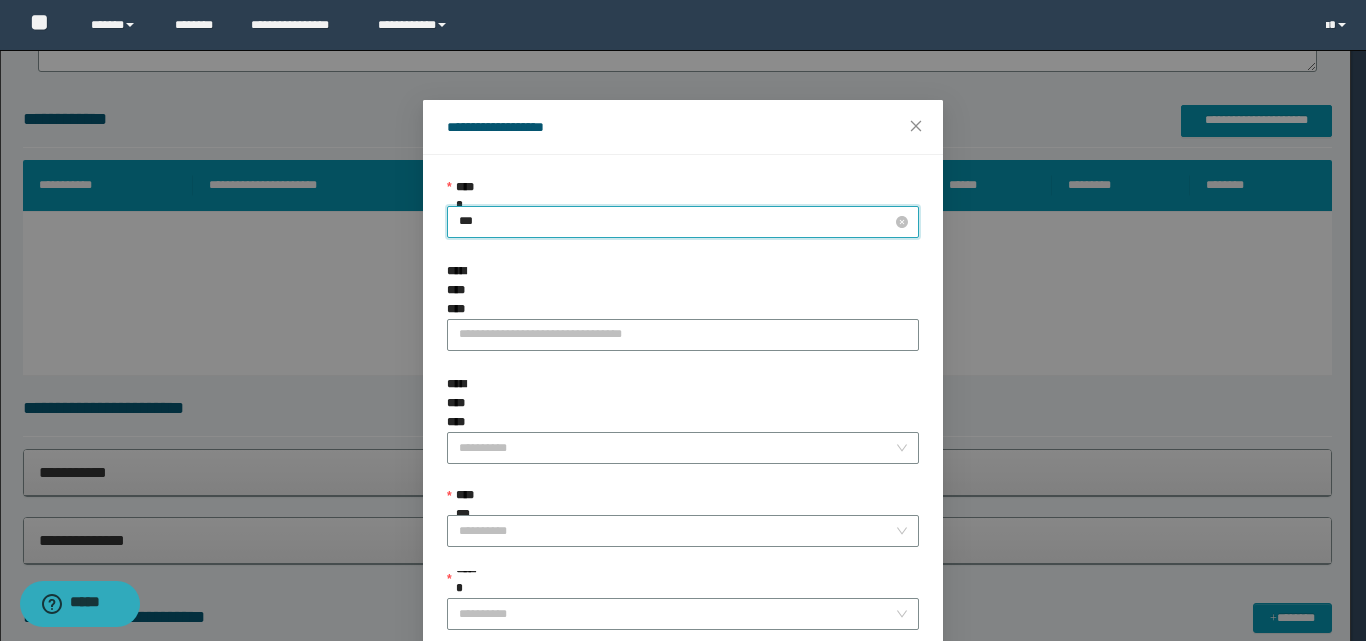 type on "****" 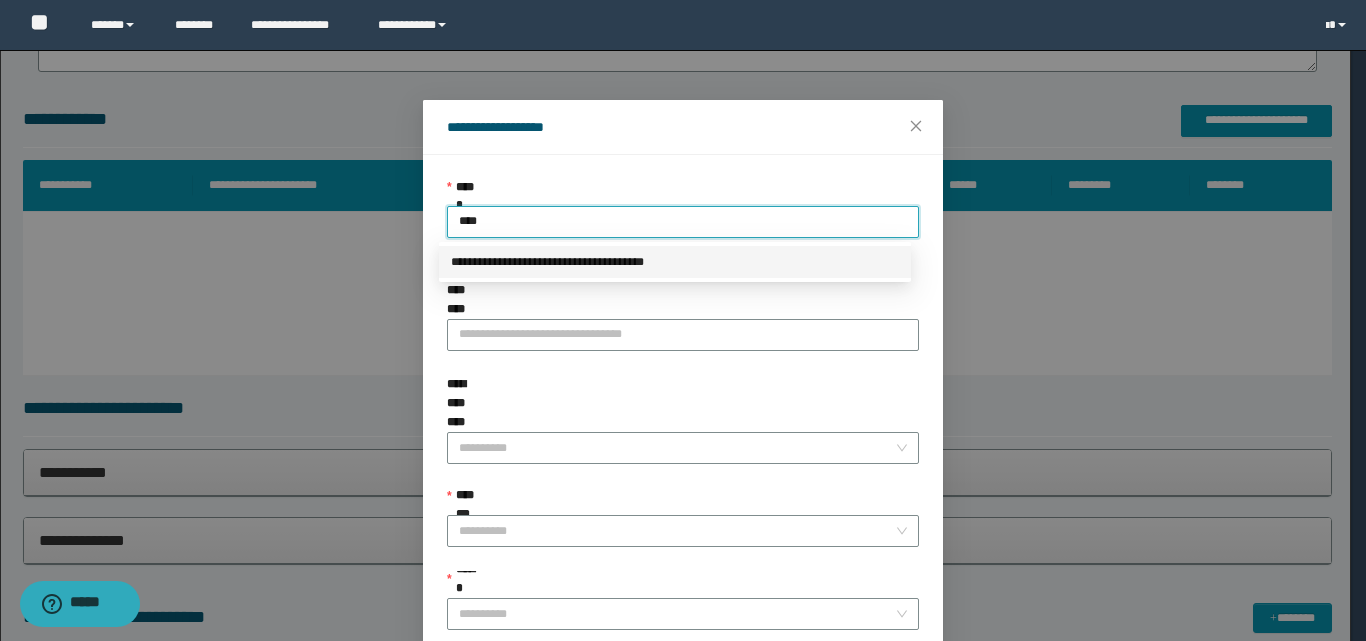 click on "**********" at bounding box center [675, 262] 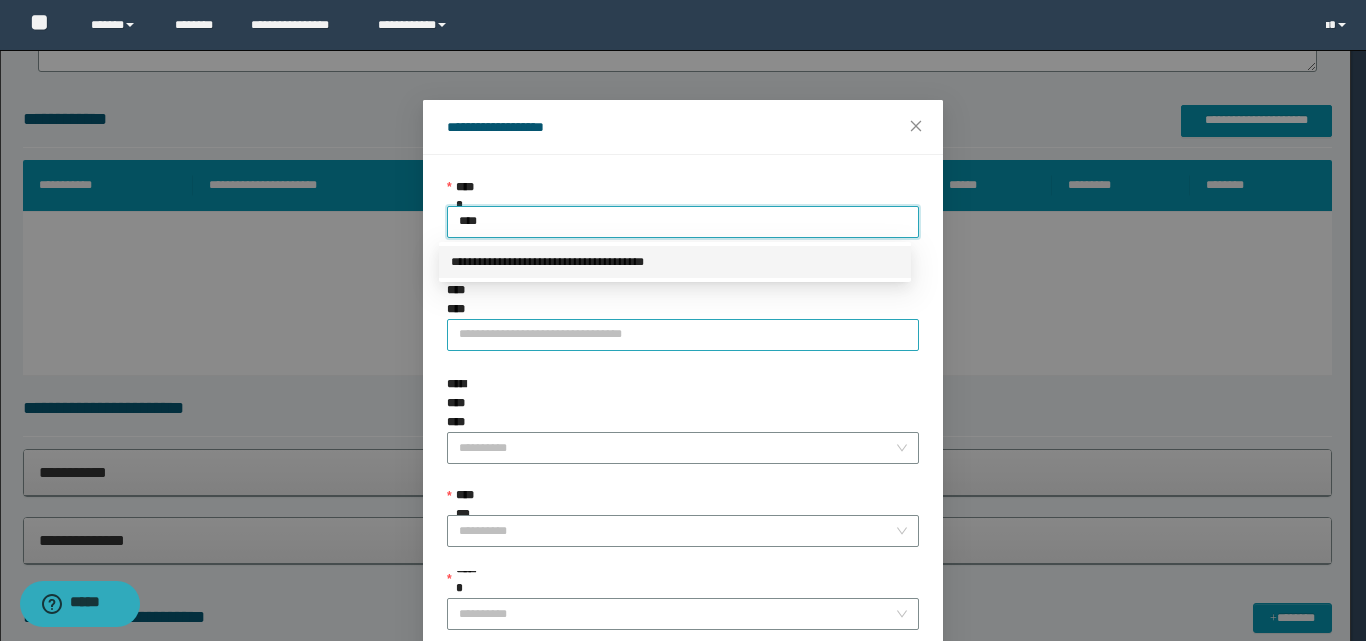 type 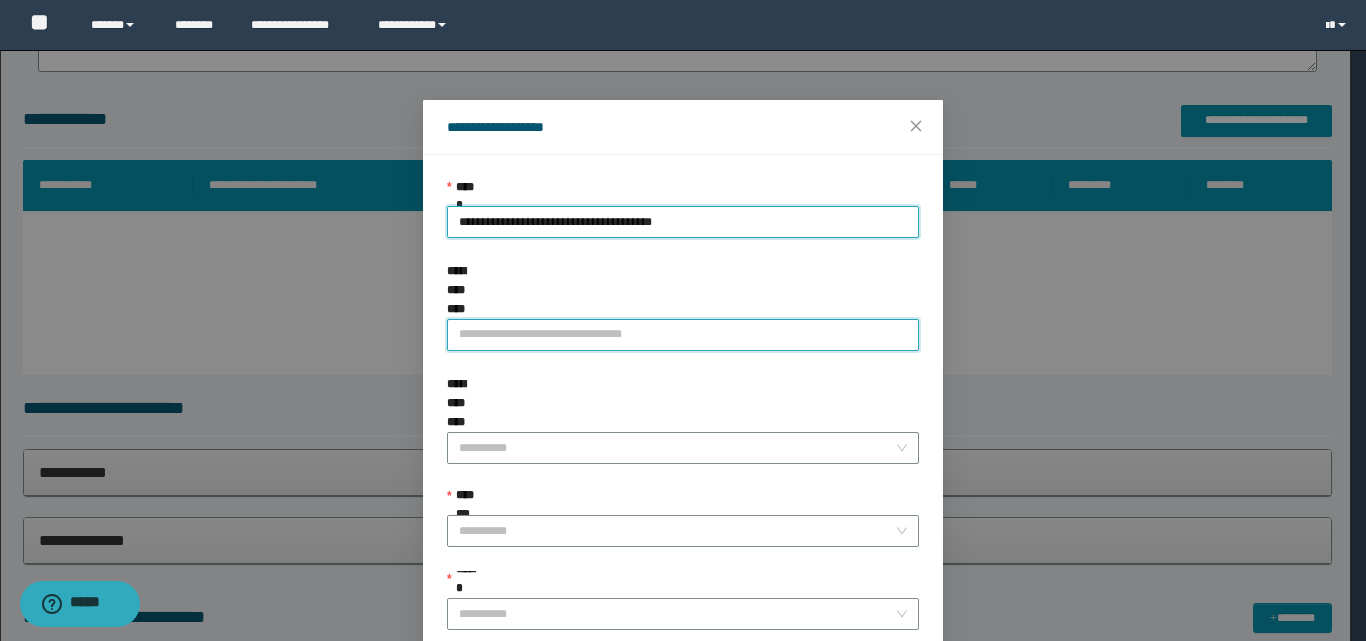 click on "**********" at bounding box center (683, 335) 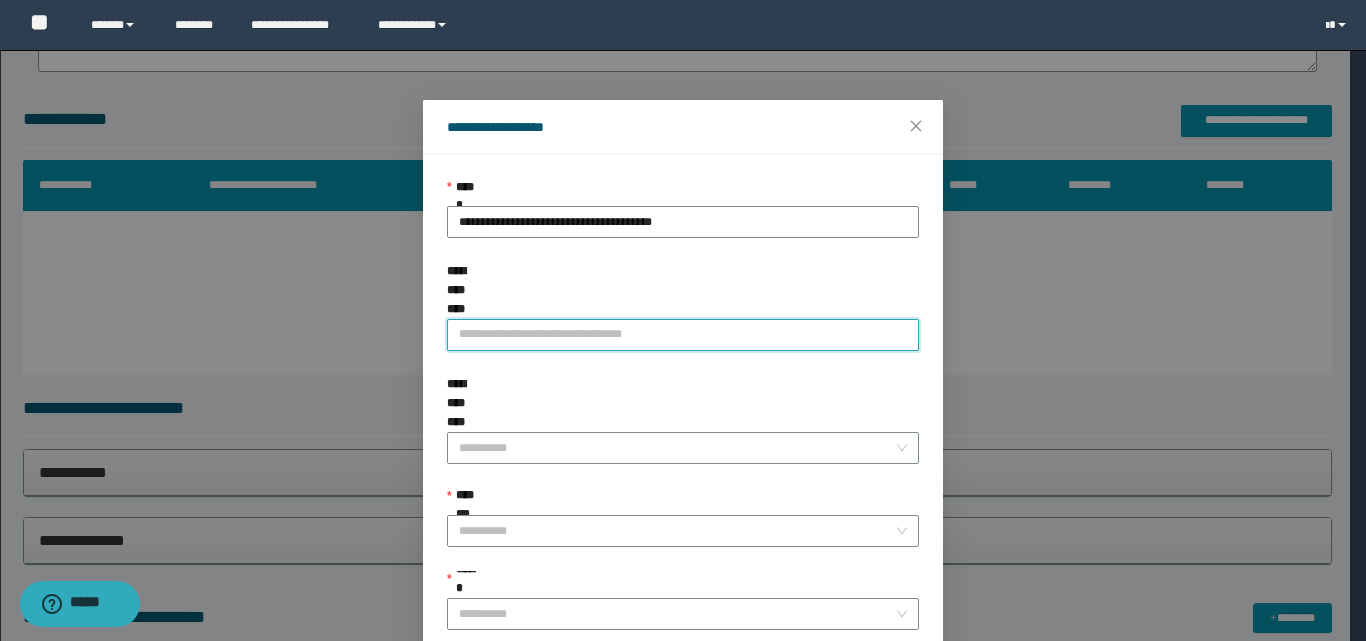 paste on "**********" 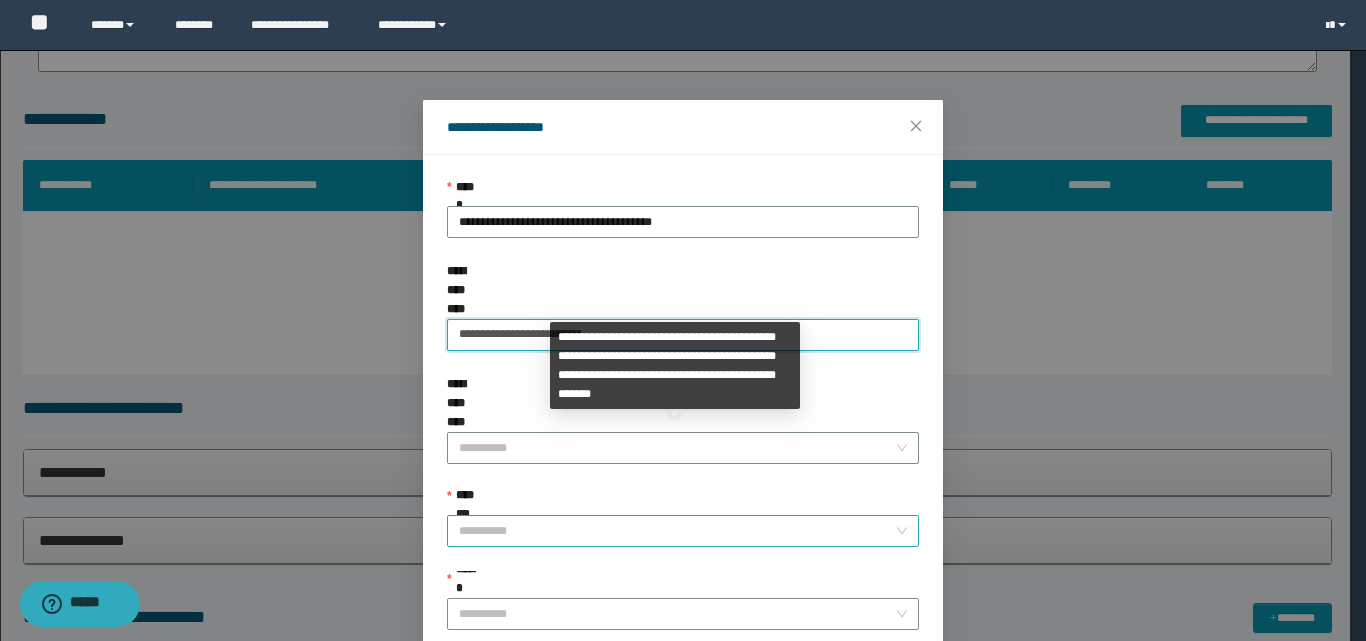 type on "**********" 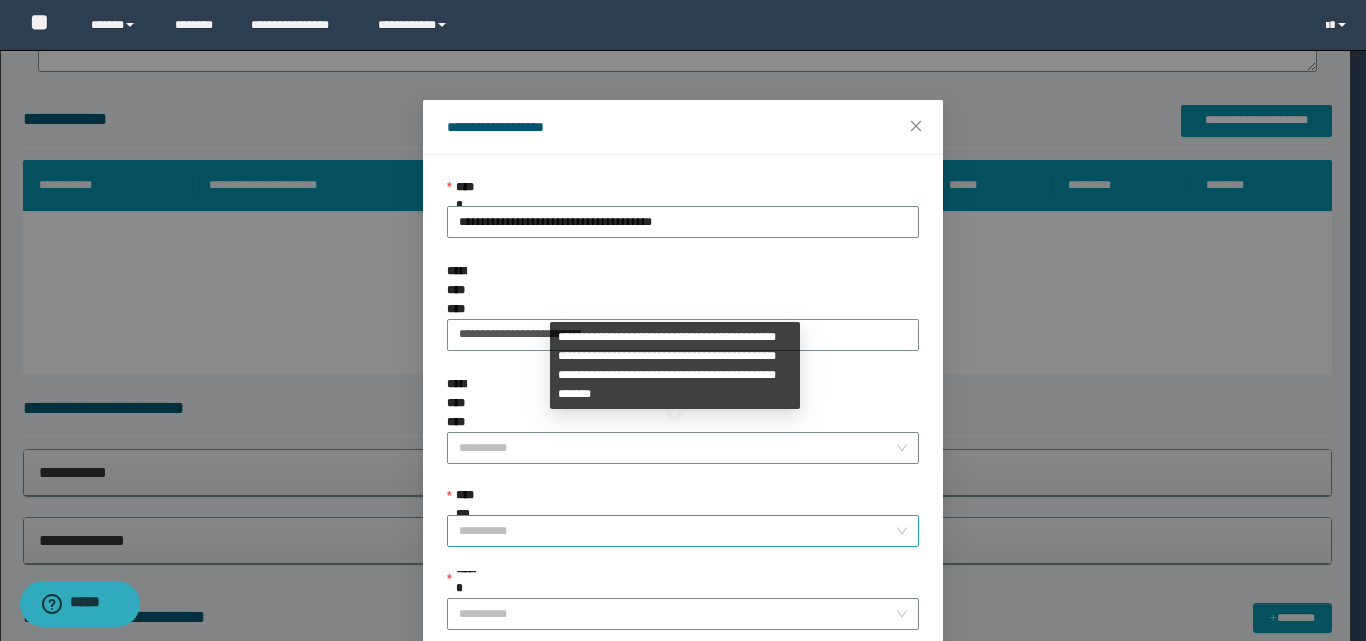 drag, startPoint x: 497, startPoint y: 478, endPoint x: 500, endPoint y: 464, distance: 14.3178215 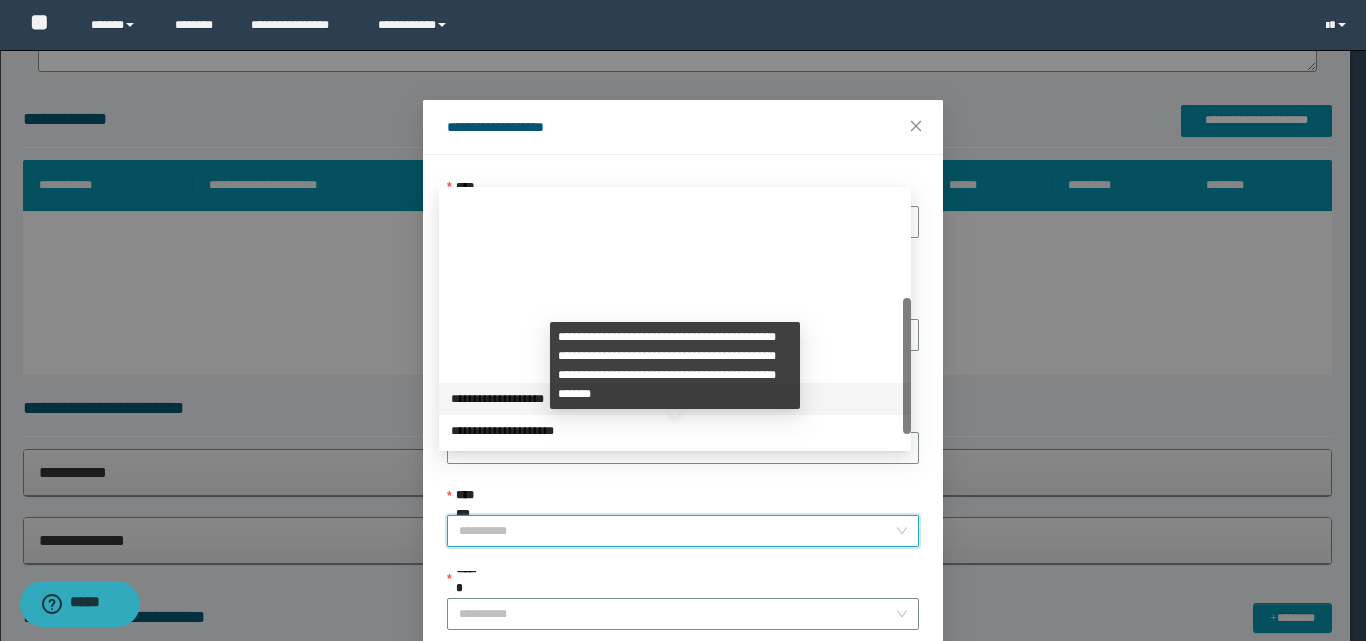 scroll, scrollTop: 224, scrollLeft: 0, axis: vertical 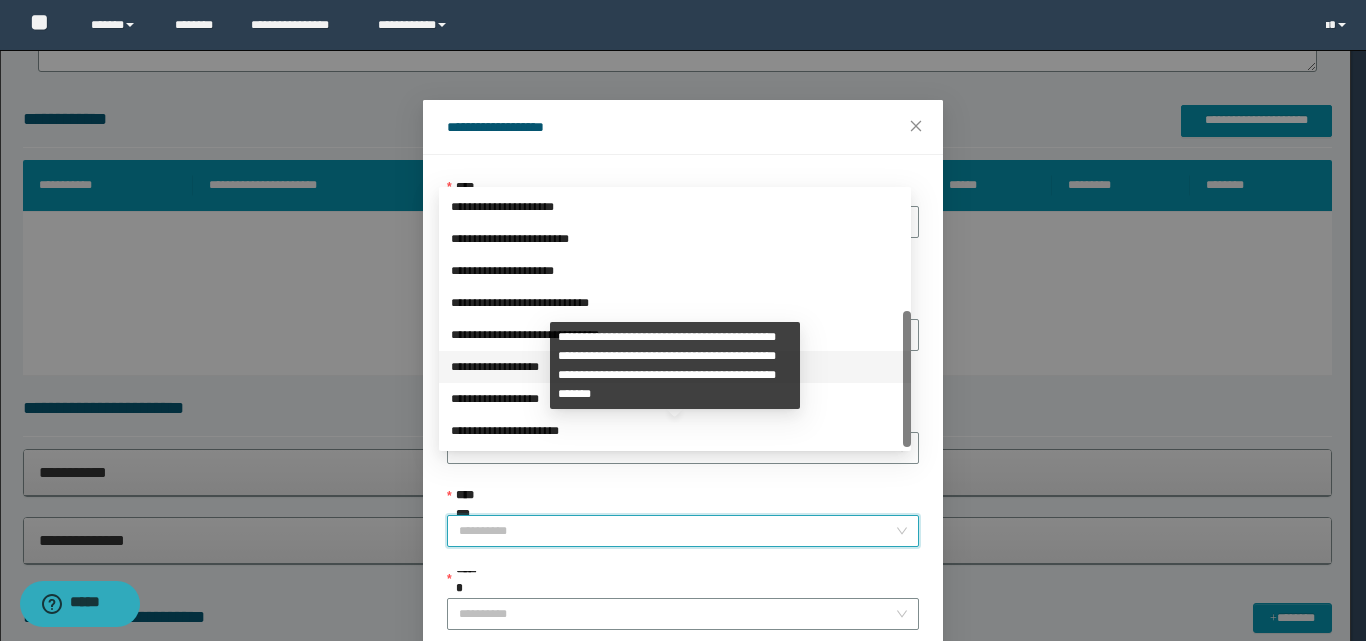 click on "**********" at bounding box center [675, 367] 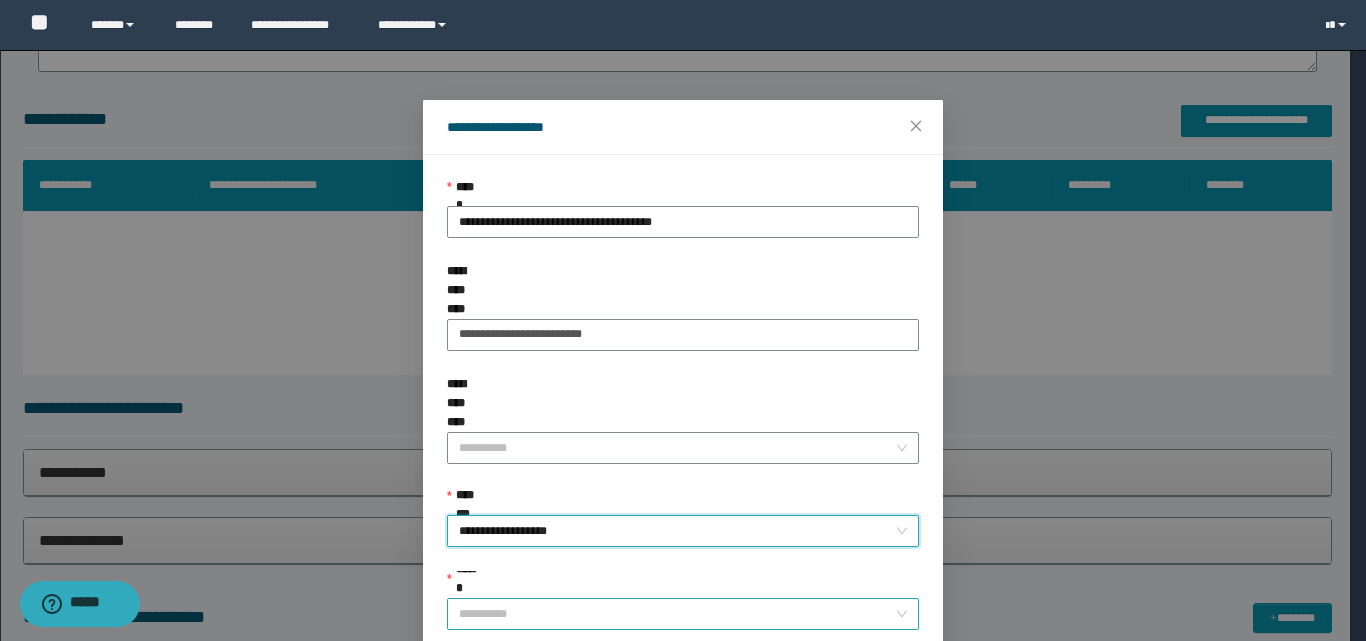 click on "******" at bounding box center (677, 614) 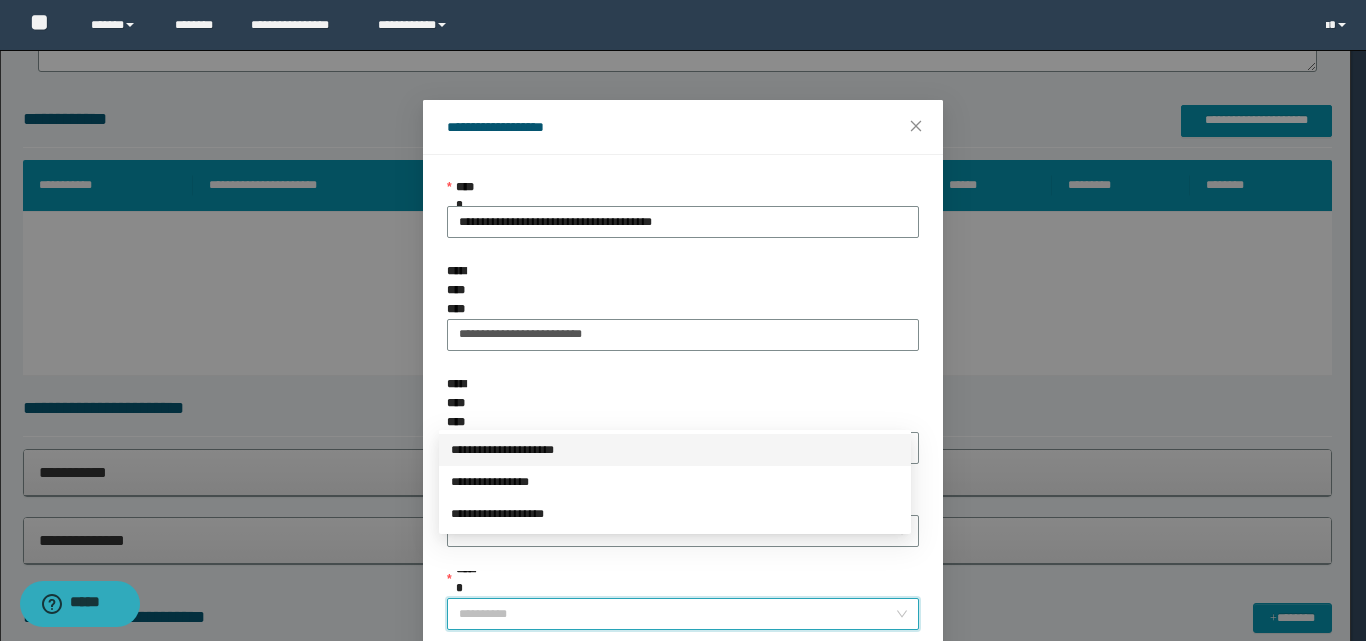 click on "**********" at bounding box center [675, 450] 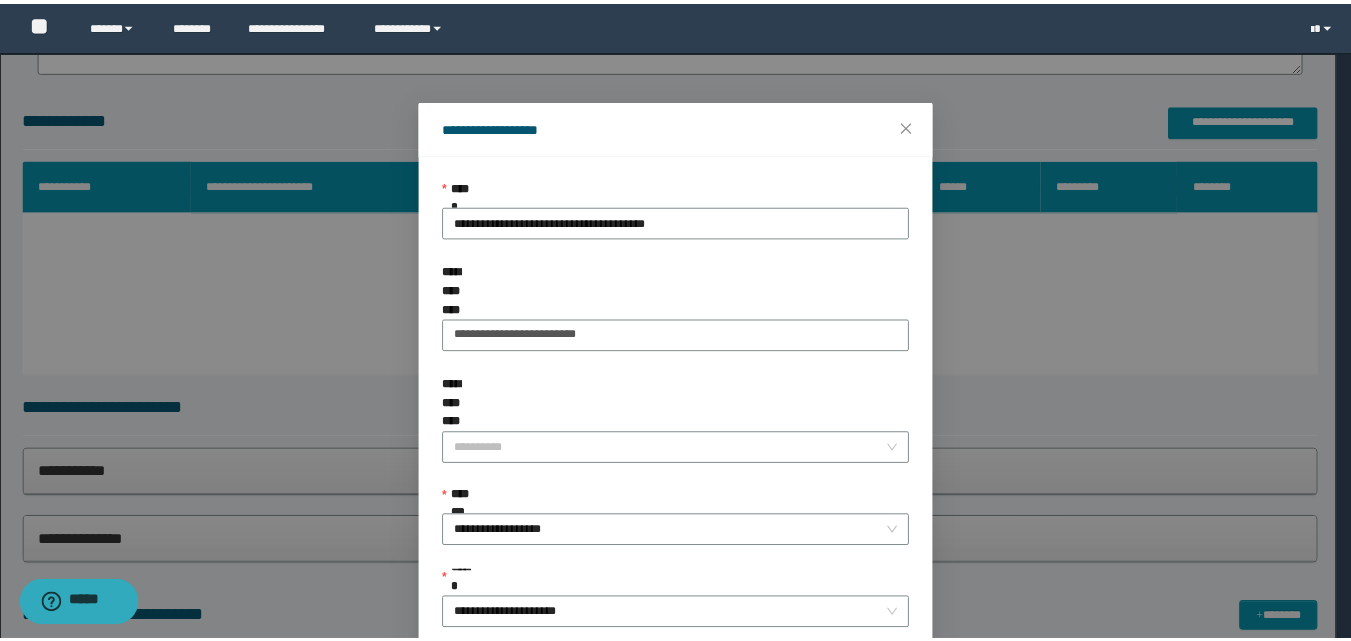 scroll, scrollTop: 111, scrollLeft: 0, axis: vertical 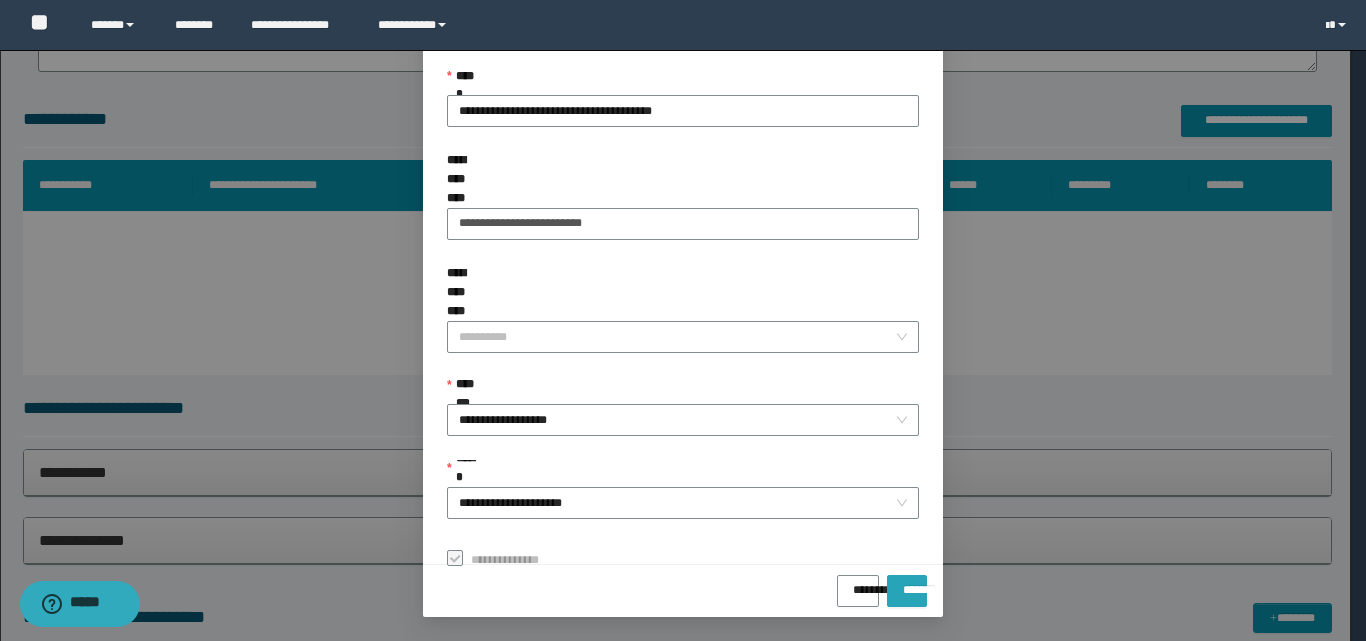 click on "*******" at bounding box center (907, 591) 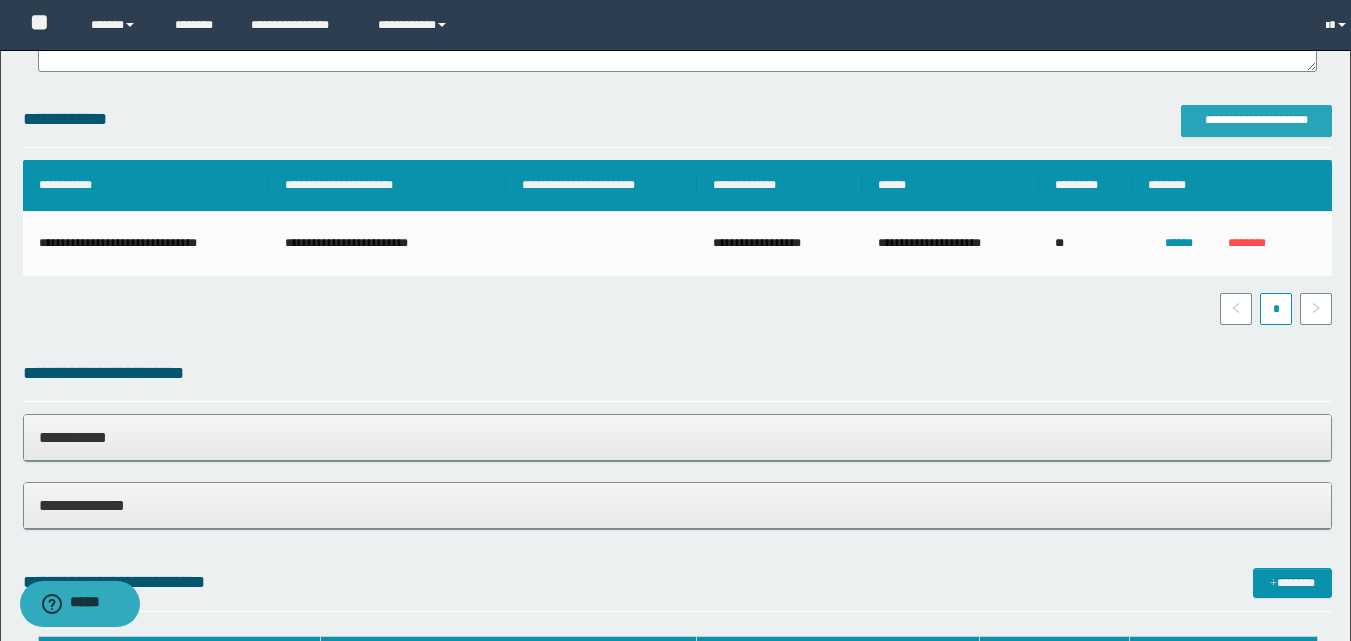 scroll, scrollTop: 0, scrollLeft: 0, axis: both 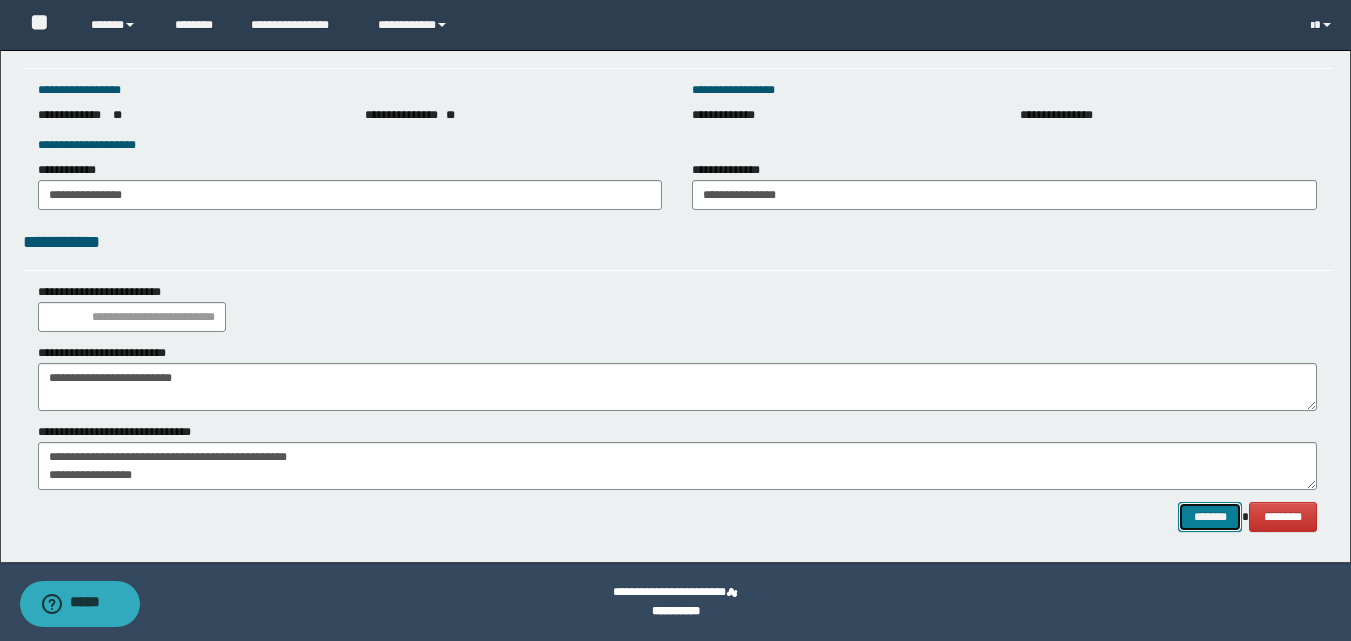 click on "*******" at bounding box center [1210, 517] 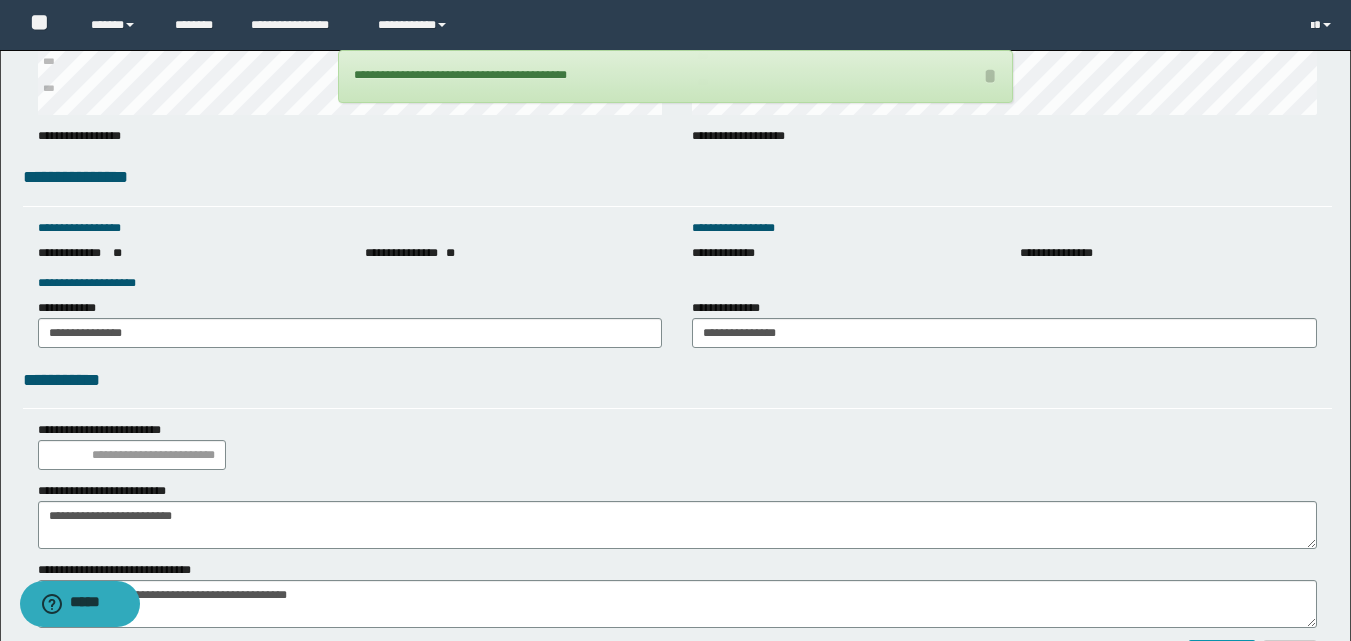 scroll, scrollTop: 2845, scrollLeft: 0, axis: vertical 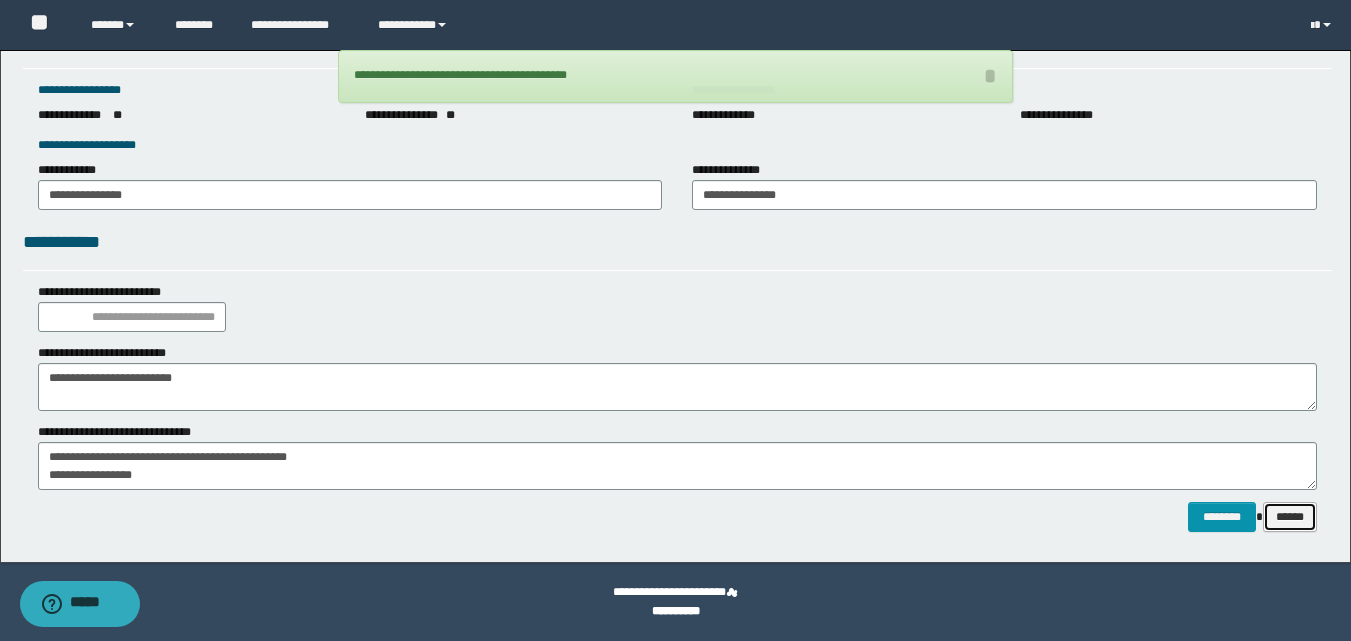 click on "******" at bounding box center [1290, 517] 